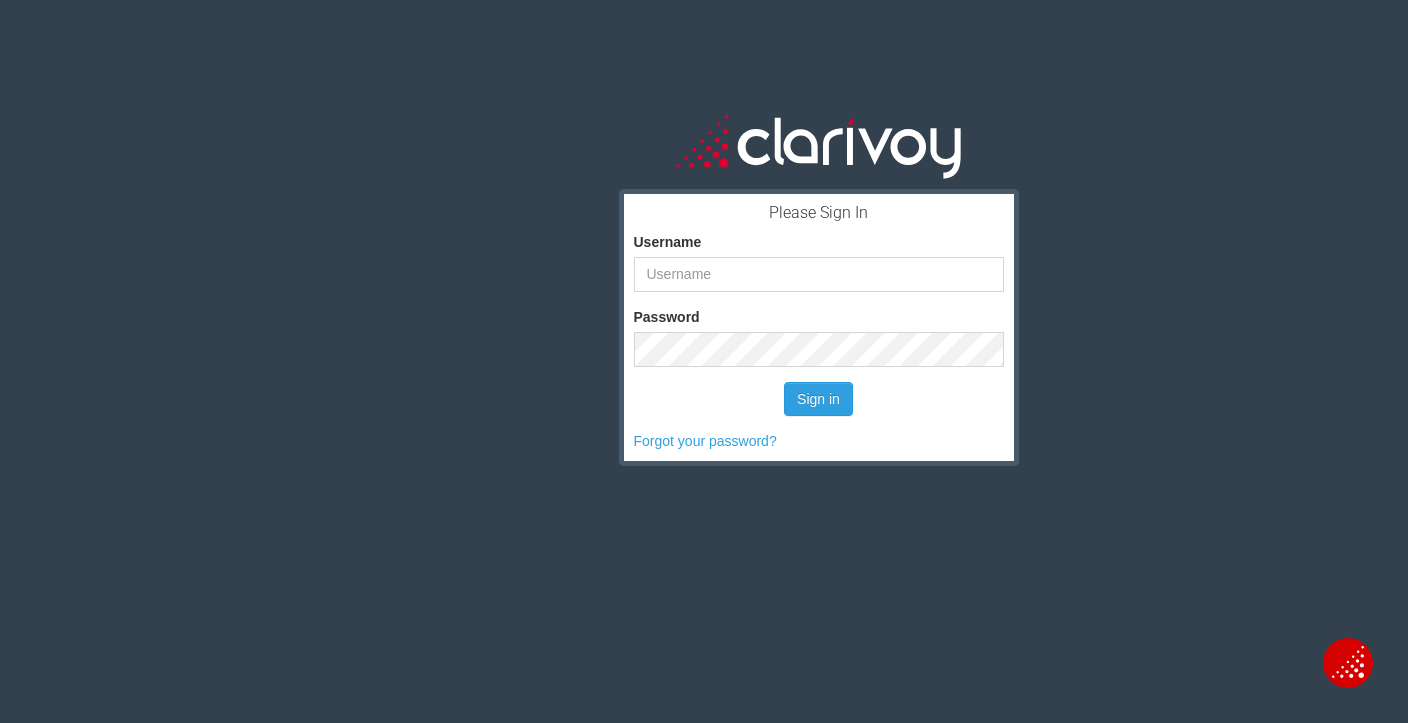 scroll, scrollTop: 0, scrollLeft: 0, axis: both 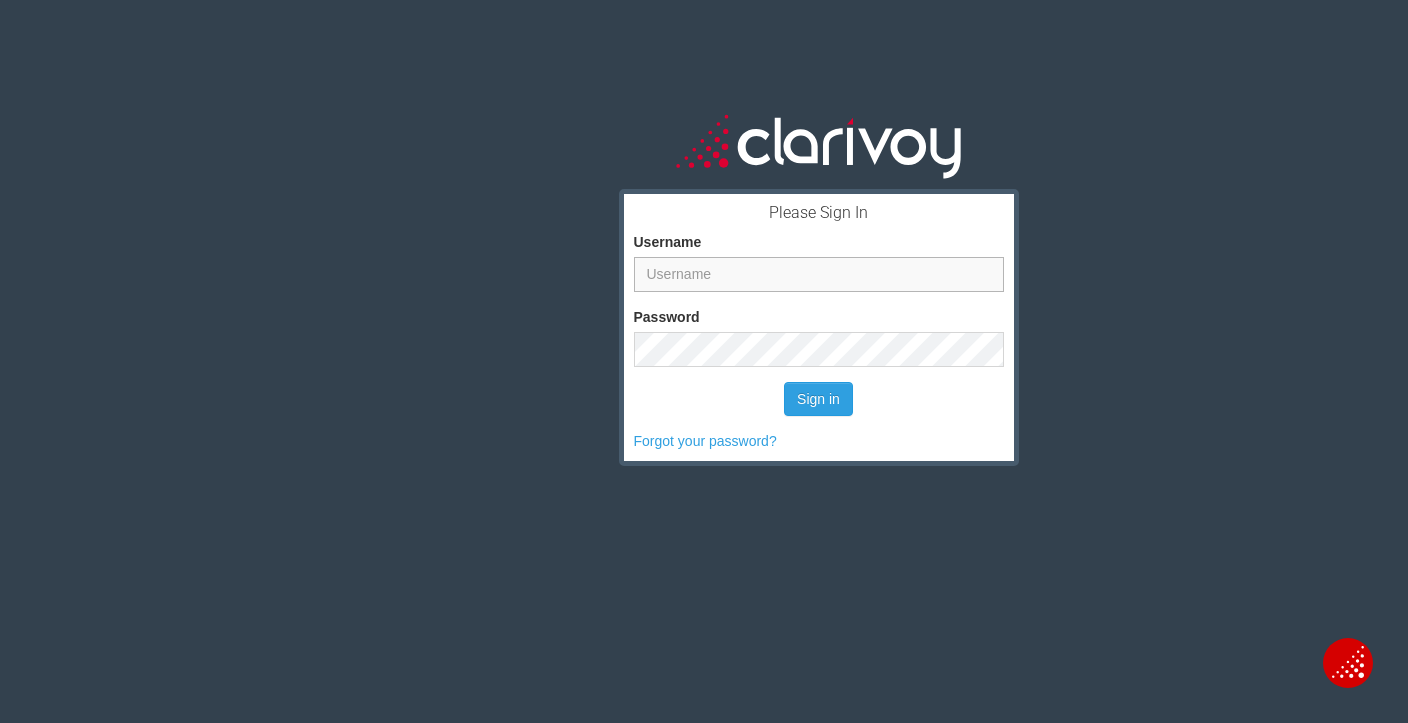 click on "Username" at bounding box center (819, 274) 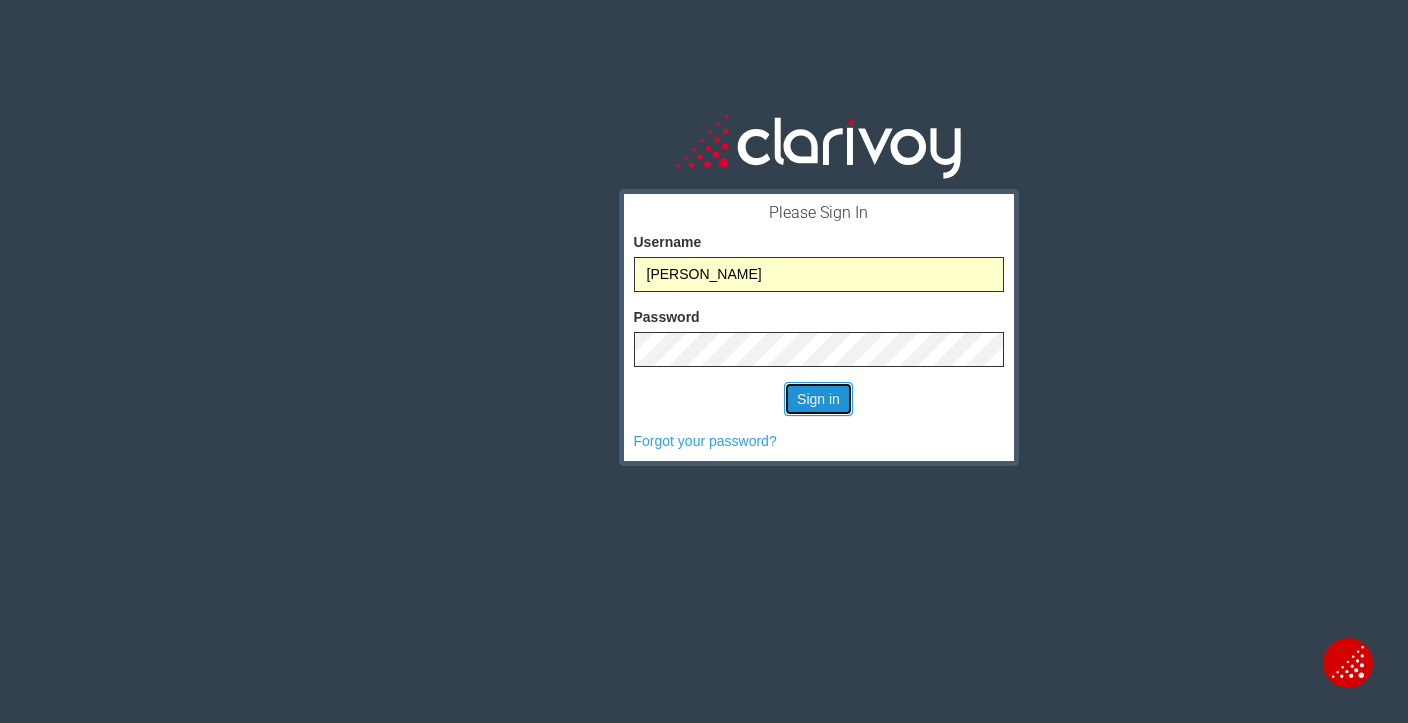 click on "Sign in" at bounding box center [818, 399] 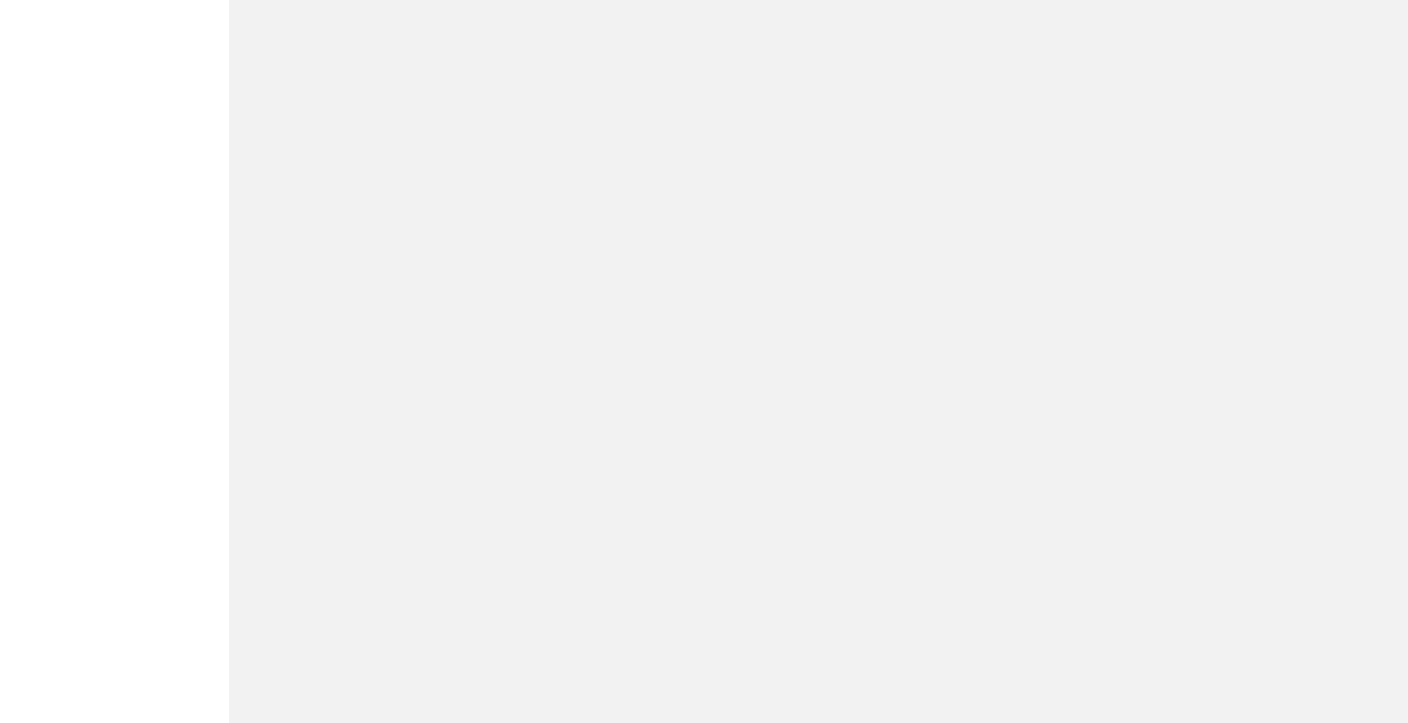 scroll, scrollTop: 0, scrollLeft: 0, axis: both 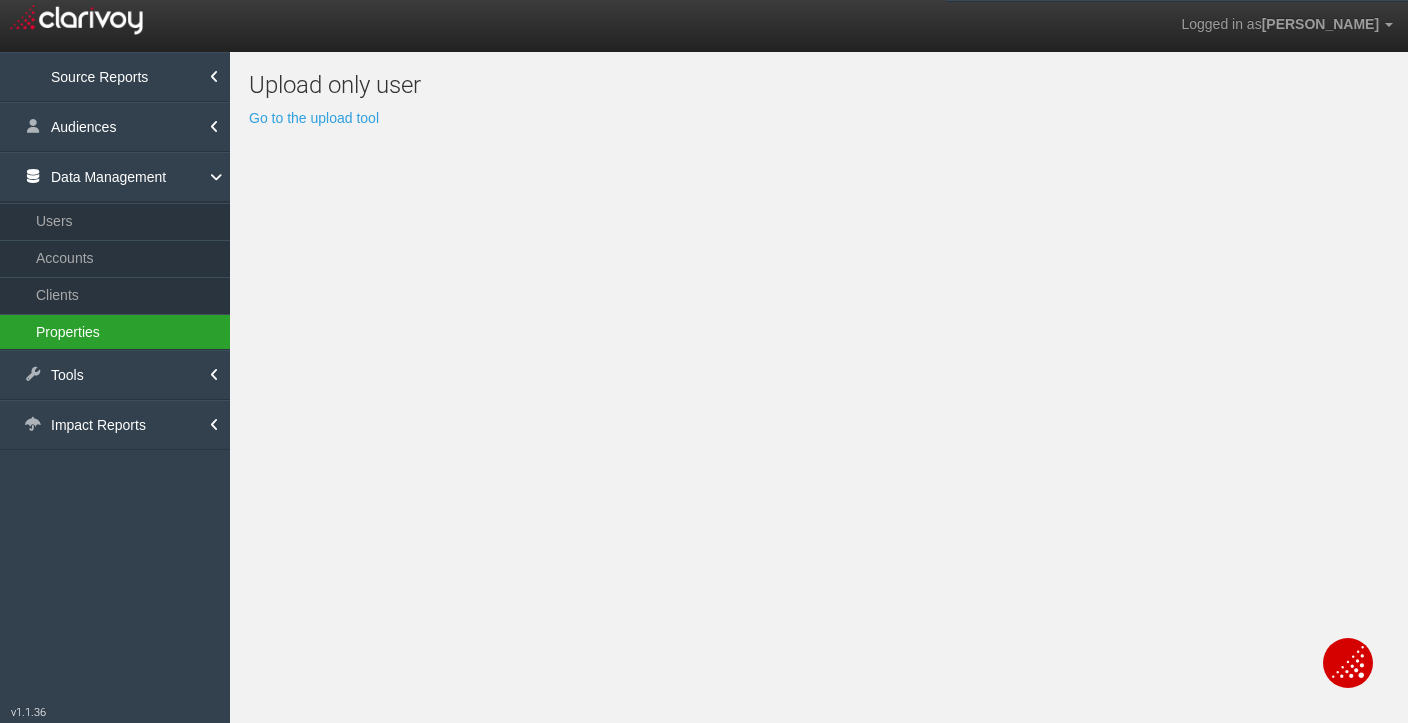 click on "Properties" at bounding box center [115, 332] 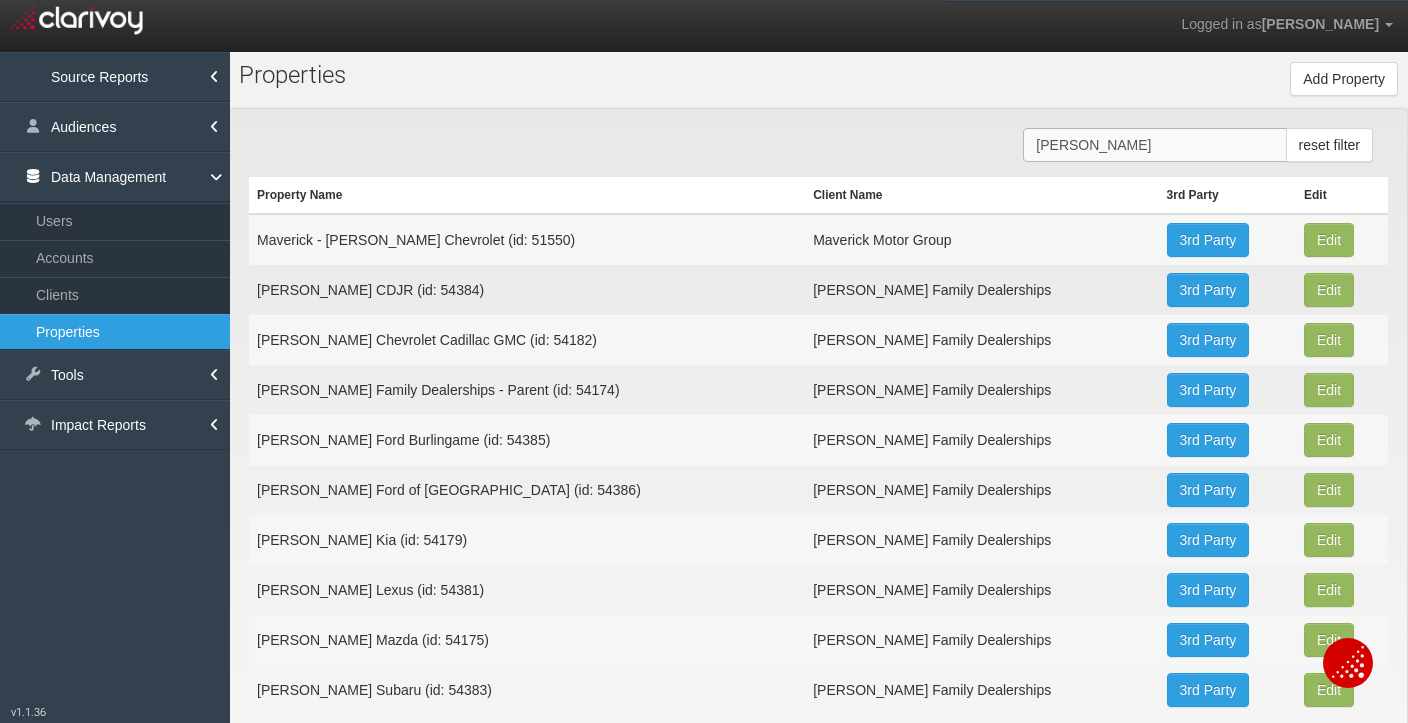 click on "[PERSON_NAME]" at bounding box center (1154, 145) 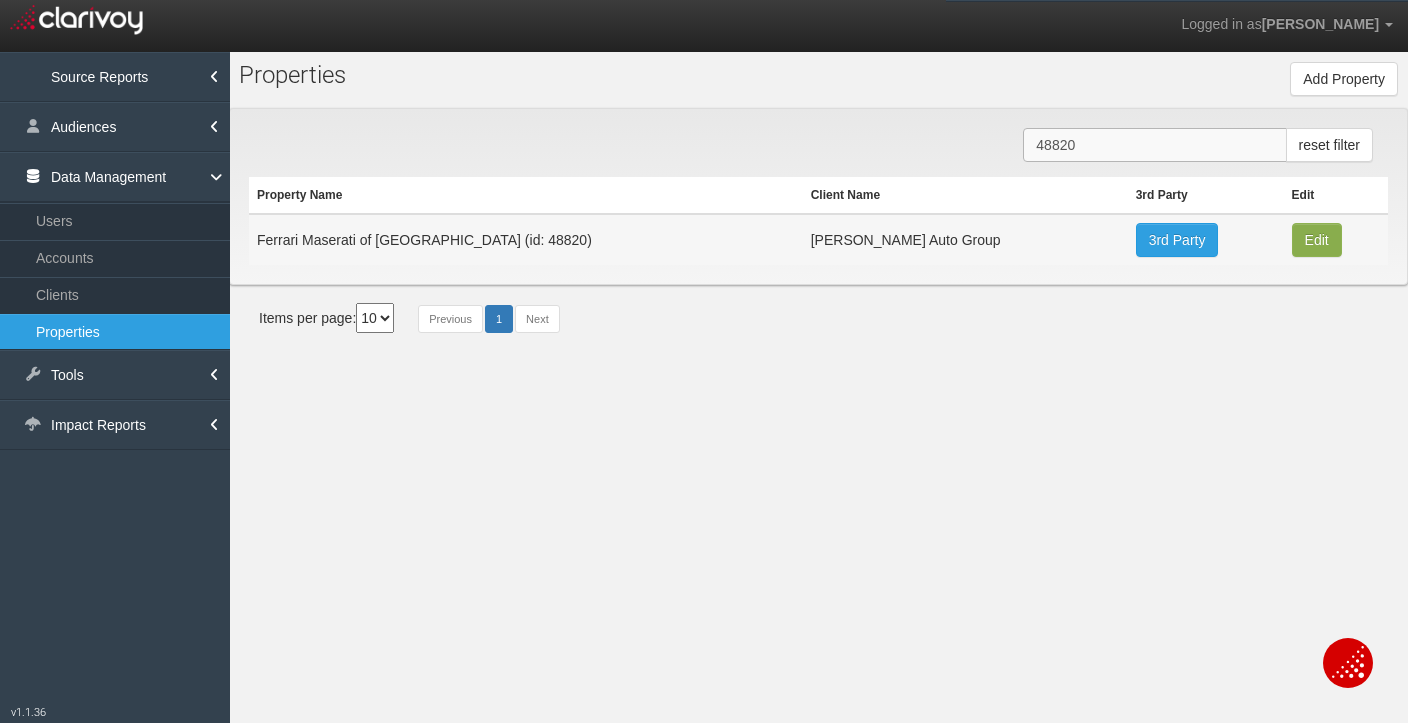 type on "48820" 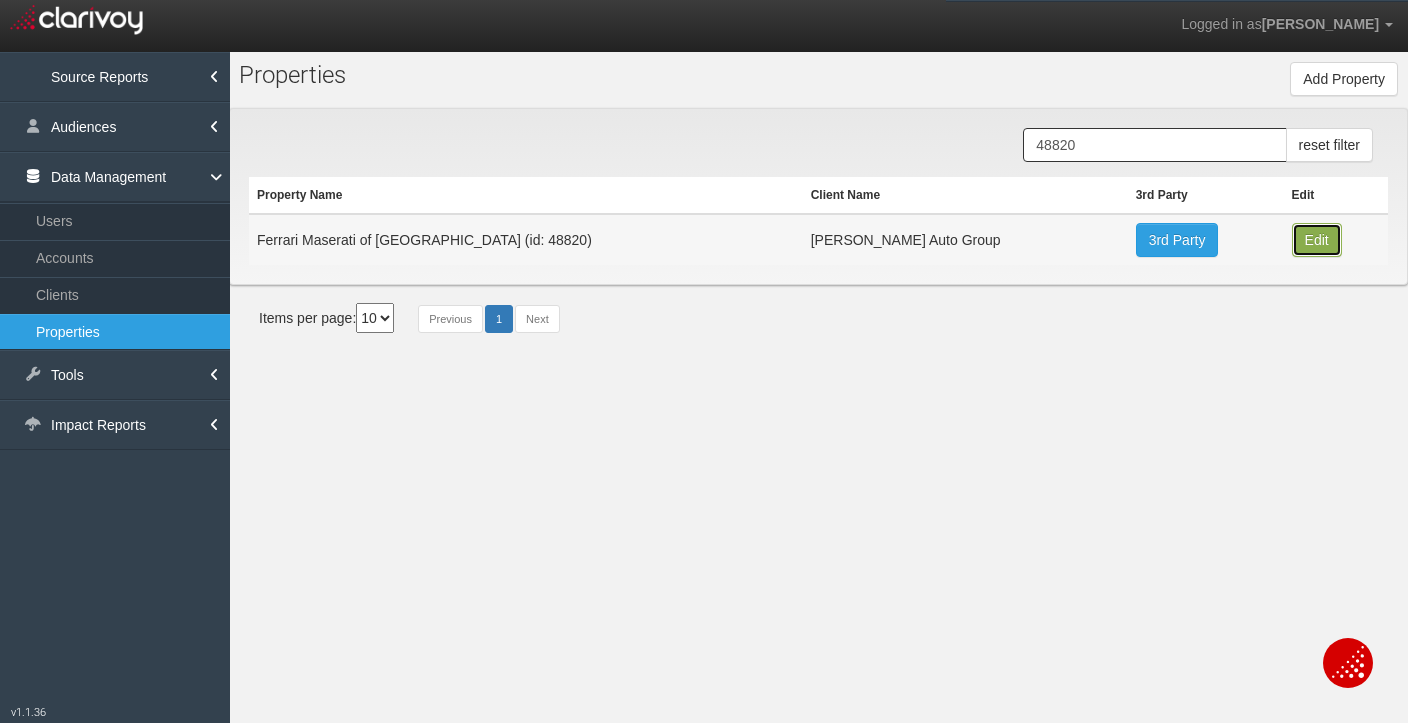 click on "Edit" at bounding box center (1317, 240) 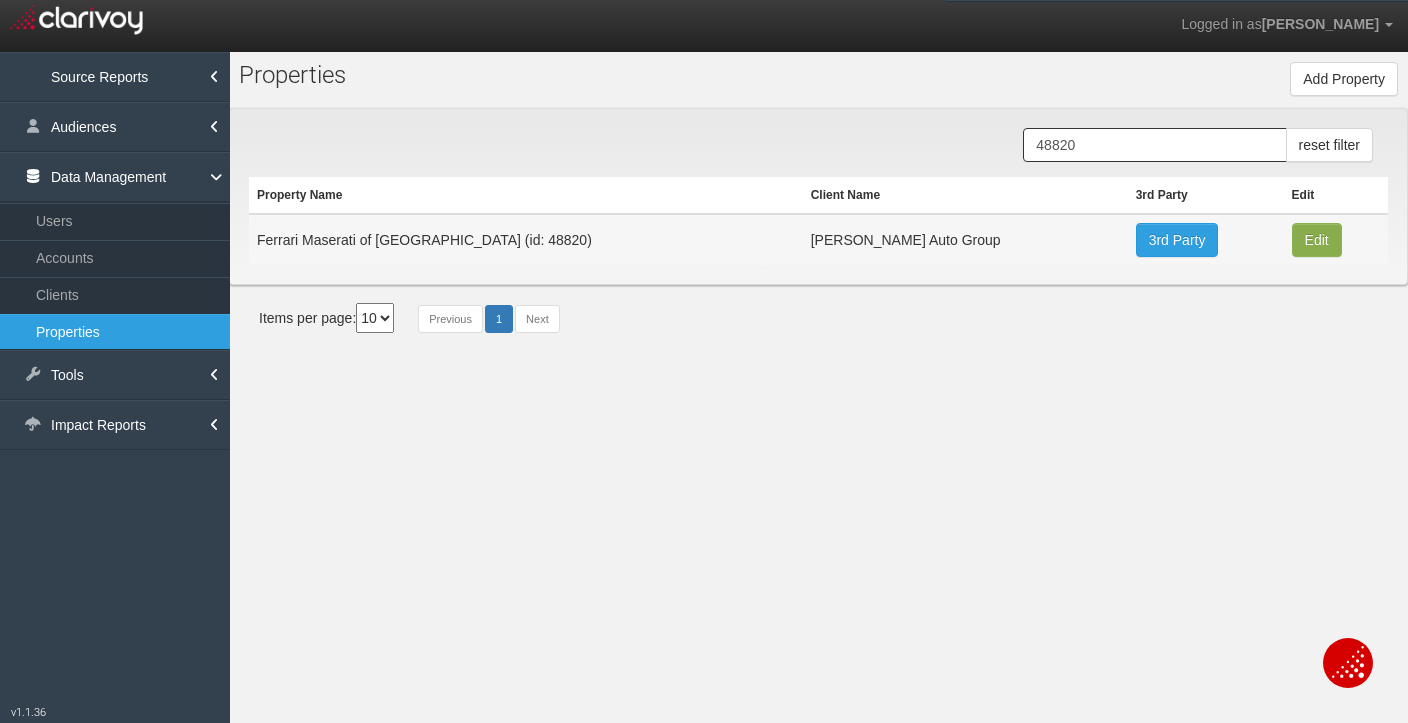 type on "Ferrari Maserati of [GEOGRAPHIC_DATA]" 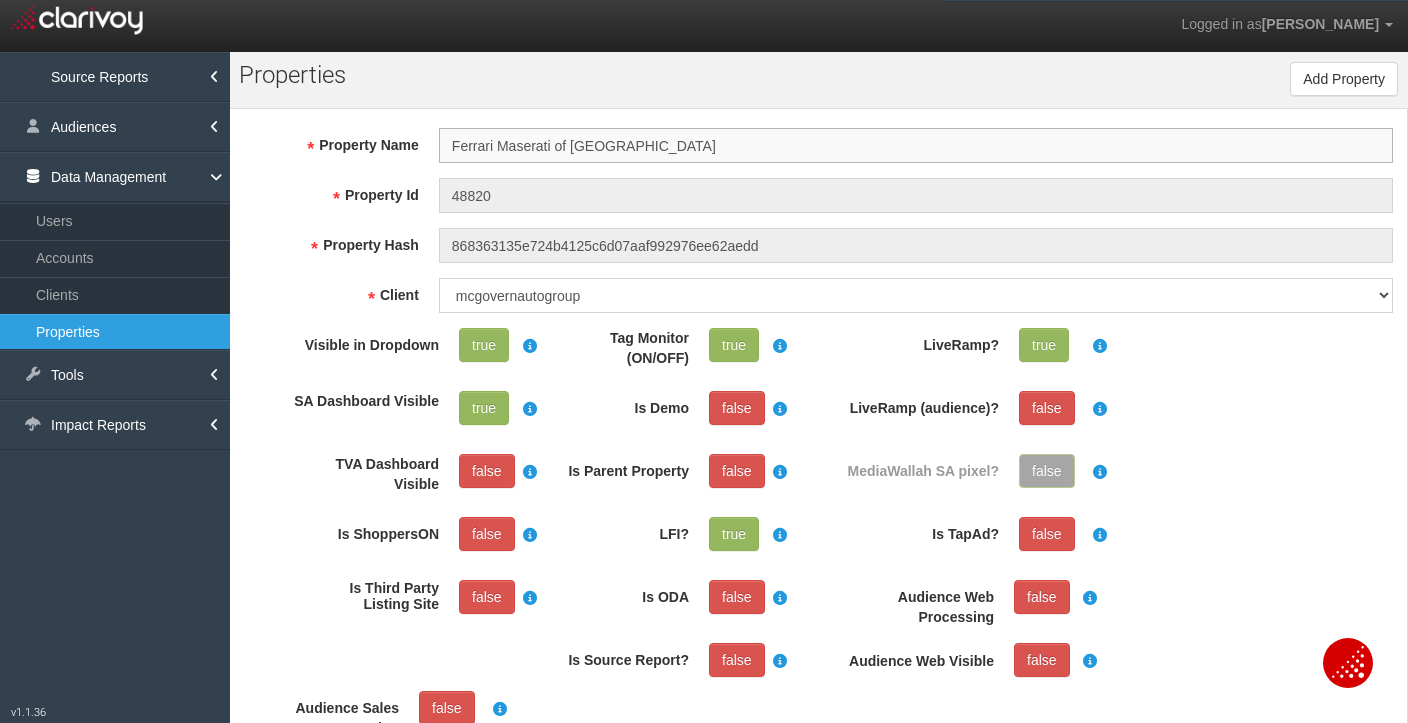 scroll, scrollTop: 37, scrollLeft: 0, axis: vertical 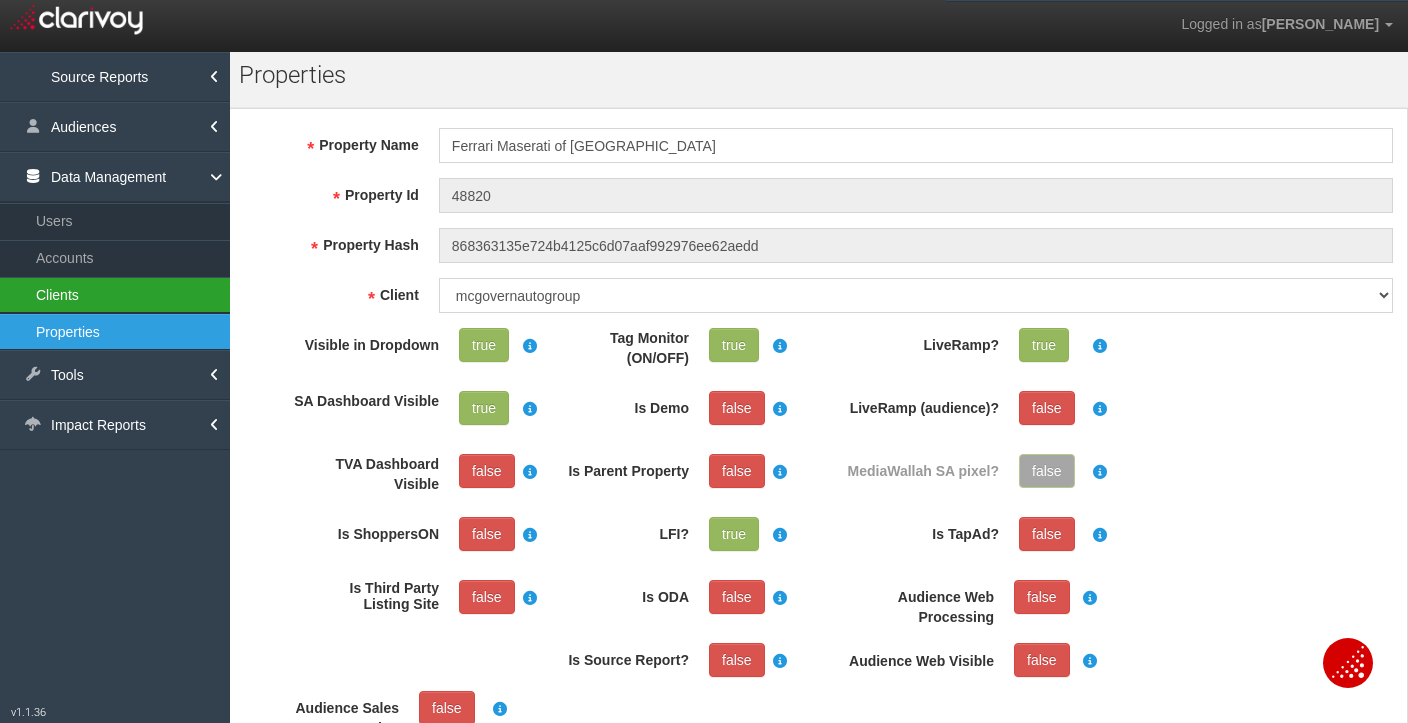 click on "Clients" at bounding box center (115, 295) 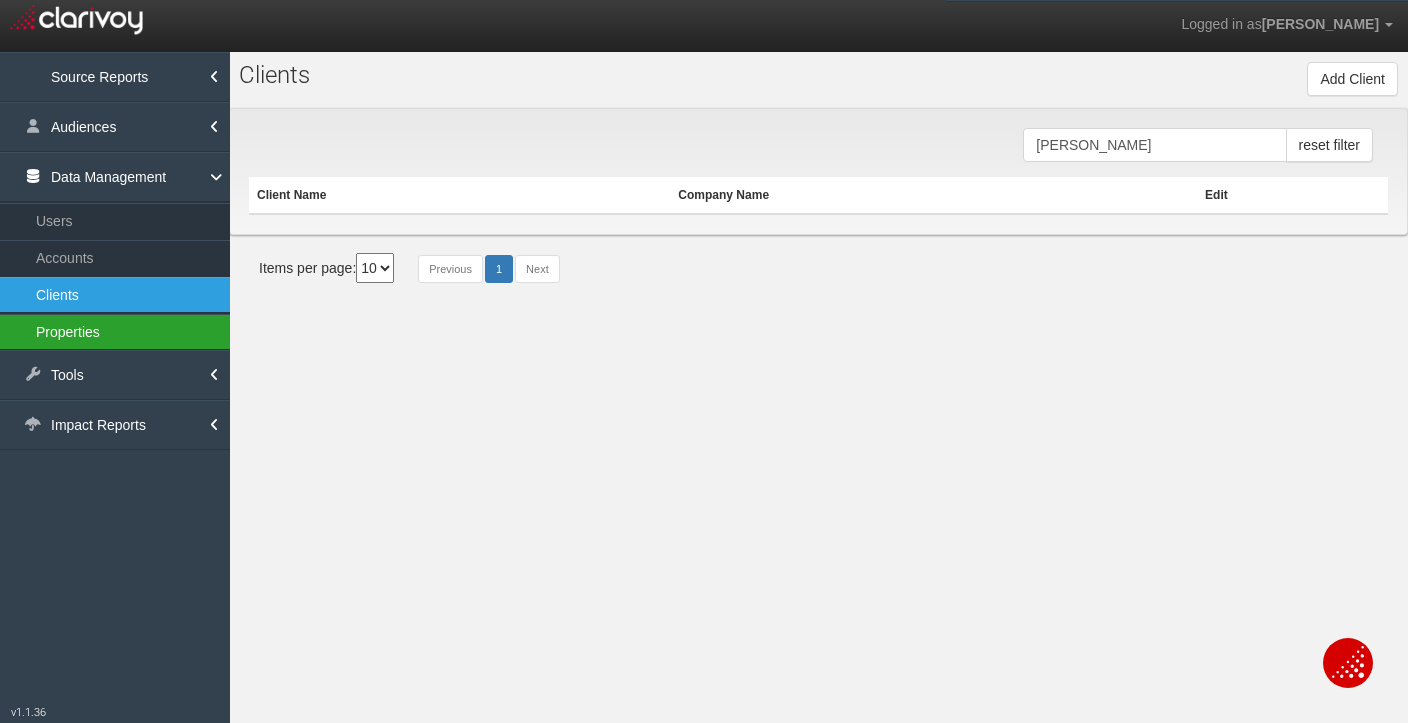 click on "Properties" at bounding box center [115, 332] 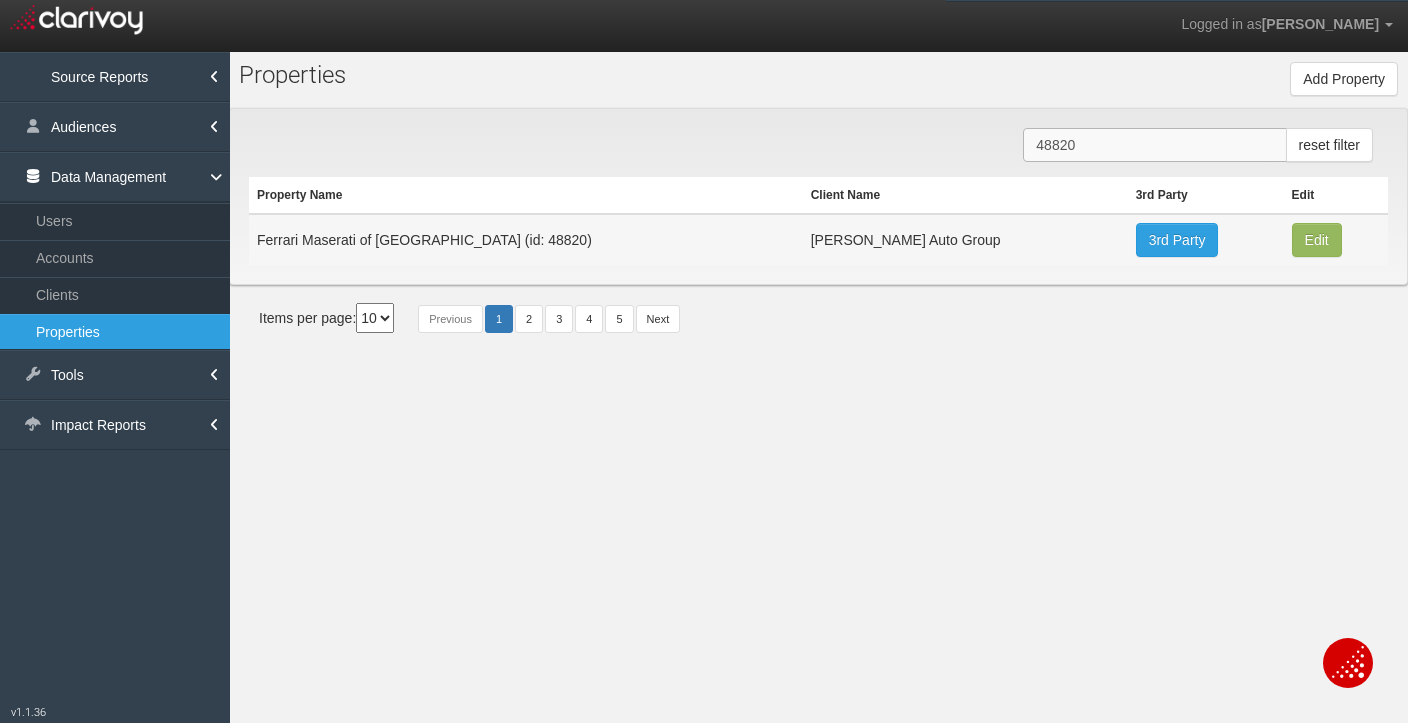 click on "48820" at bounding box center [1154, 145] 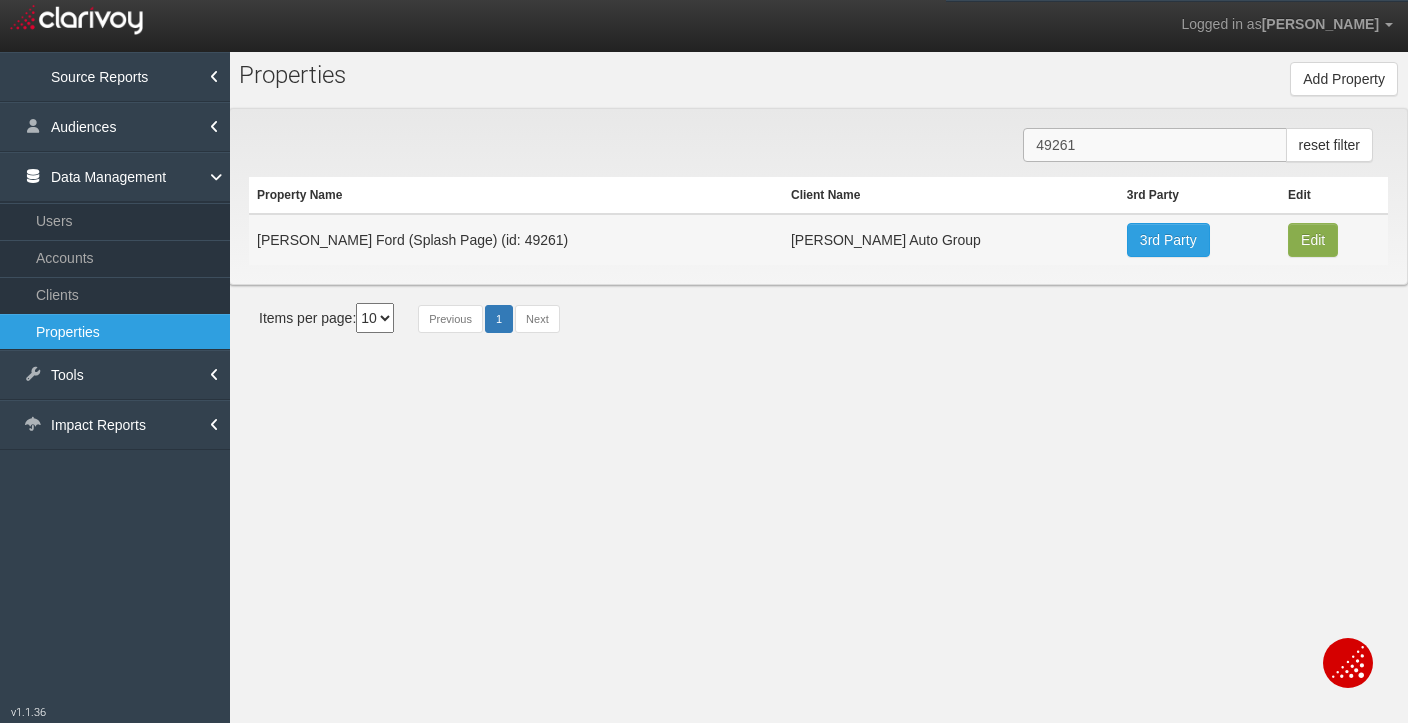 type on "49261" 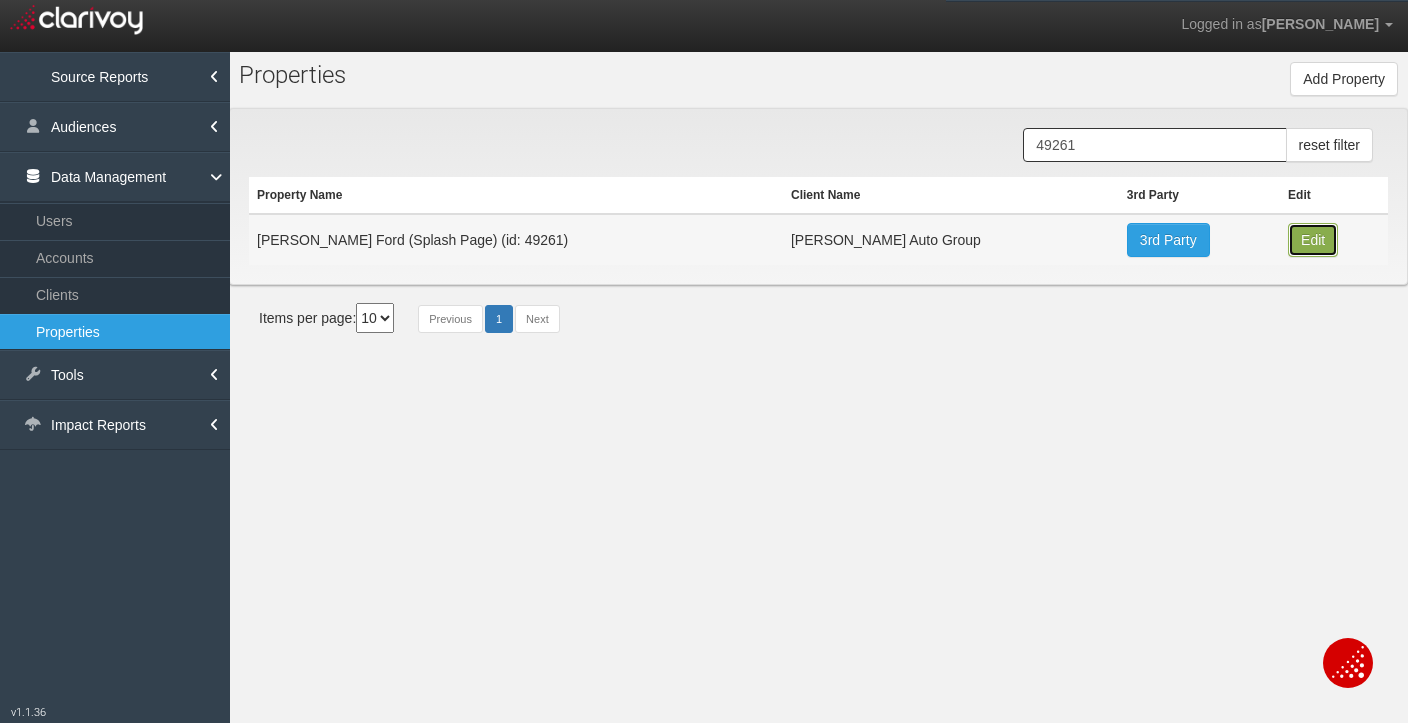 click on "Edit" at bounding box center [1313, 240] 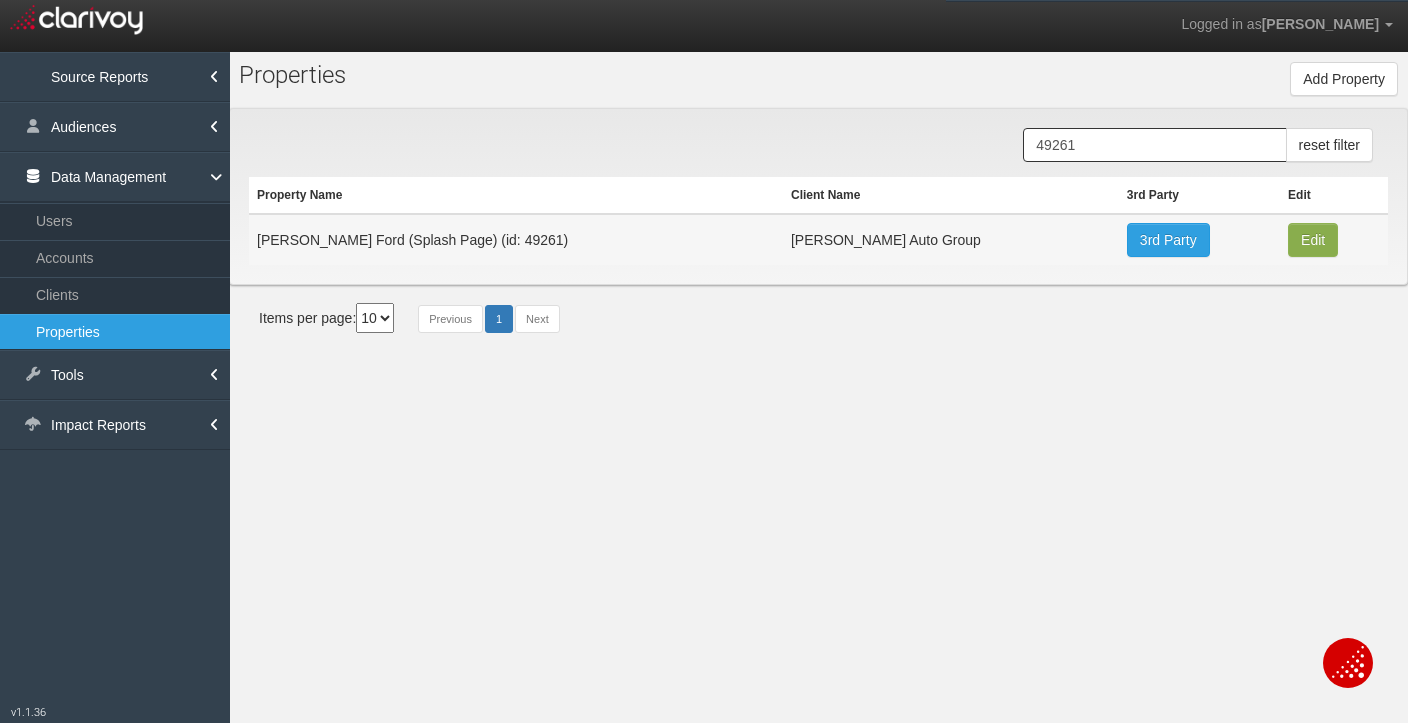 type on "[PERSON_NAME] Ford (Splash Page)" 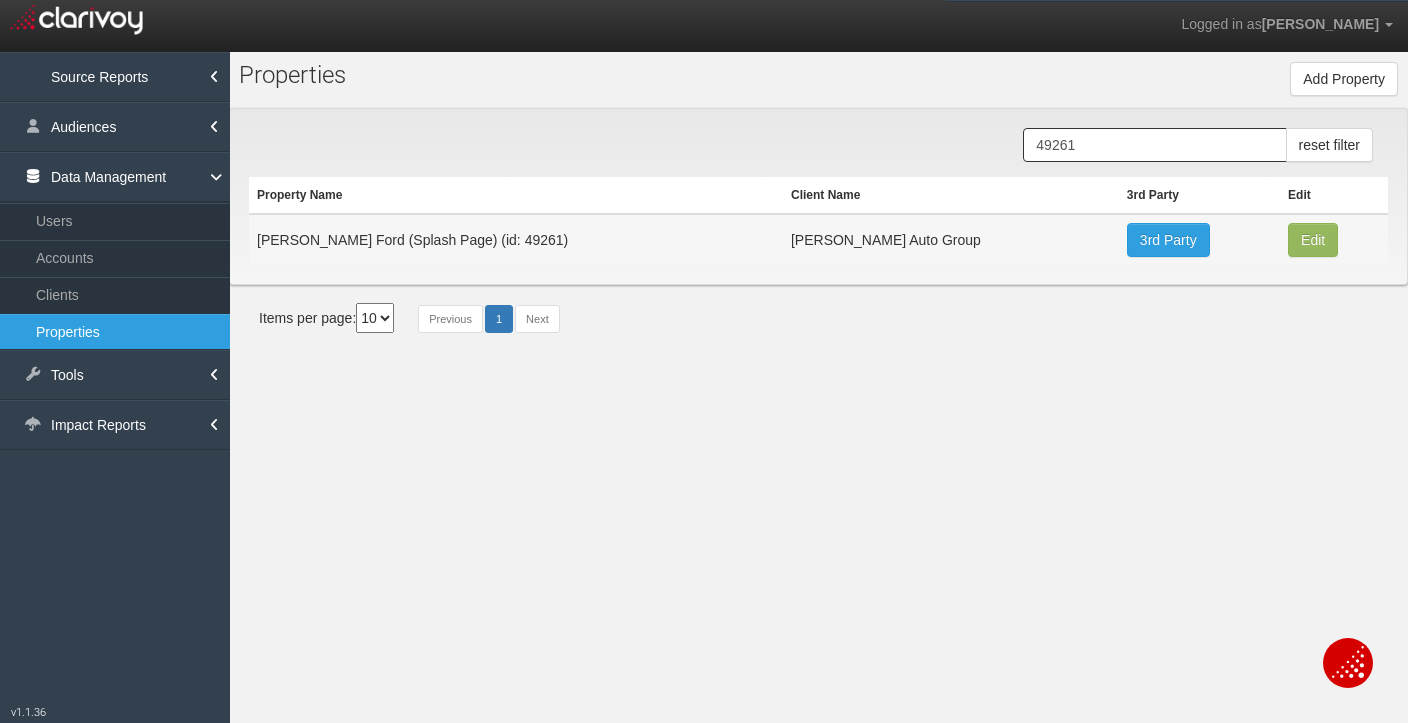 scroll, scrollTop: 37, scrollLeft: 0, axis: vertical 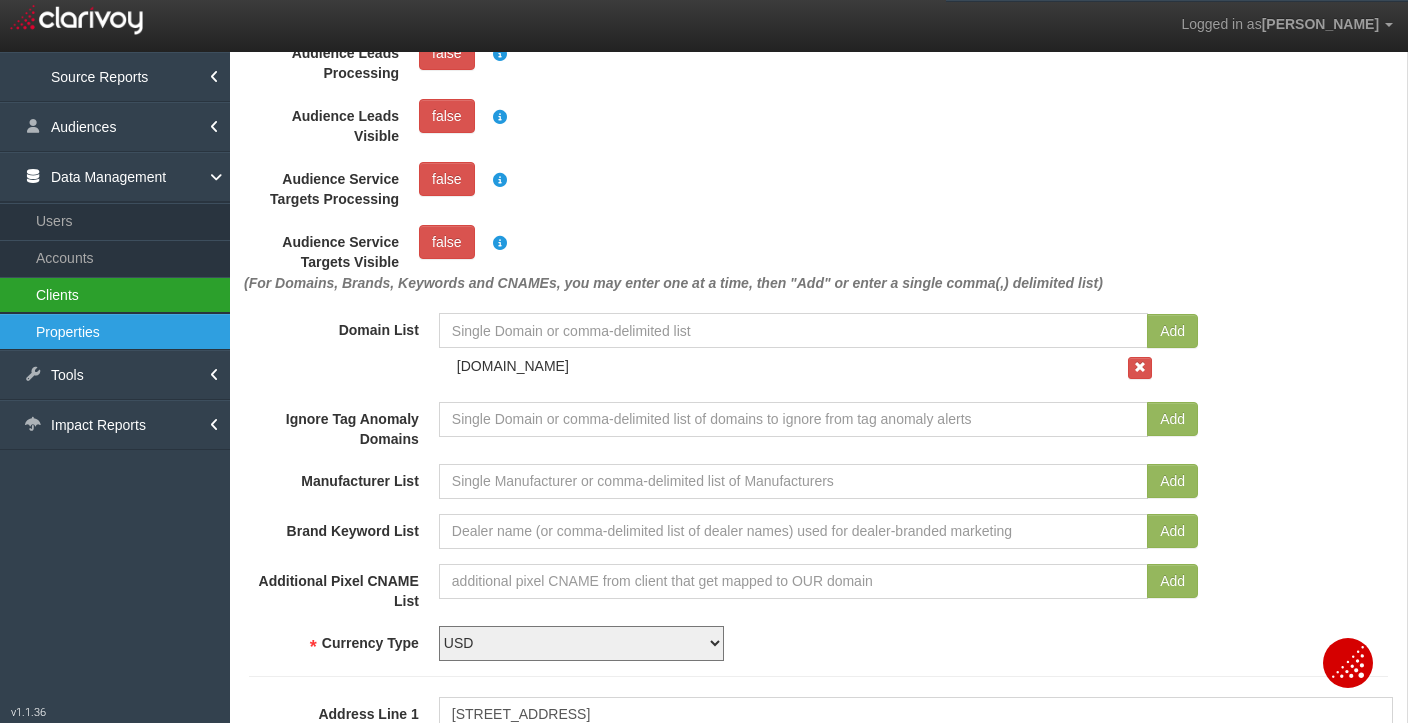 click on "Clients" at bounding box center [115, 295] 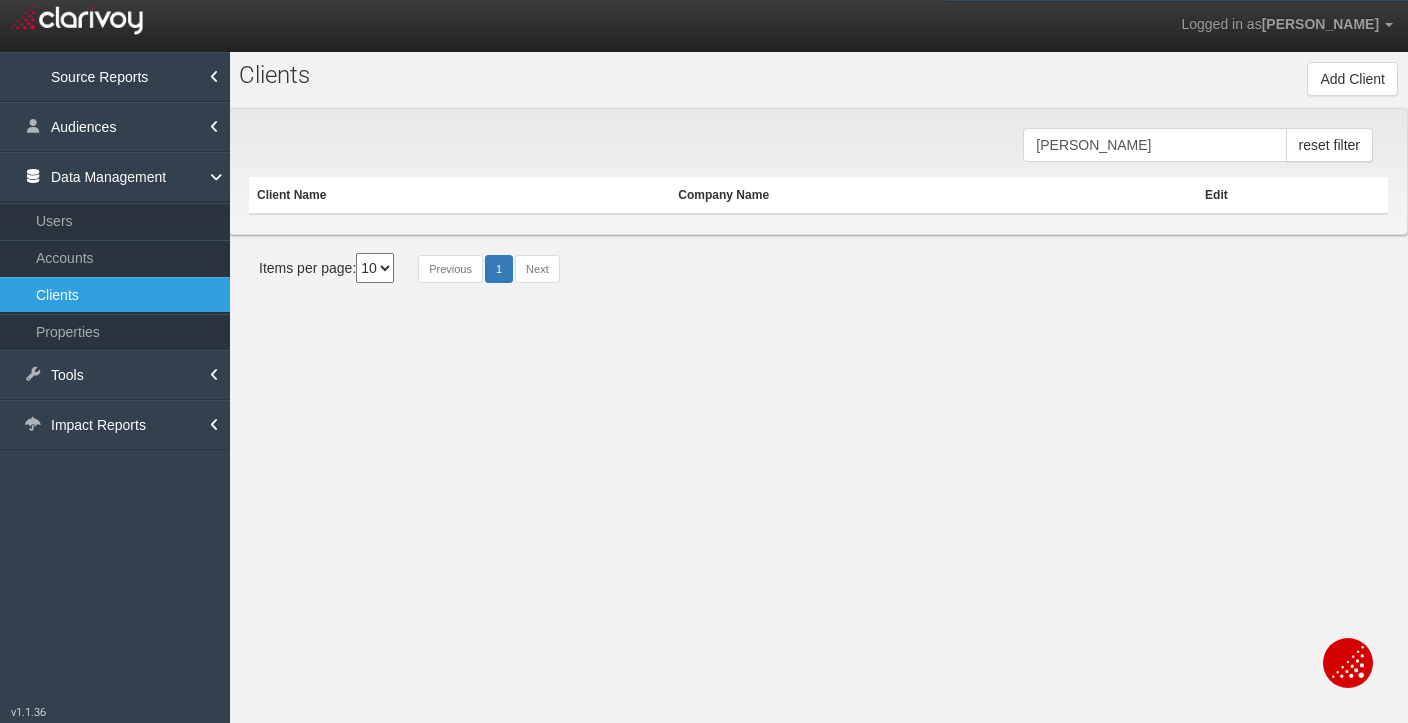 scroll, scrollTop: 0, scrollLeft: 0, axis: both 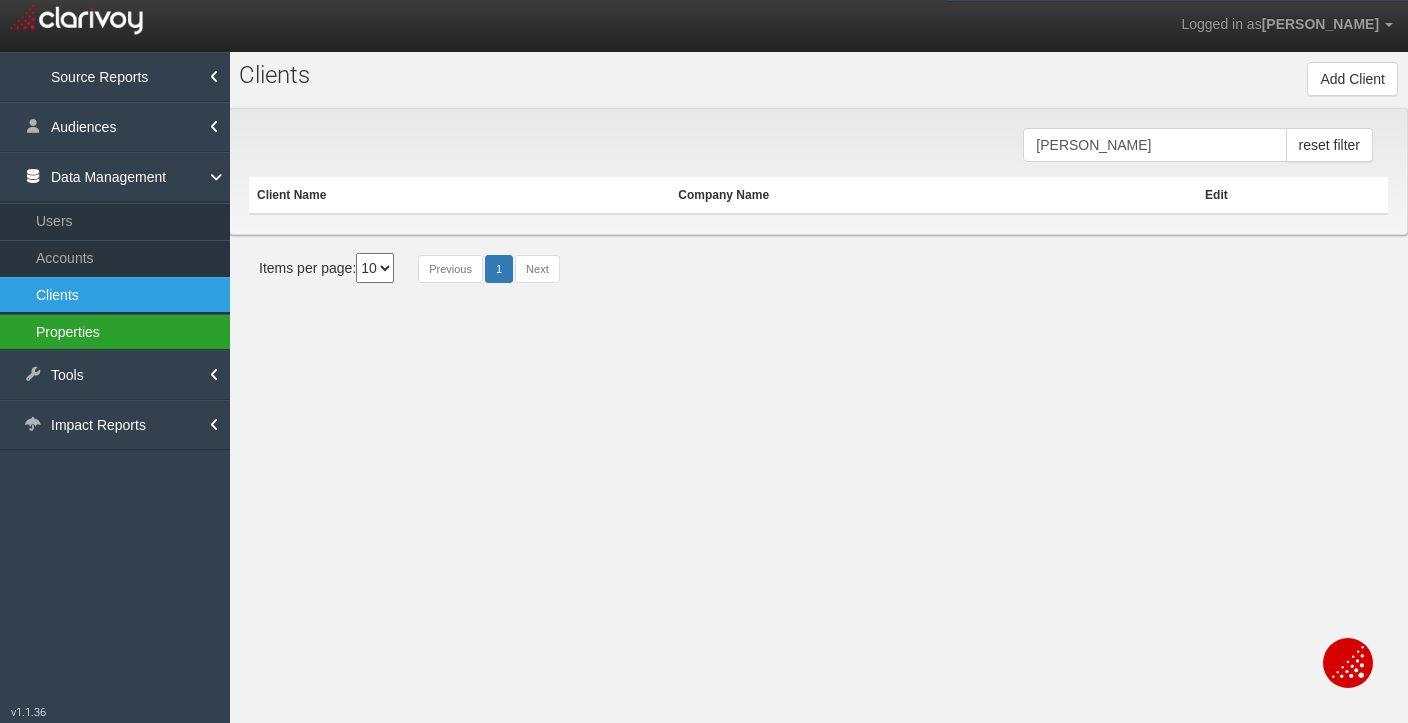 click on "Properties" at bounding box center (115, 332) 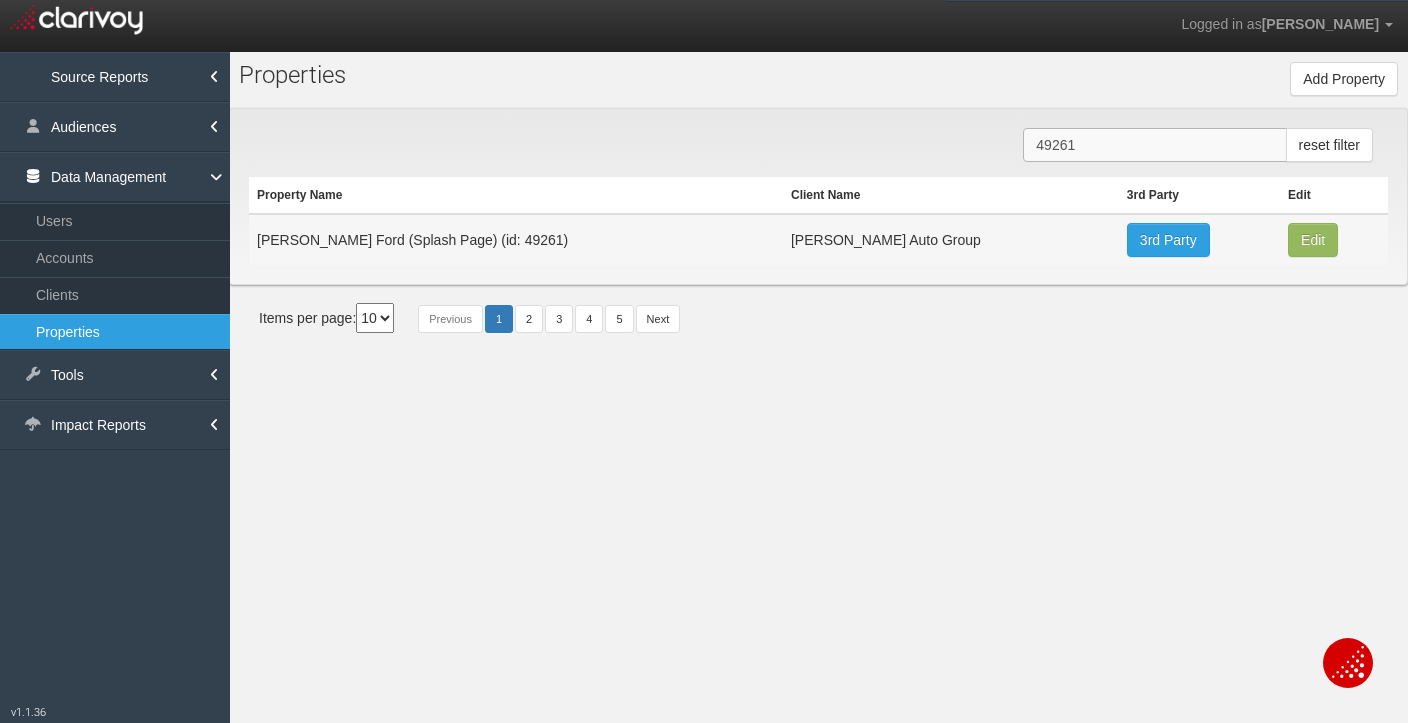 click on "49261" at bounding box center [1154, 145] 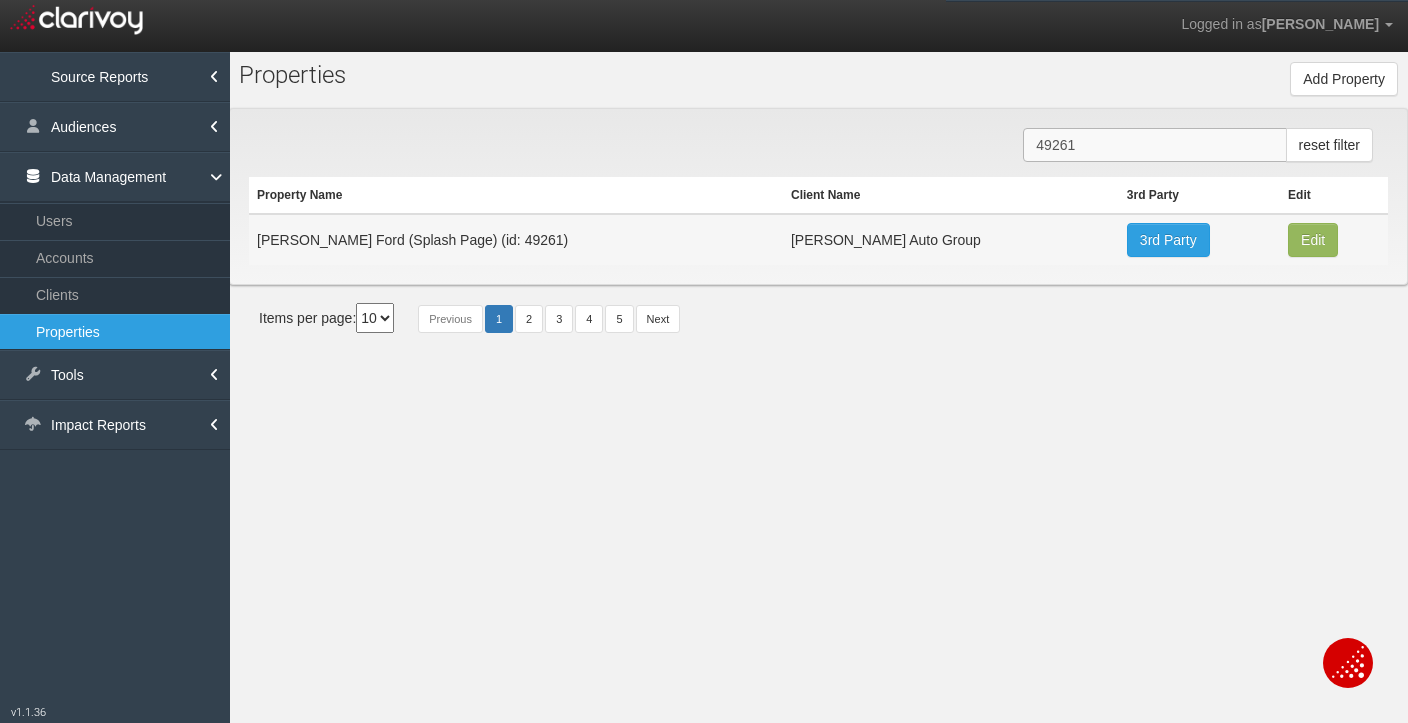 click on "49261" at bounding box center [1154, 145] 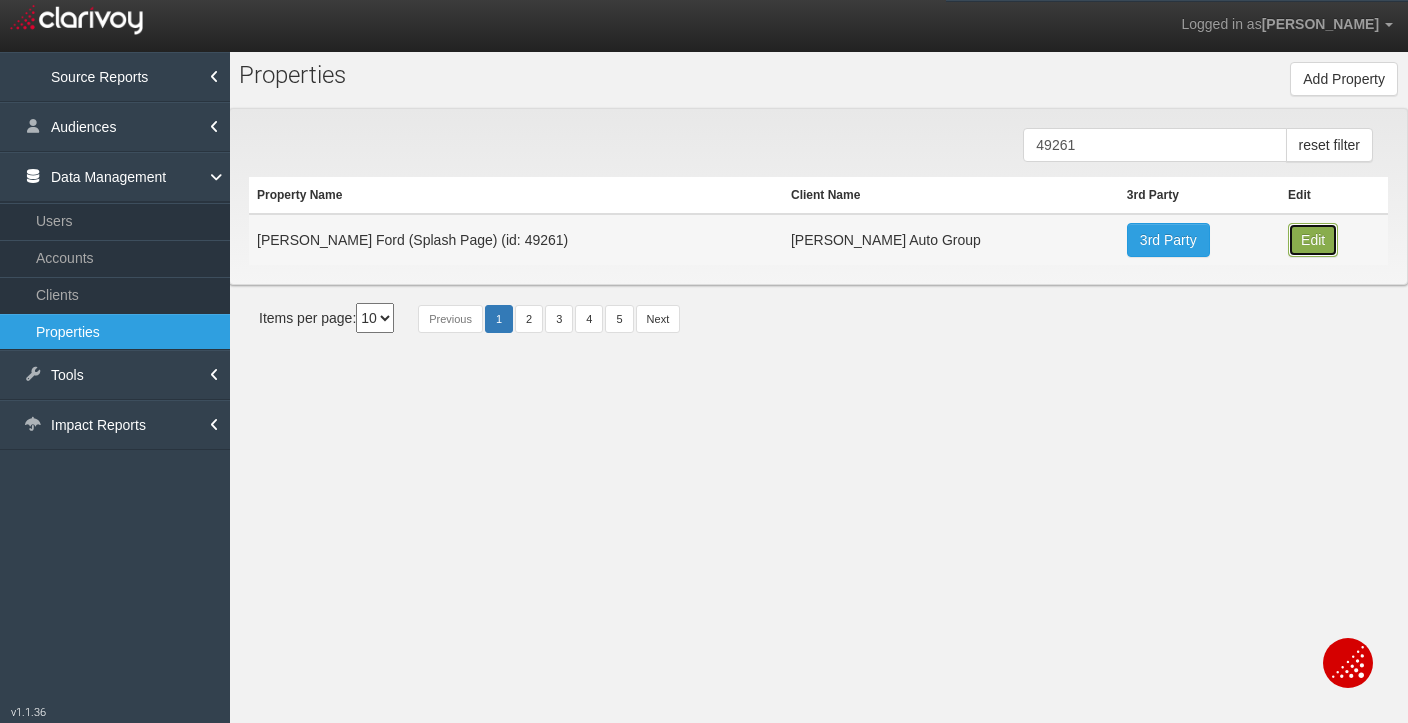 click on "Edit" at bounding box center [1313, 240] 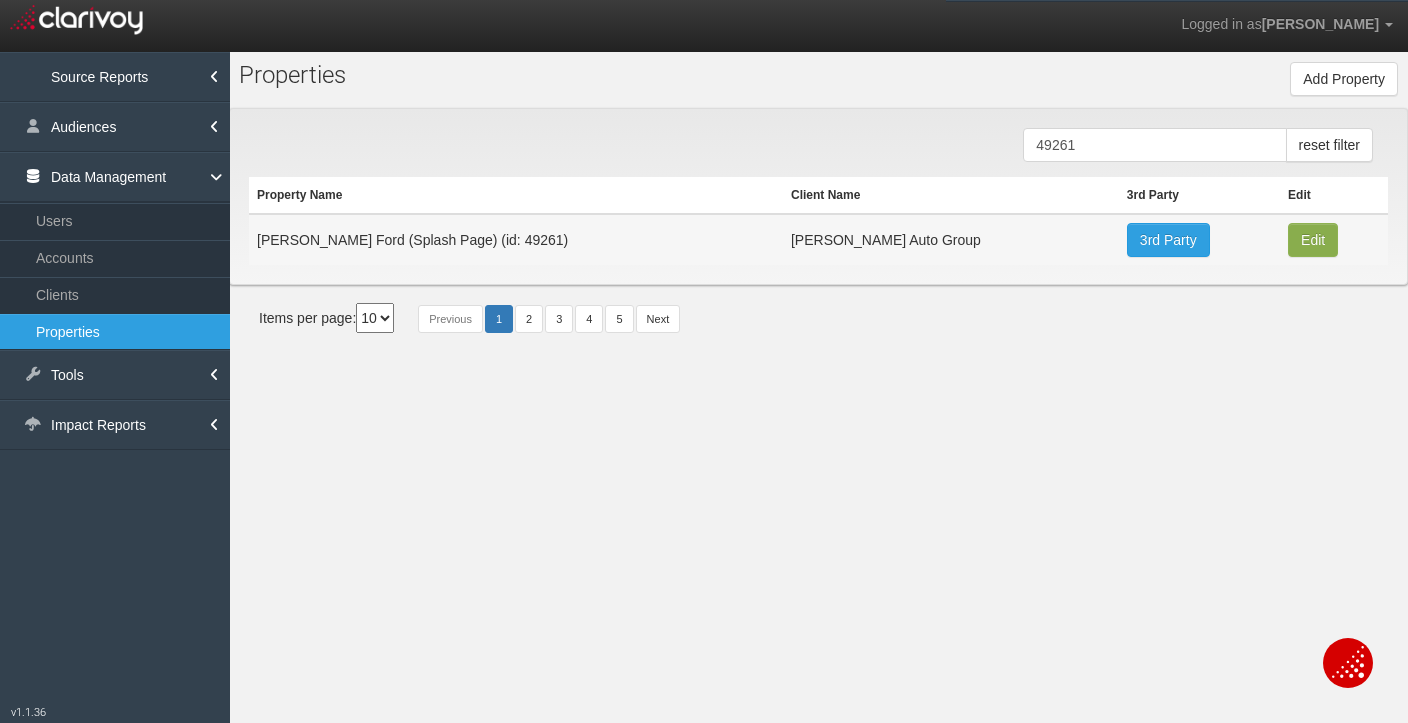 type on "[PERSON_NAME] Ford (Splash Page)" 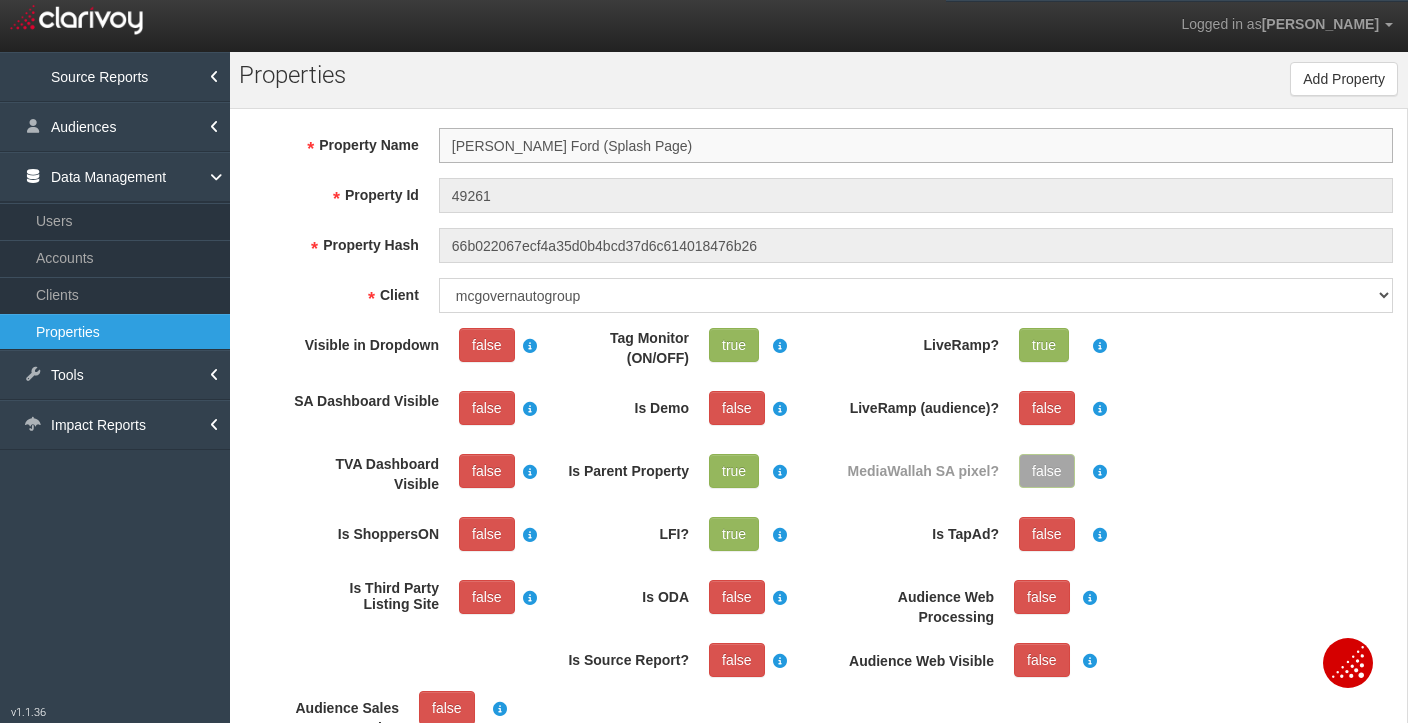 scroll, scrollTop: 37, scrollLeft: 0, axis: vertical 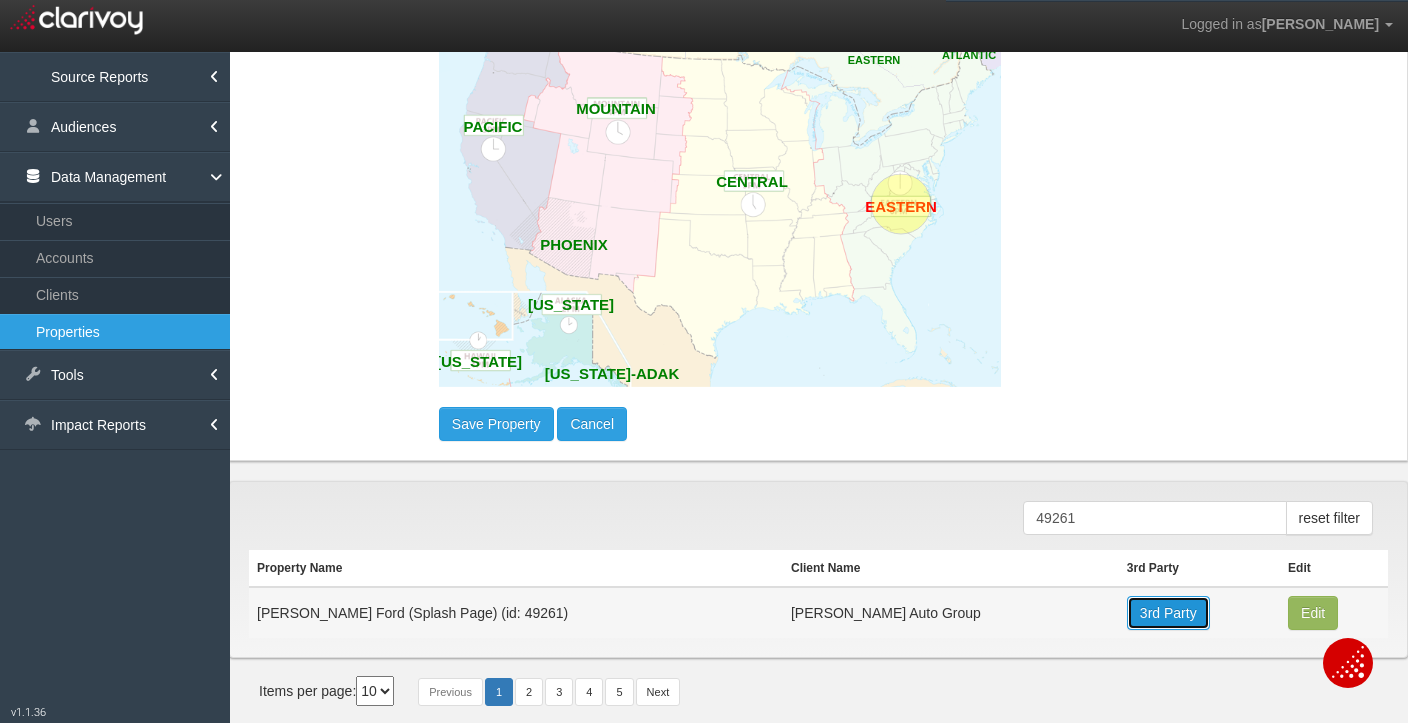 click on "3rd Party" at bounding box center (1168, 613) 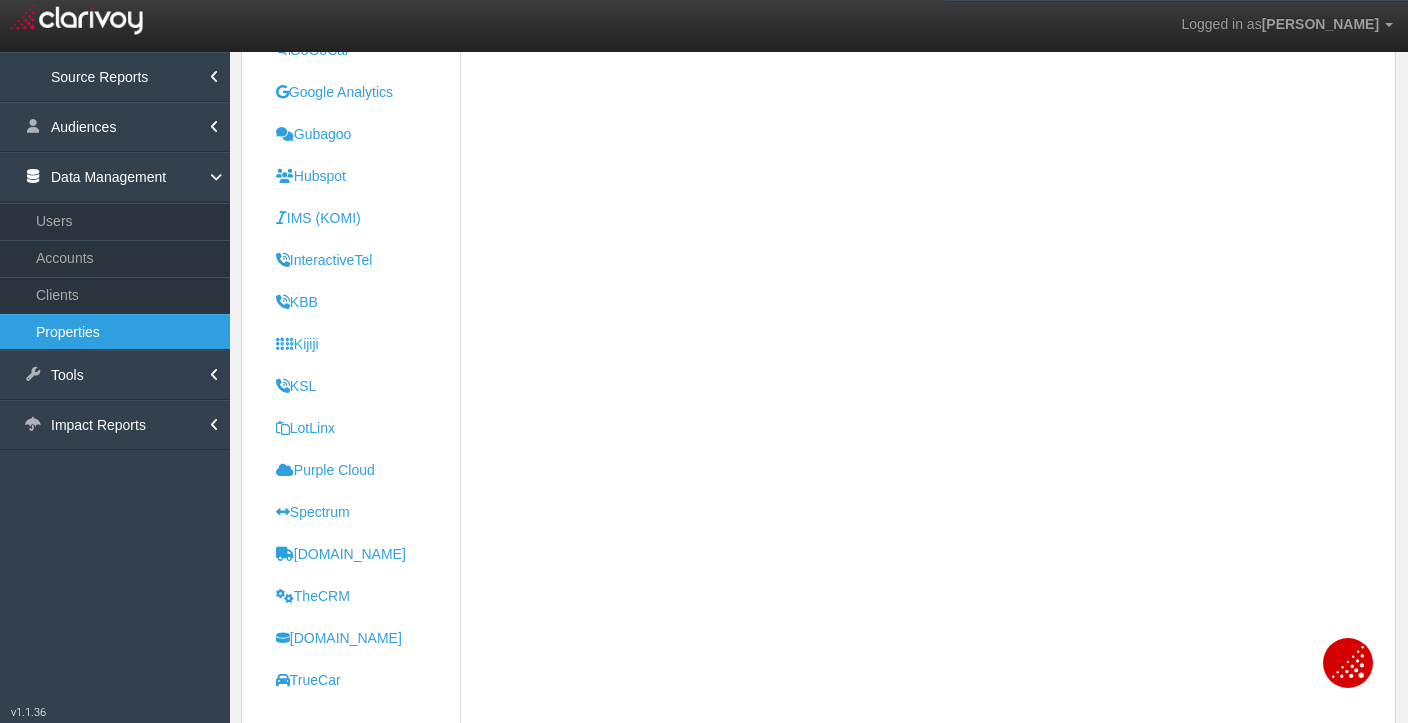 scroll, scrollTop: 0, scrollLeft: 0, axis: both 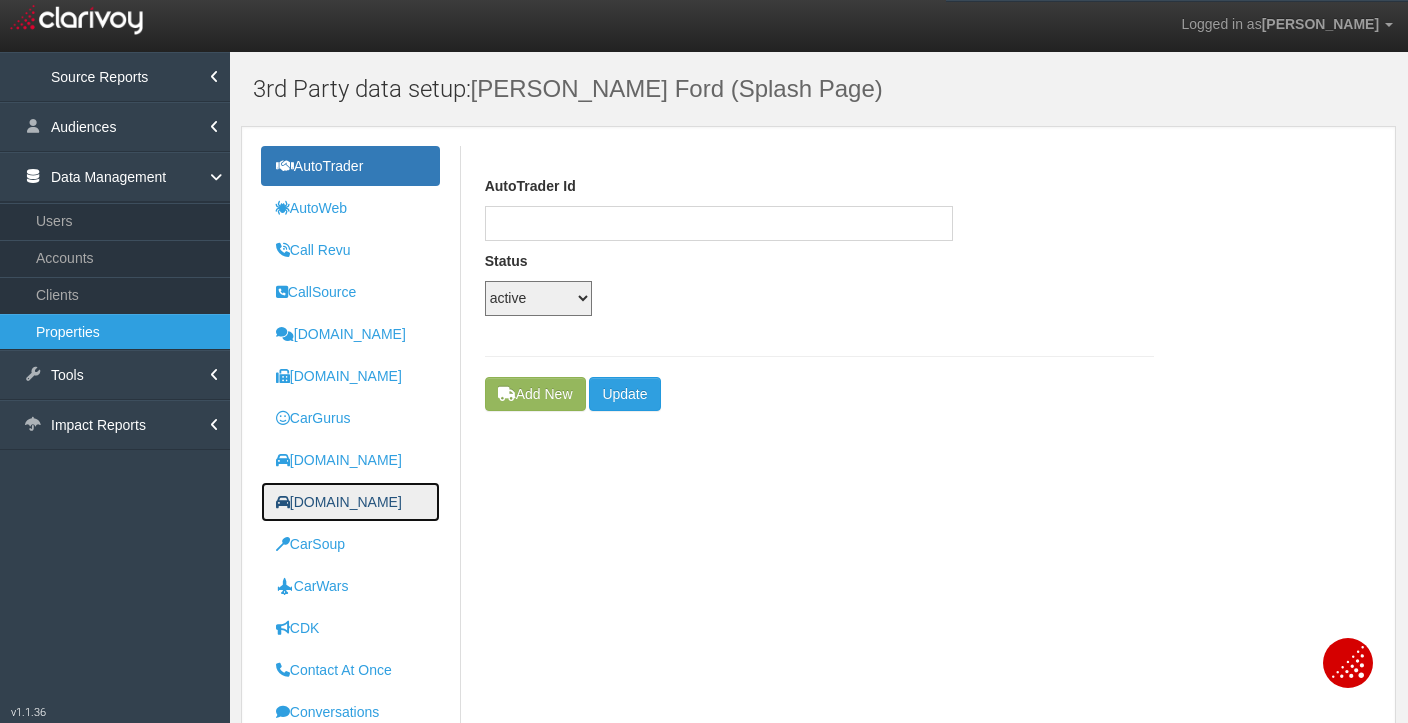click on "[DOMAIN_NAME]" at bounding box center [350, 502] 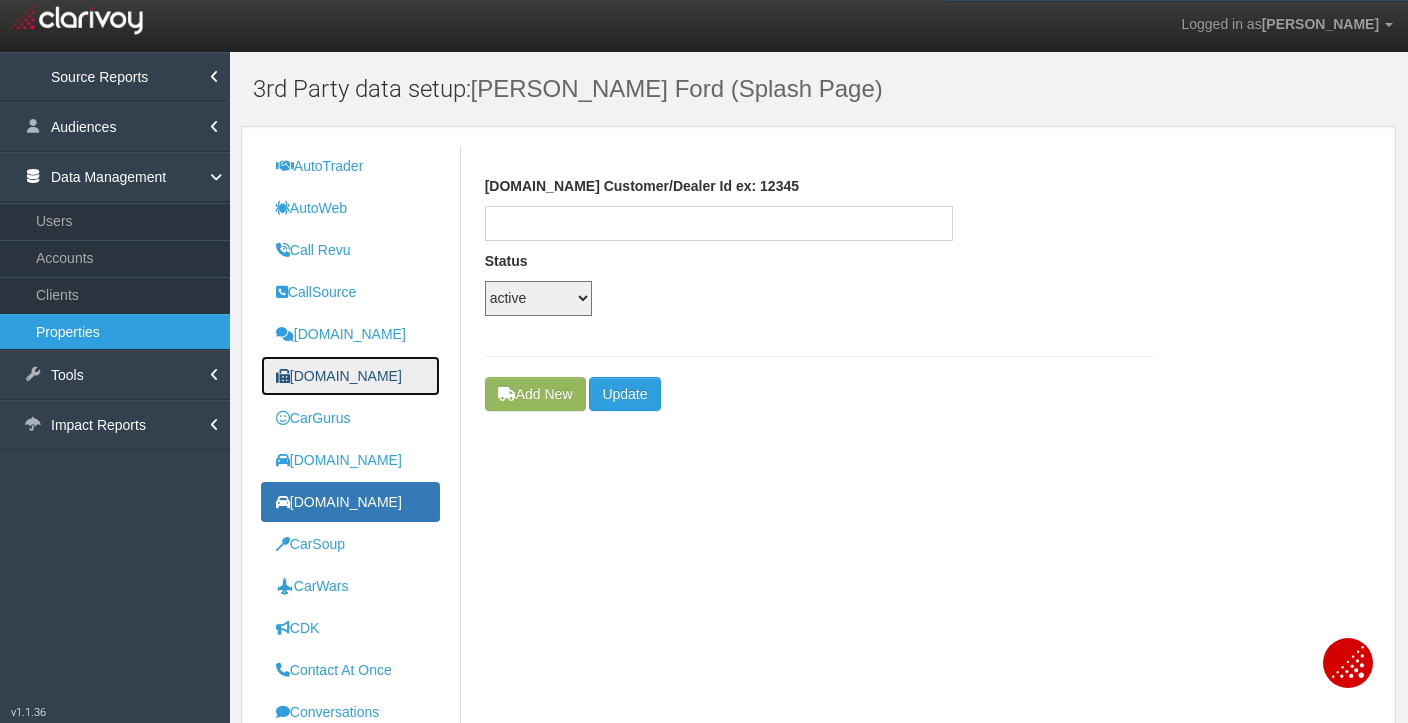click on "[DOMAIN_NAME]" at bounding box center (339, 376) 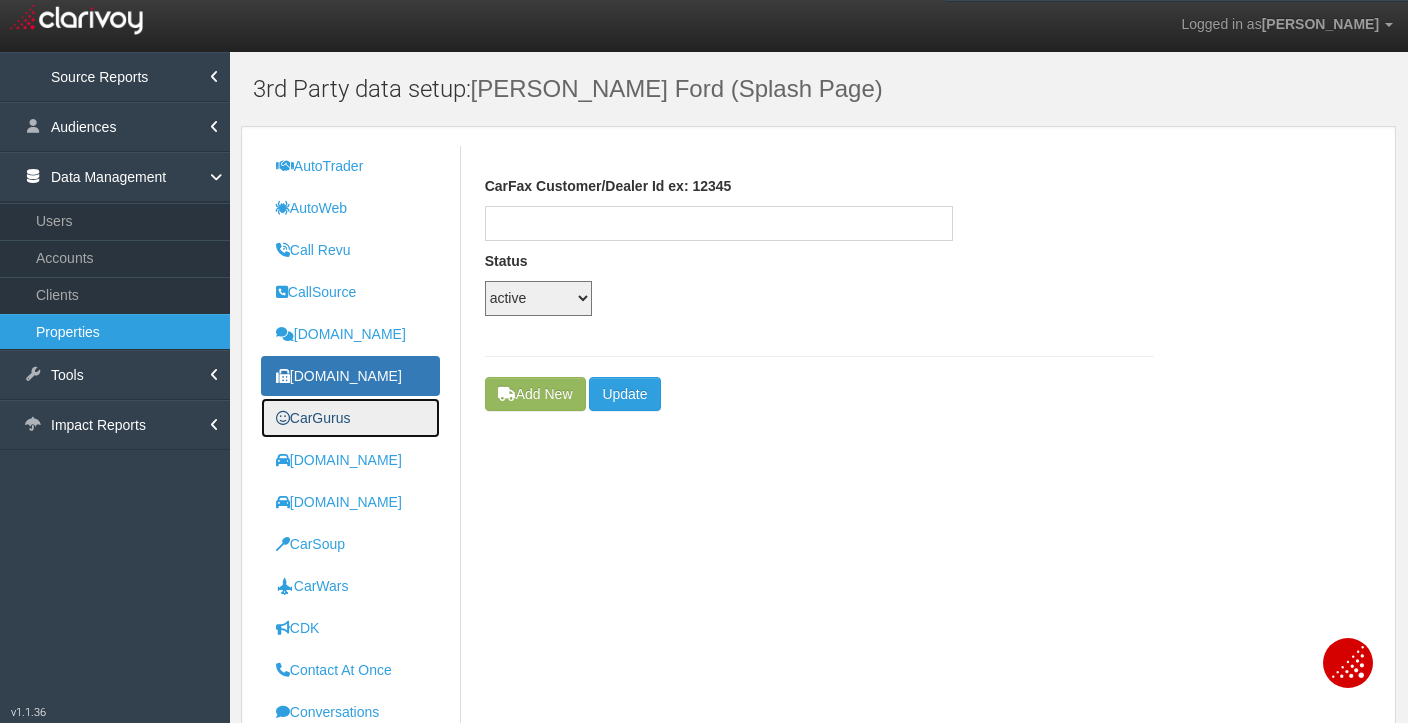 click on "CarGurus" at bounding box center (350, 418) 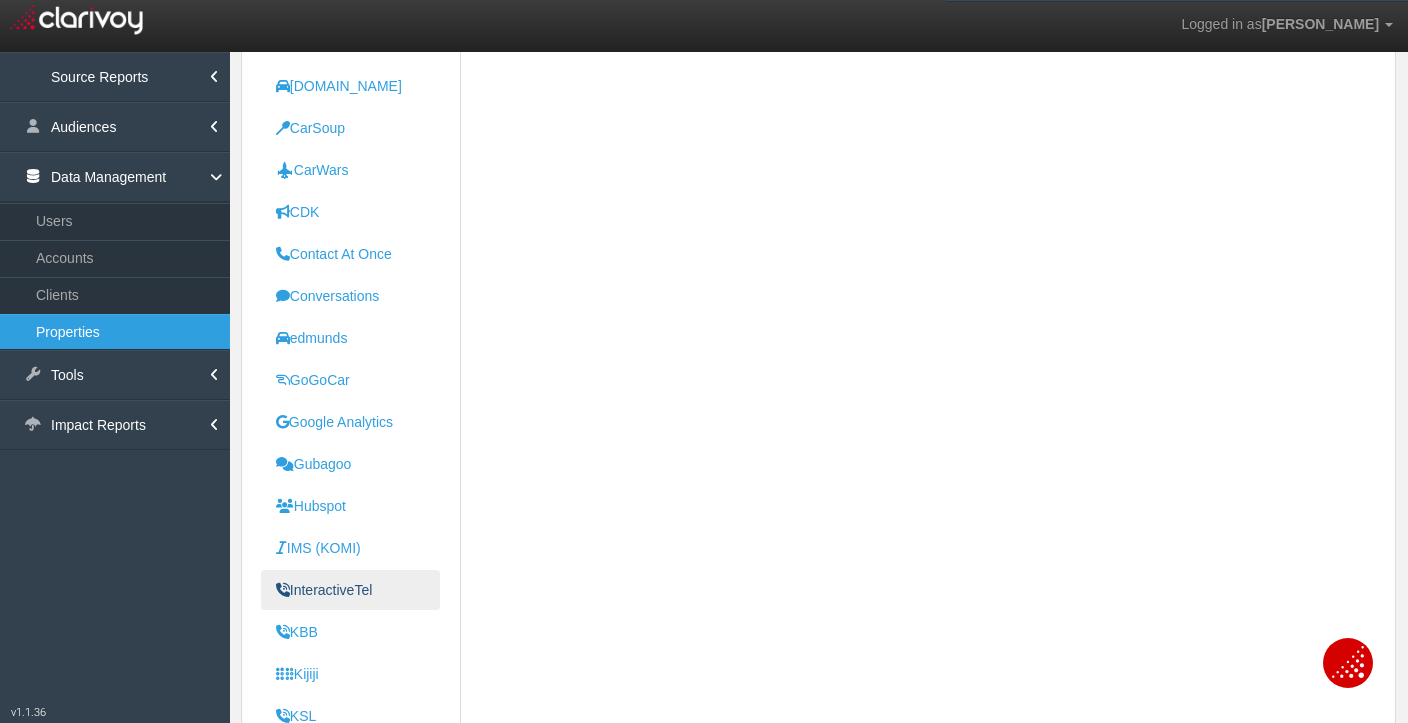 scroll, scrollTop: 517, scrollLeft: 0, axis: vertical 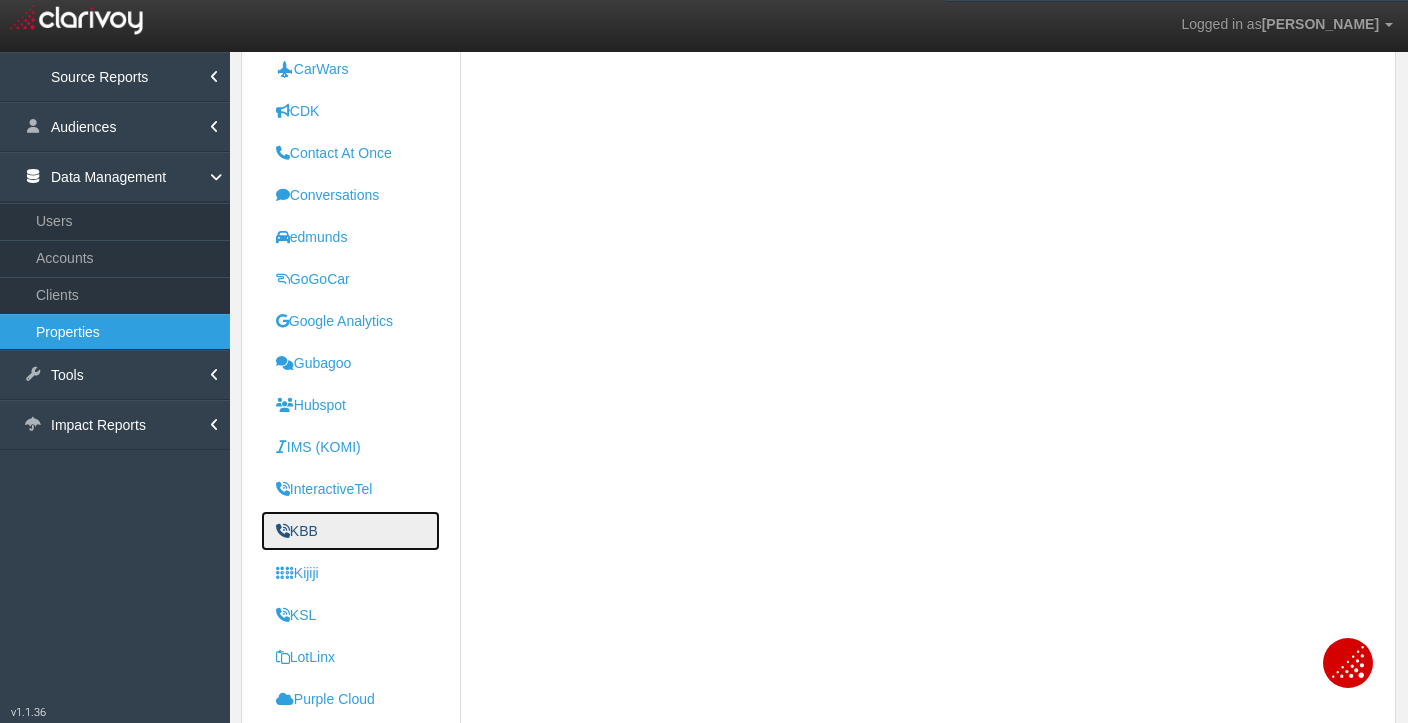 click on "KBB" at bounding box center [350, 531] 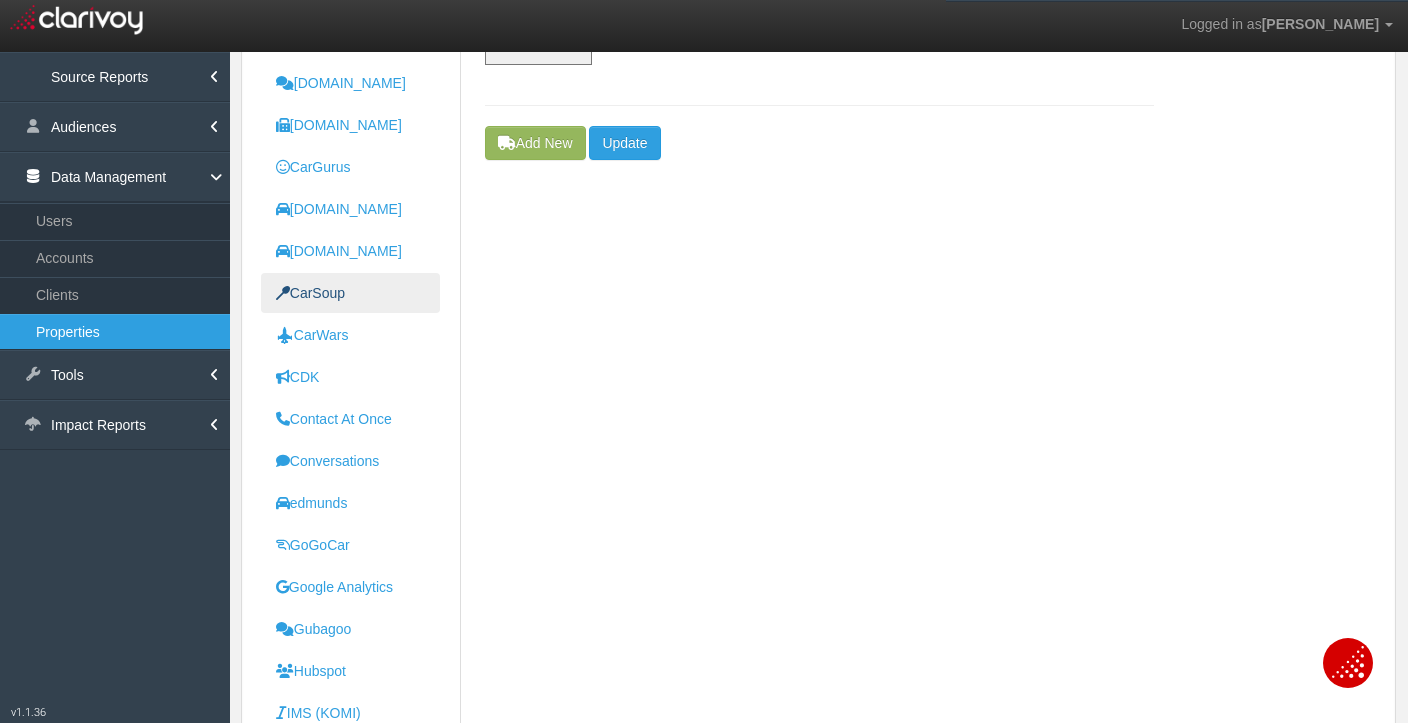 scroll, scrollTop: 668, scrollLeft: 0, axis: vertical 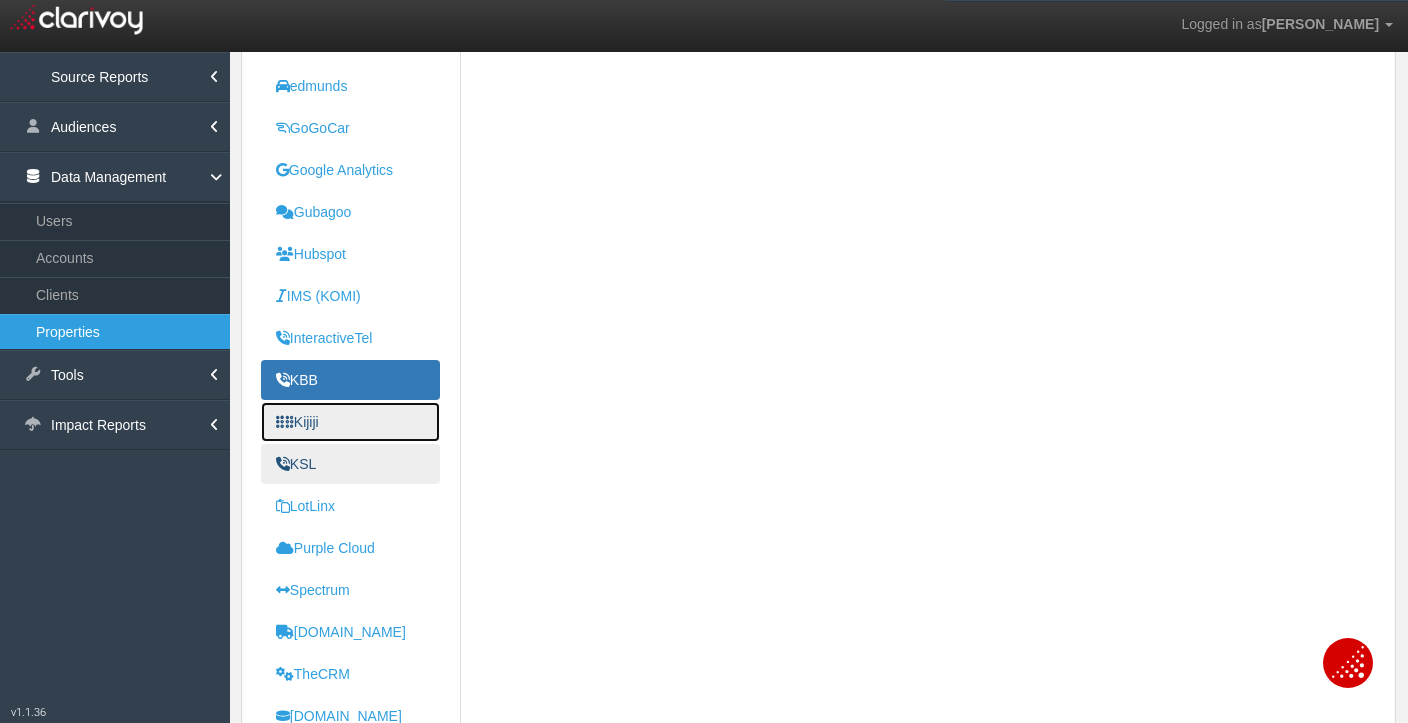 click on "Kijiji" at bounding box center [350, 422] 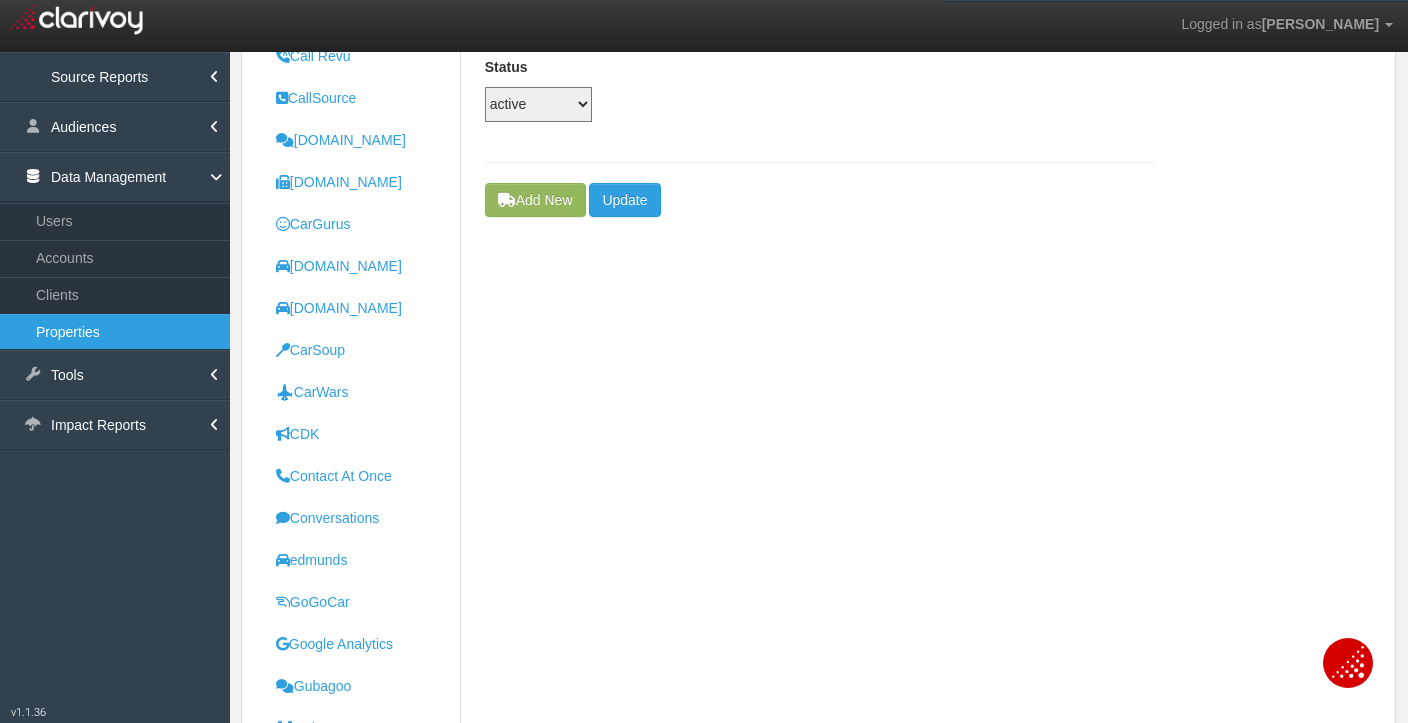 scroll, scrollTop: 0, scrollLeft: 0, axis: both 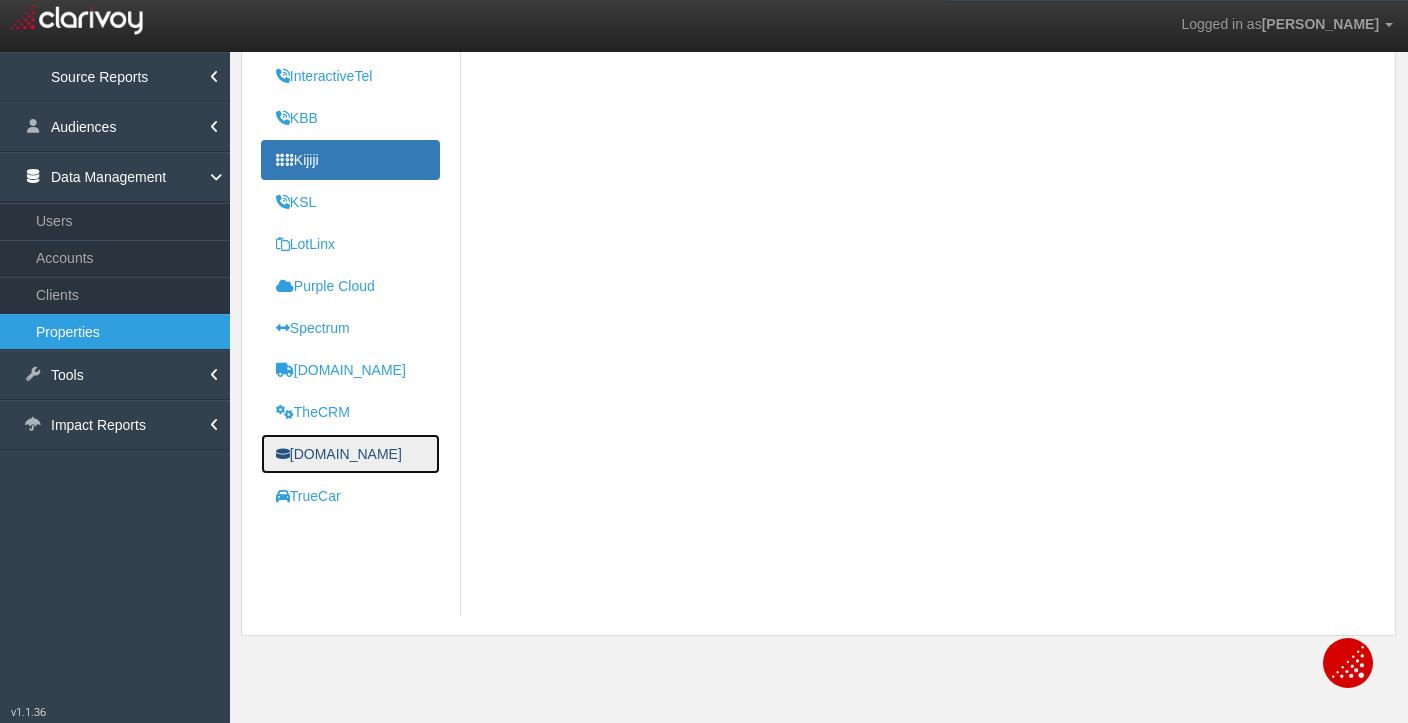 click on "[DOMAIN_NAME]" at bounding box center [339, 454] 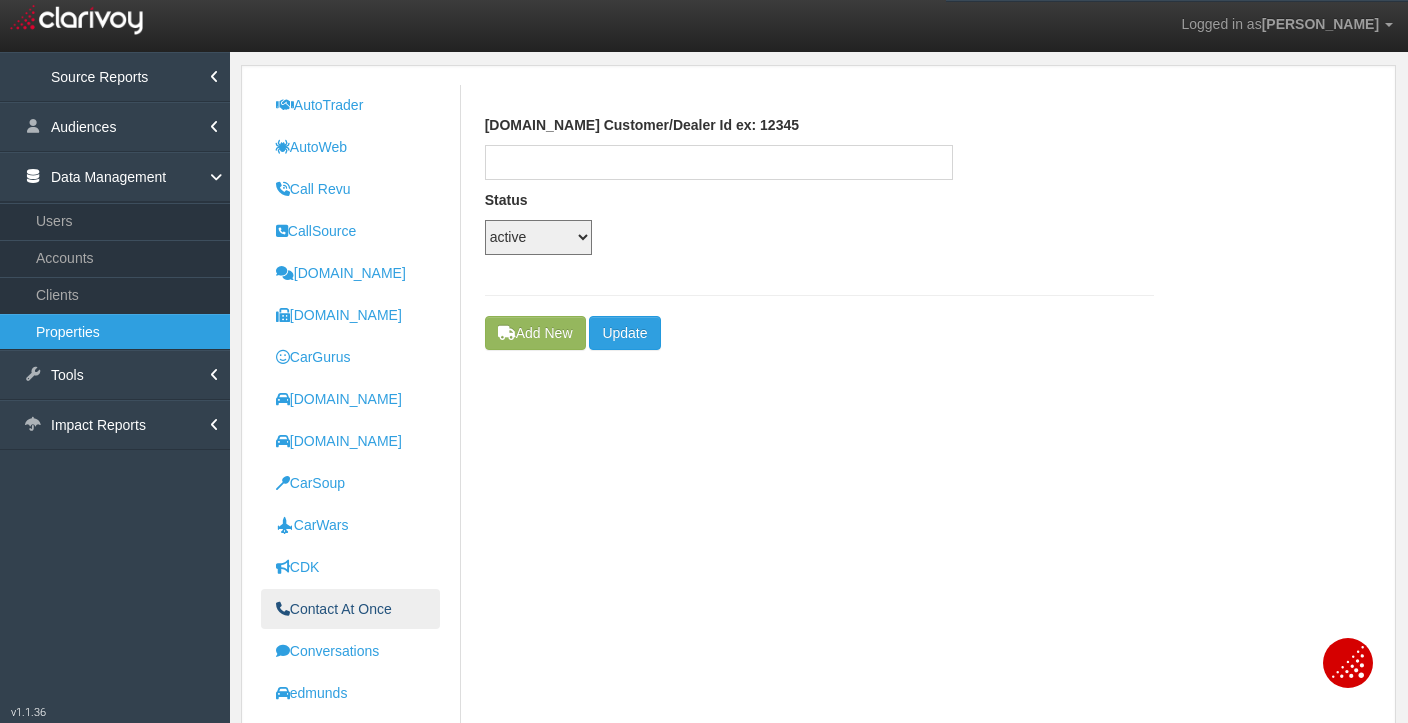 scroll, scrollTop: 170, scrollLeft: 0, axis: vertical 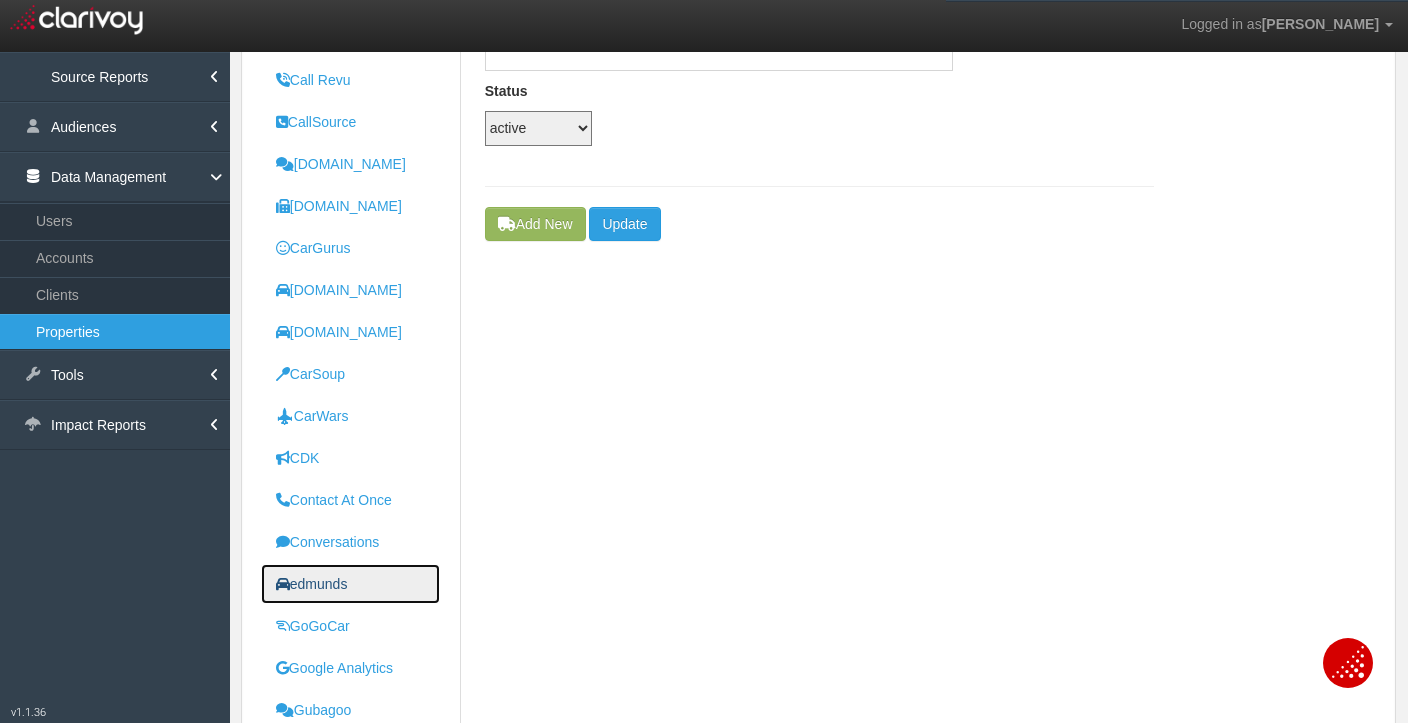 click on "edmunds" at bounding box center (350, 584) 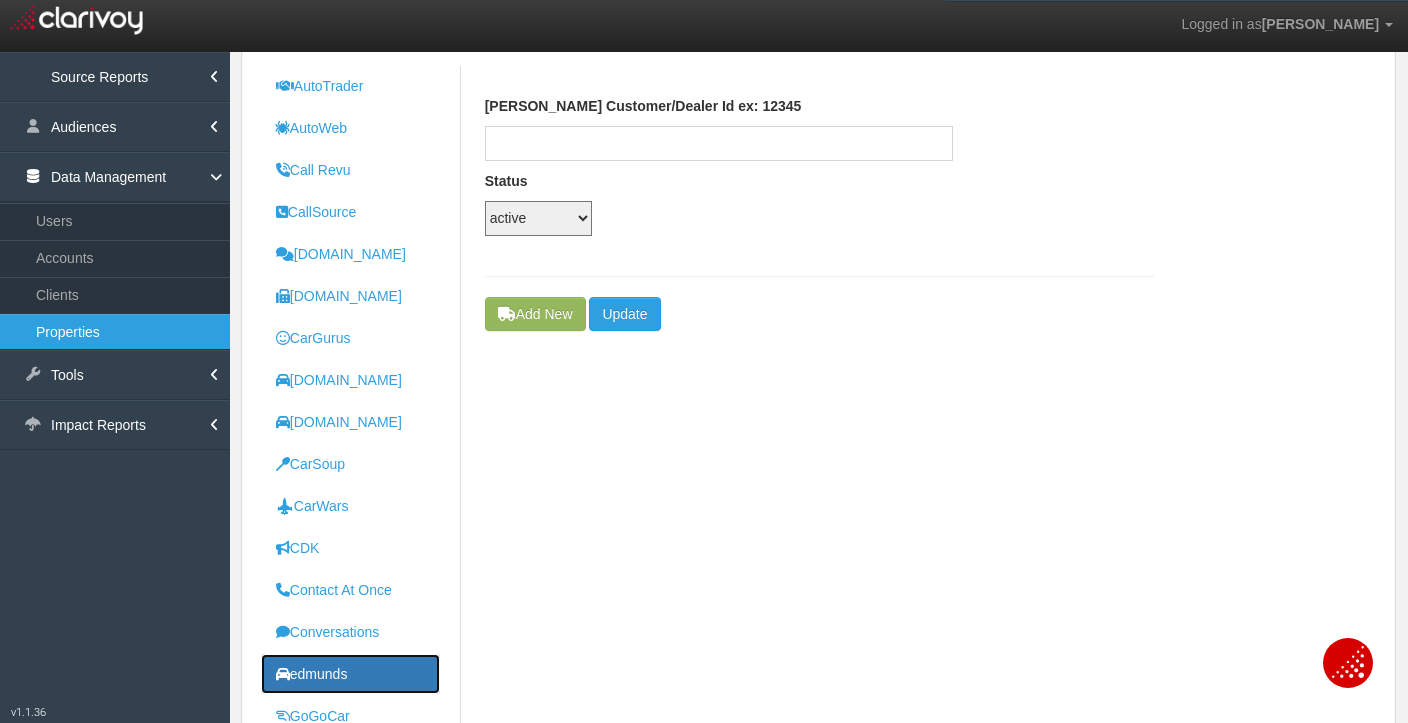 scroll, scrollTop: 0, scrollLeft: 0, axis: both 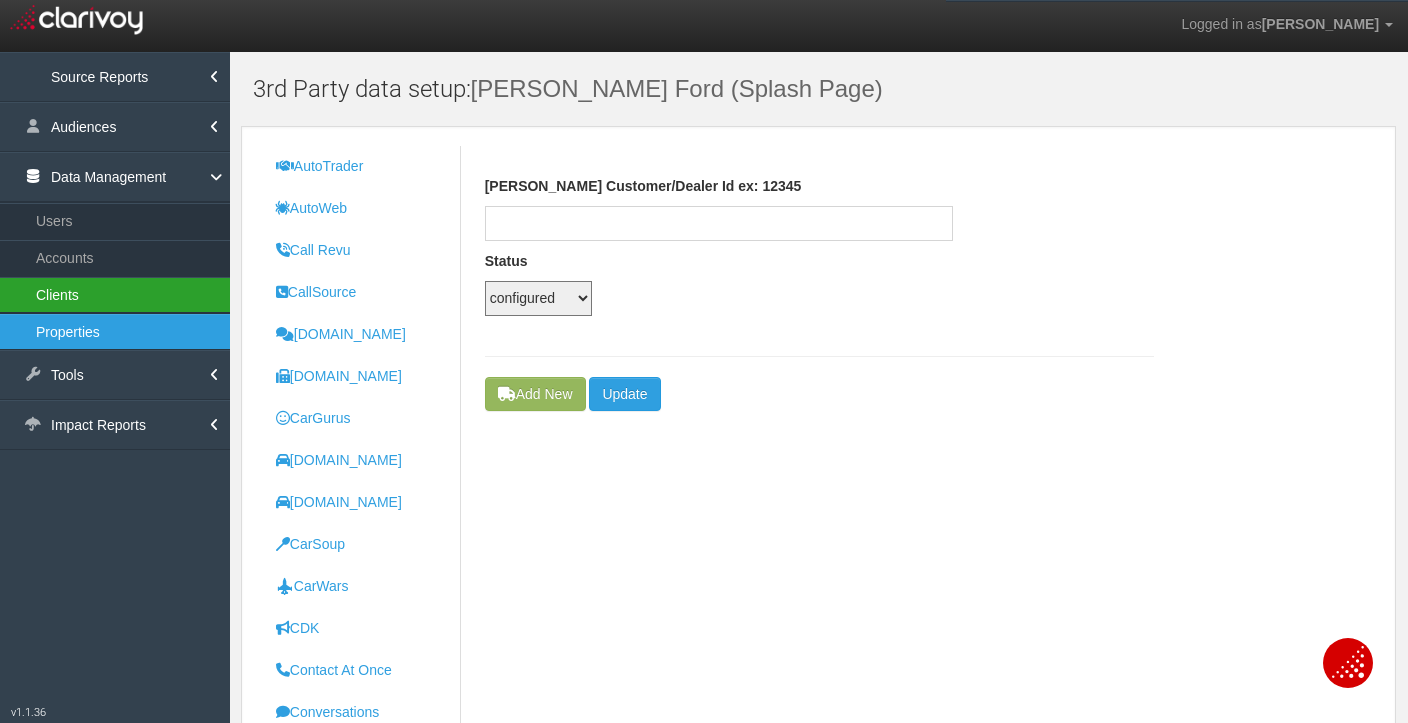 click on "Clients" at bounding box center (115, 295) 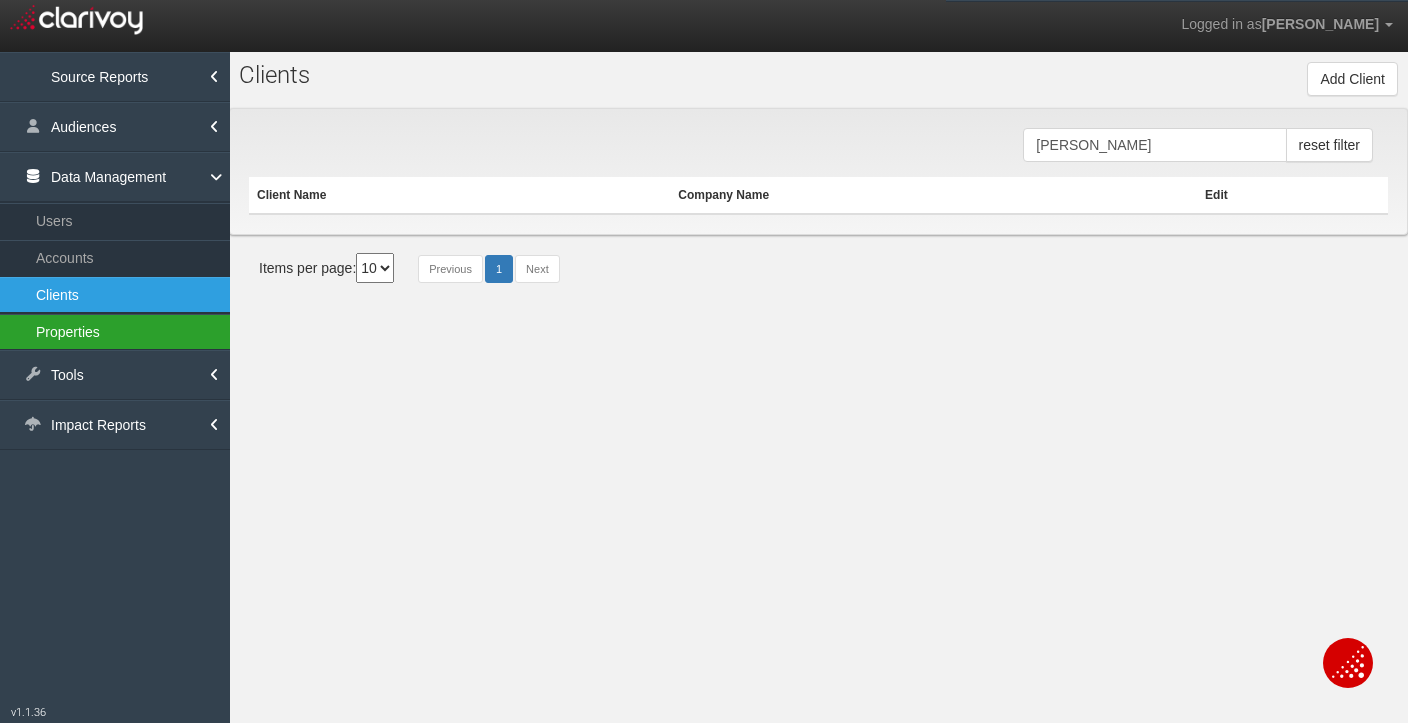 click on "Properties" at bounding box center (115, 332) 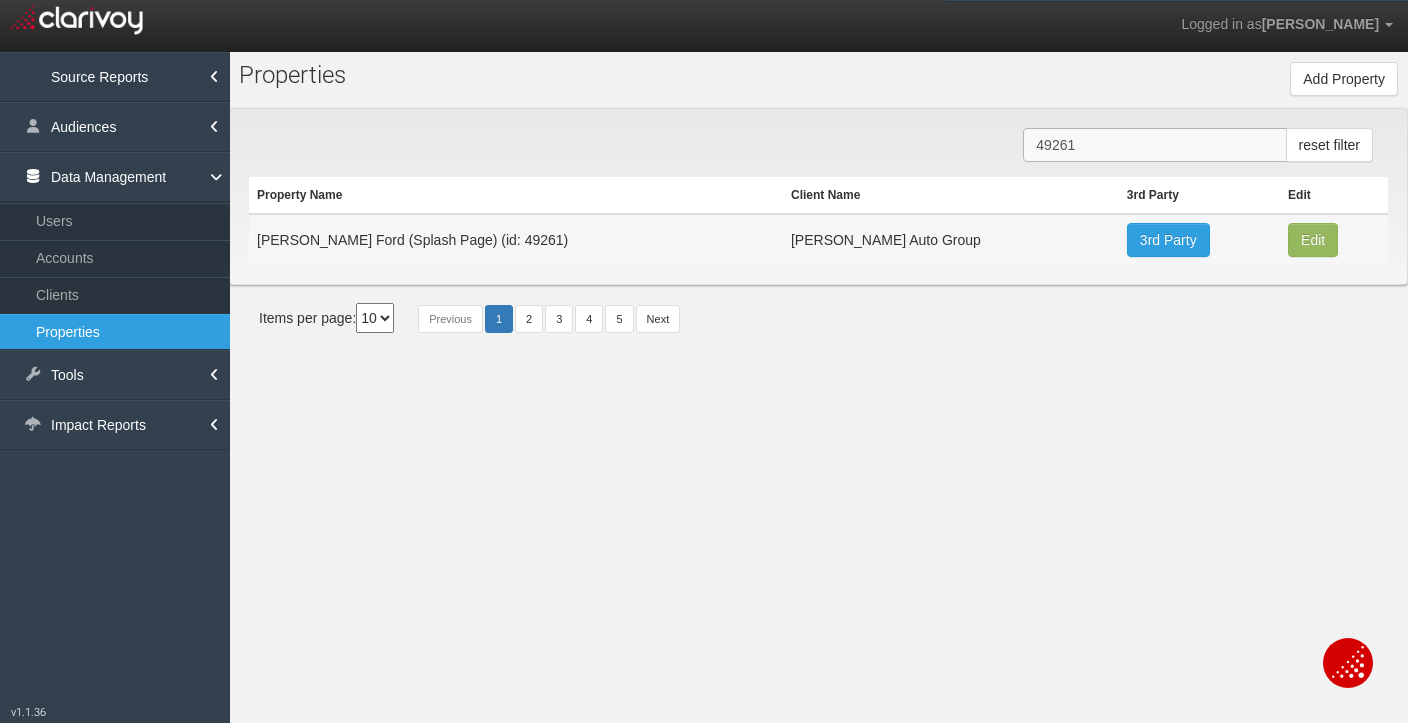 click on "49261" at bounding box center [1154, 145] 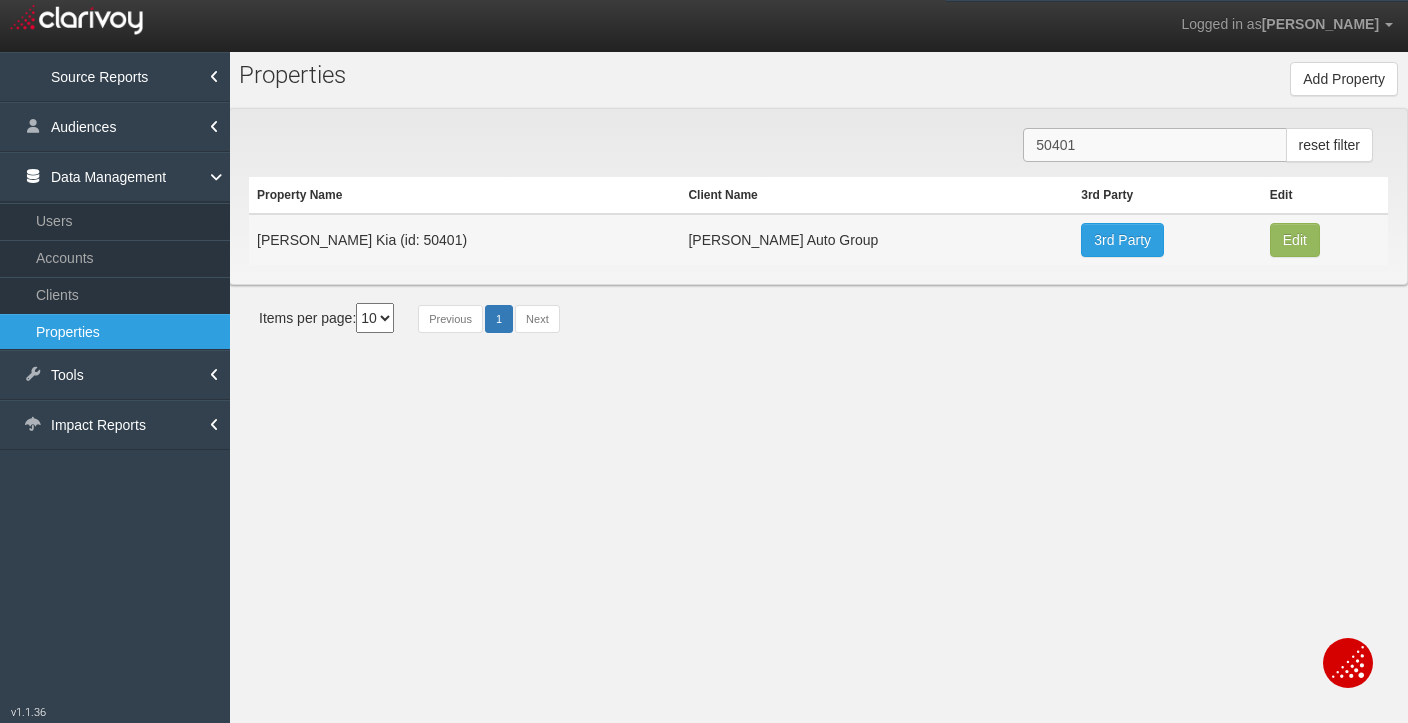 type on "50401" 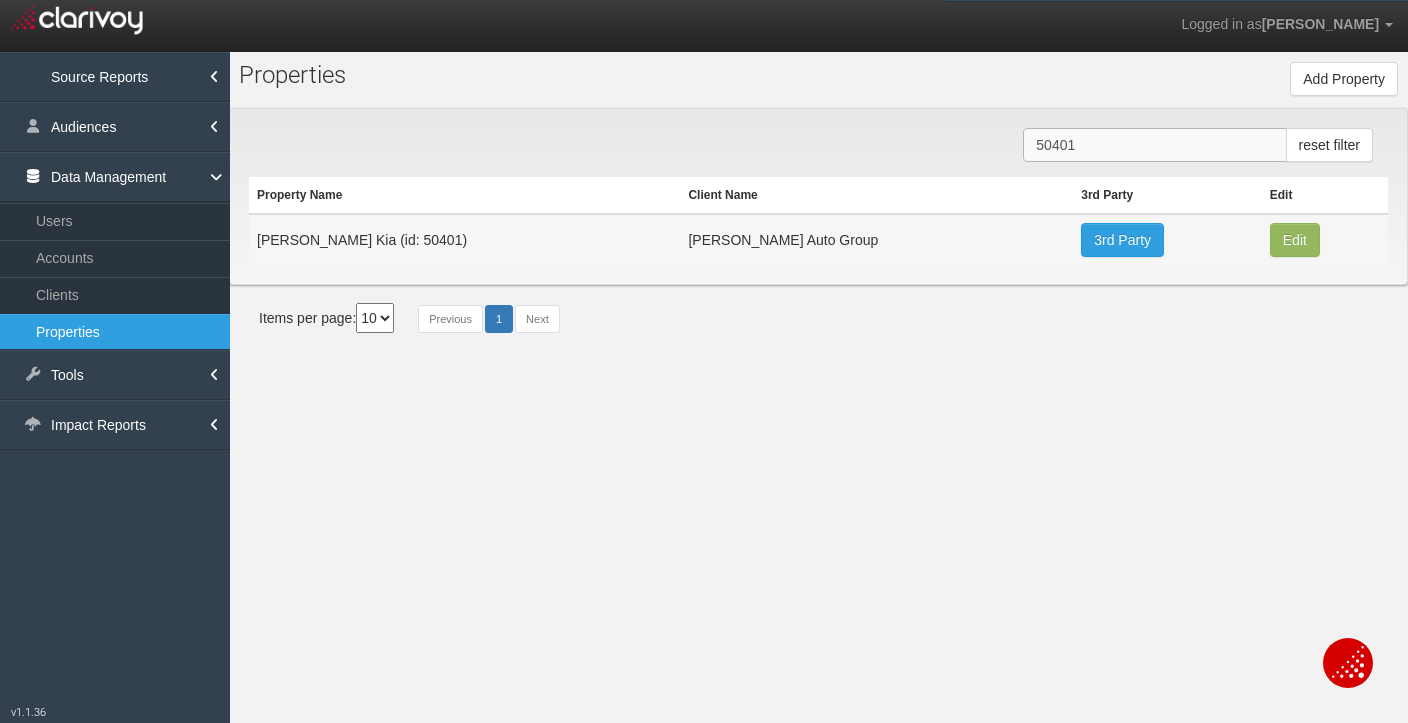 click on "50401" at bounding box center [1154, 145] 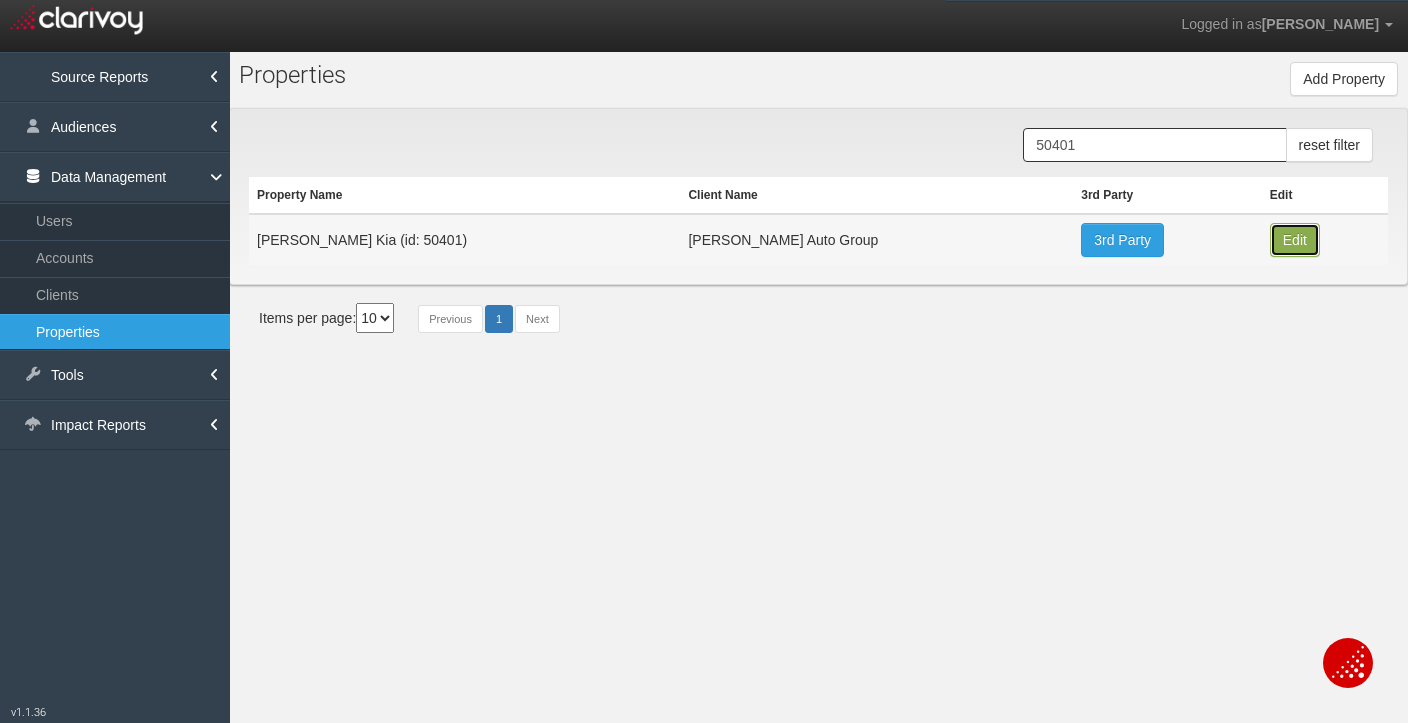 click on "Edit" at bounding box center (1295, 240) 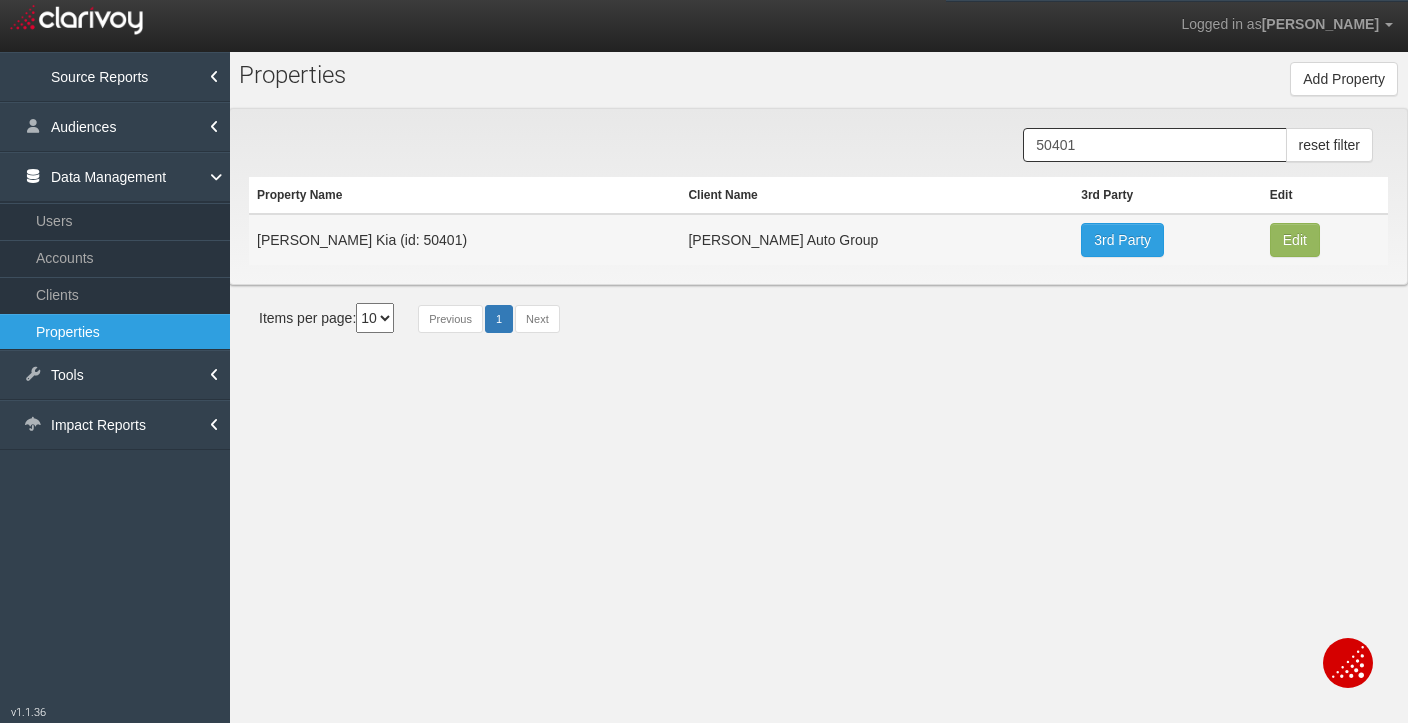 type on "[PERSON_NAME] Kia" 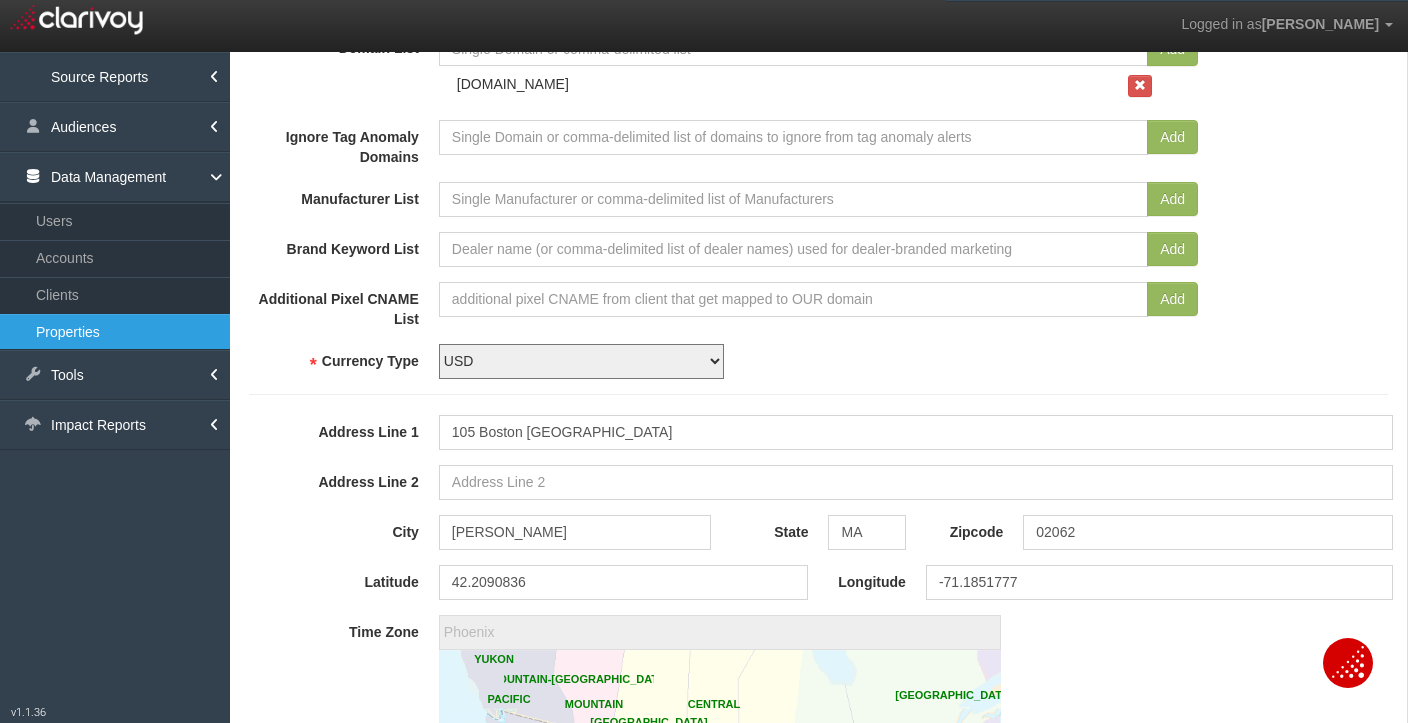 scroll, scrollTop: 1066, scrollLeft: 0, axis: vertical 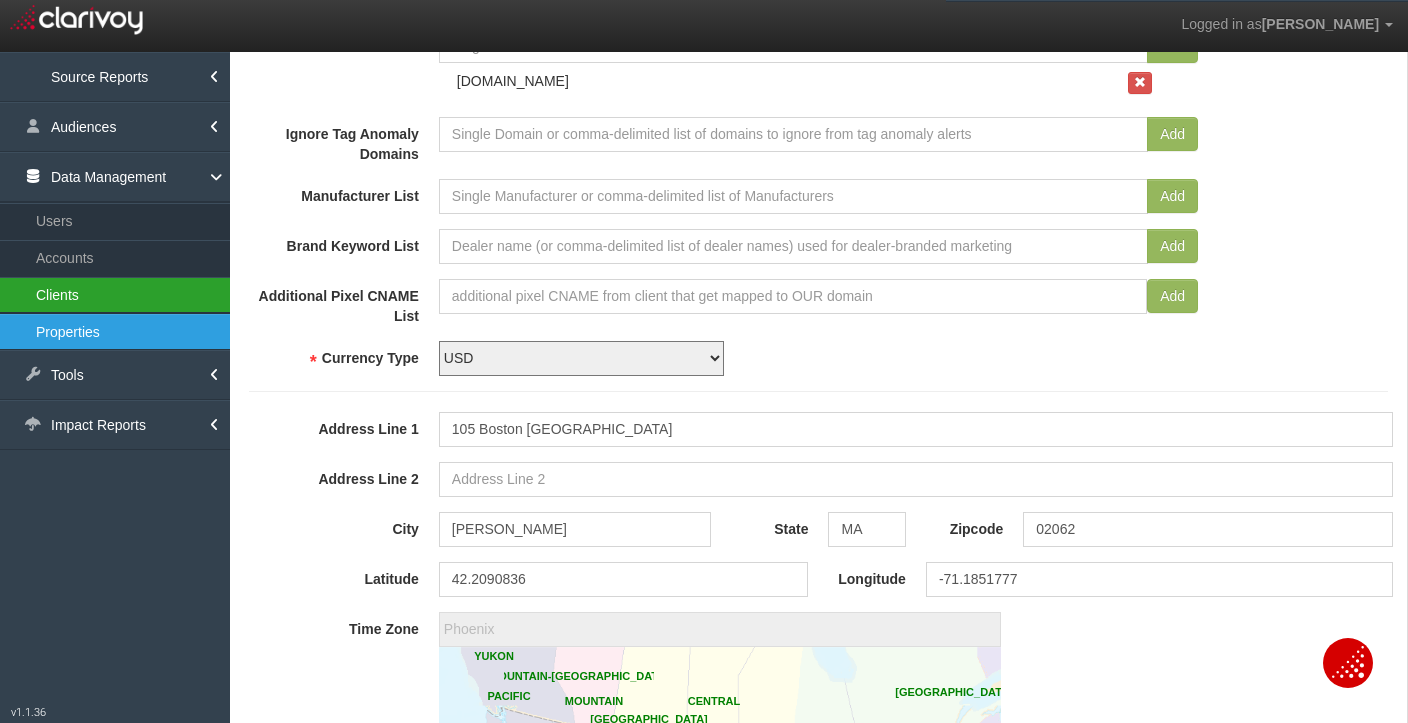 click on "Clients" at bounding box center (115, 295) 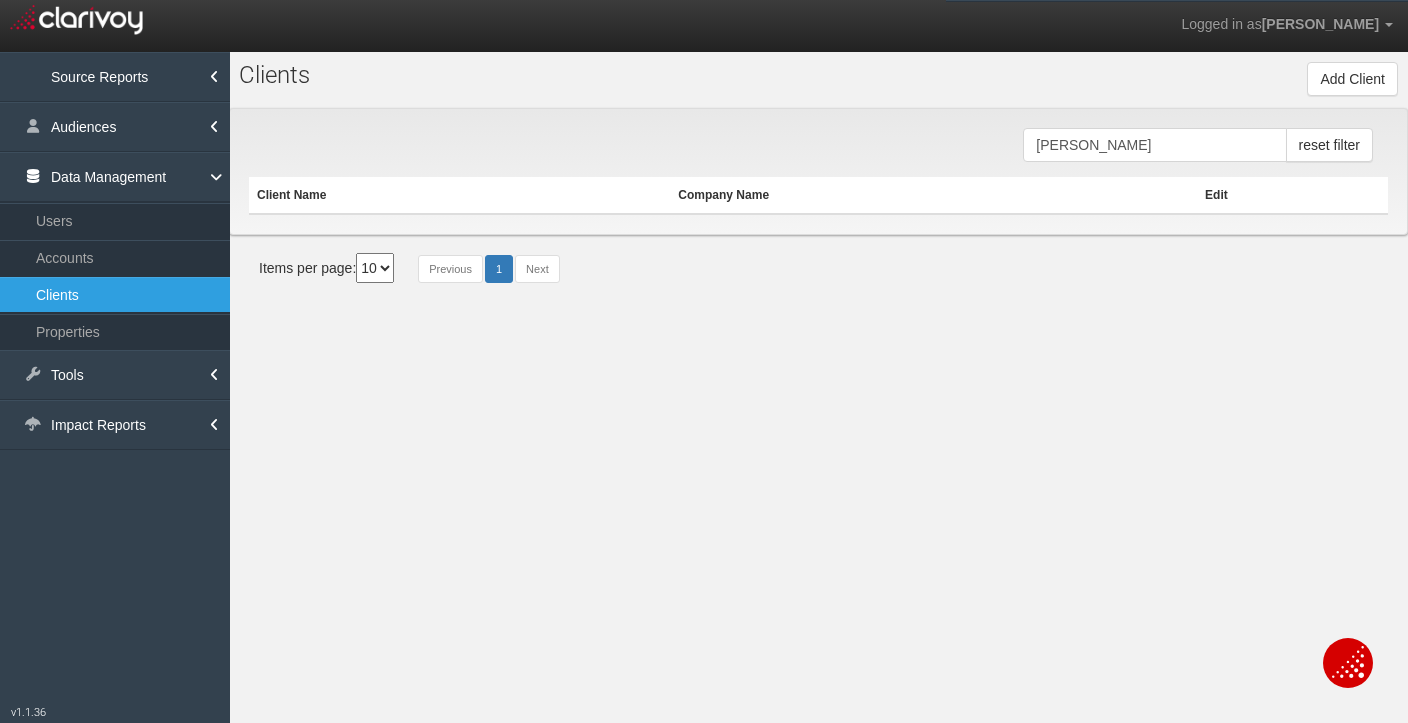 scroll, scrollTop: 0, scrollLeft: 0, axis: both 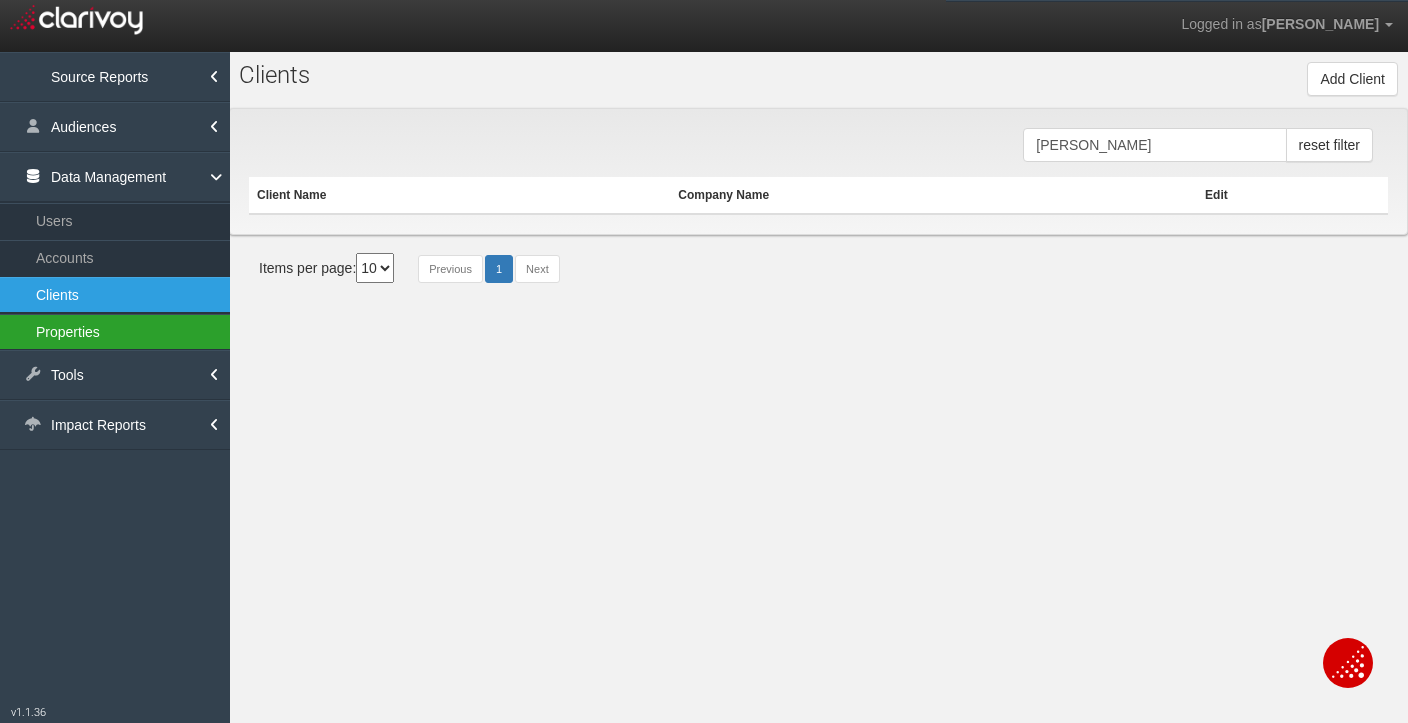 click on "Properties" at bounding box center [115, 332] 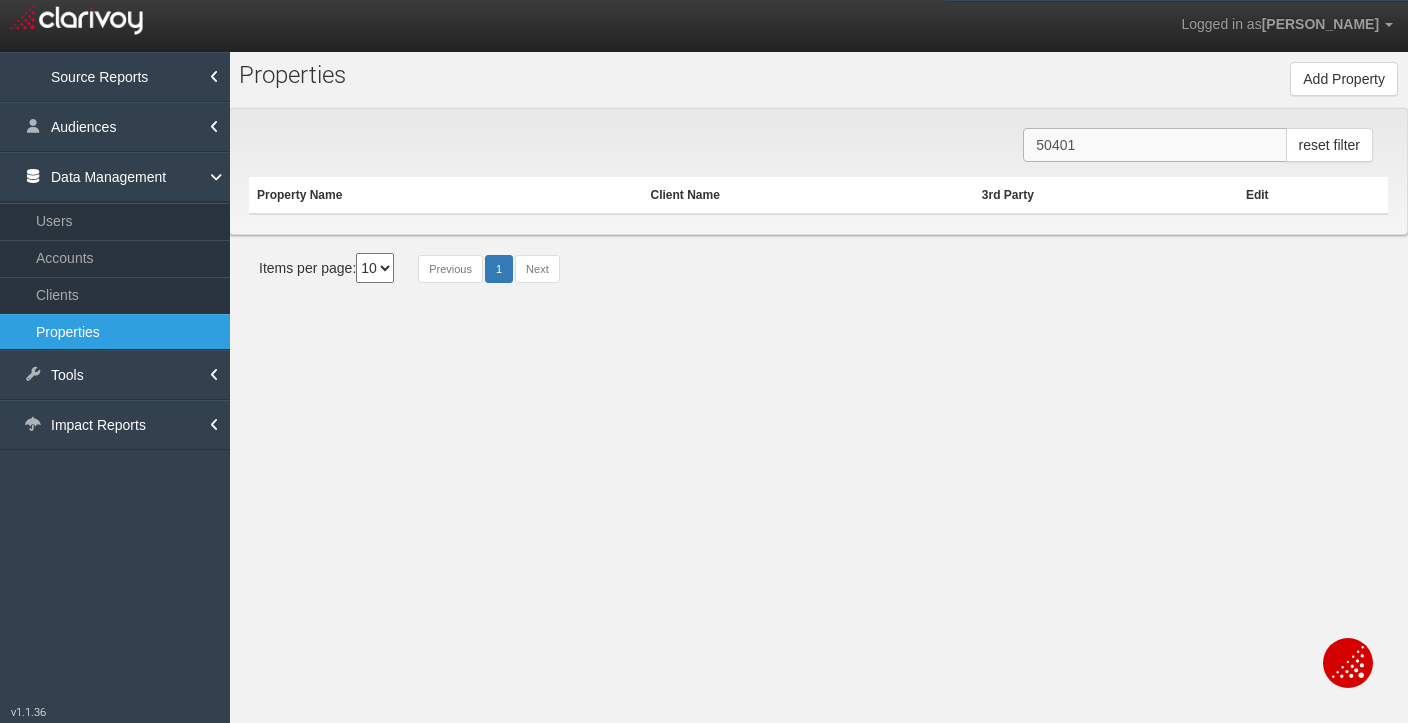 click on "50401" at bounding box center [1154, 145] 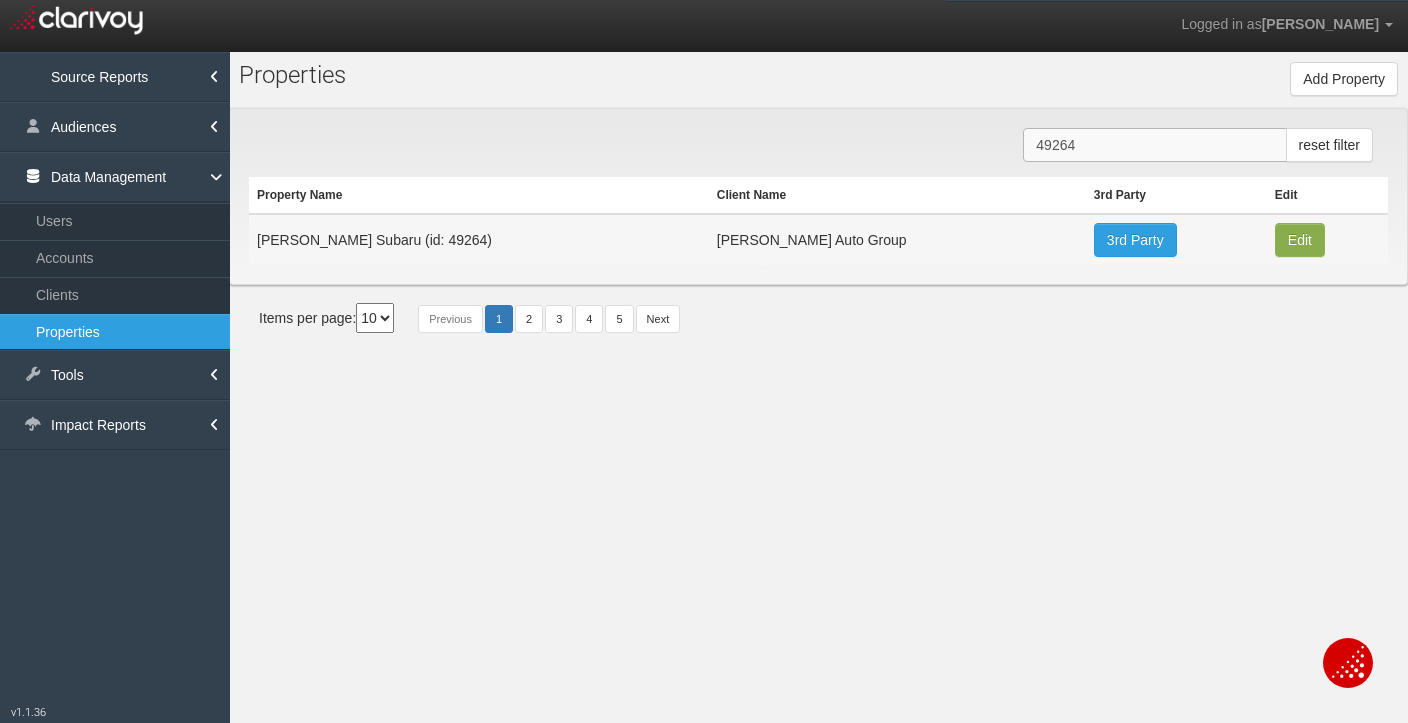 type on "49264" 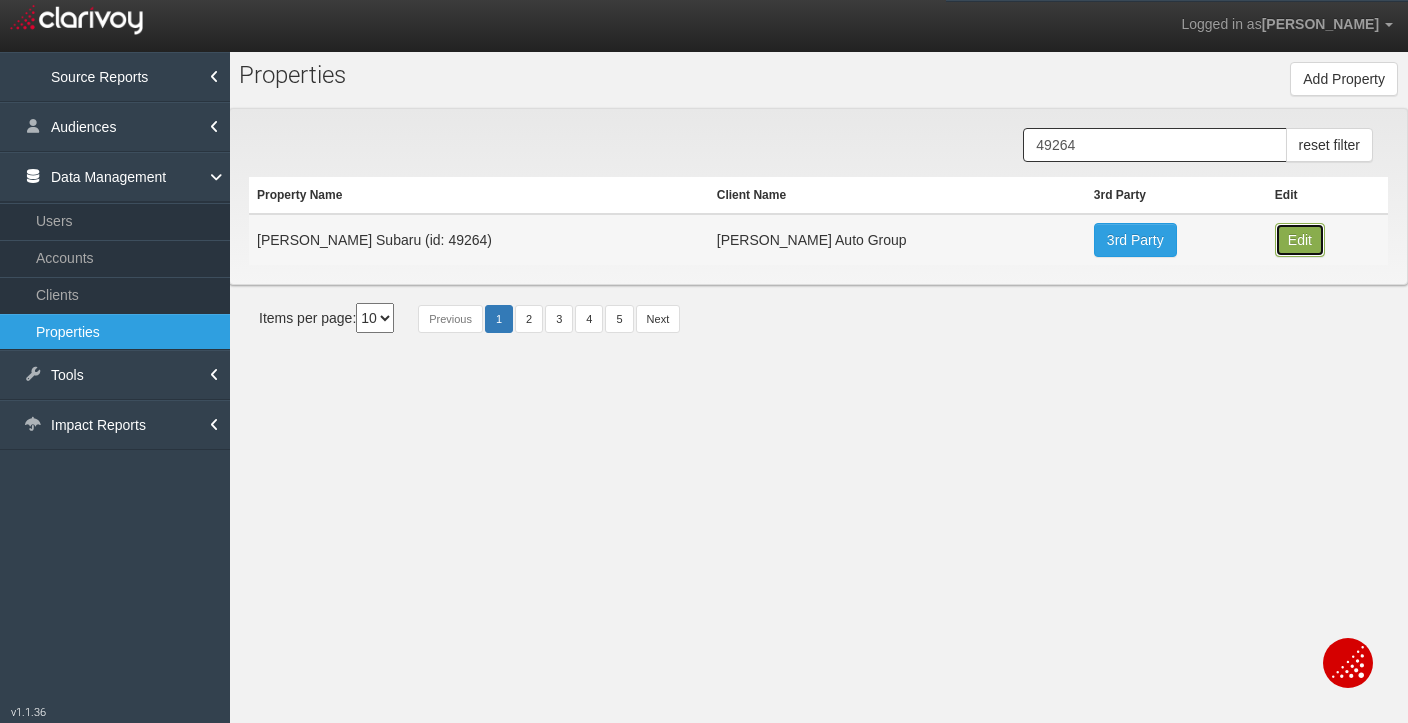 click on "Edit" at bounding box center [1300, 240] 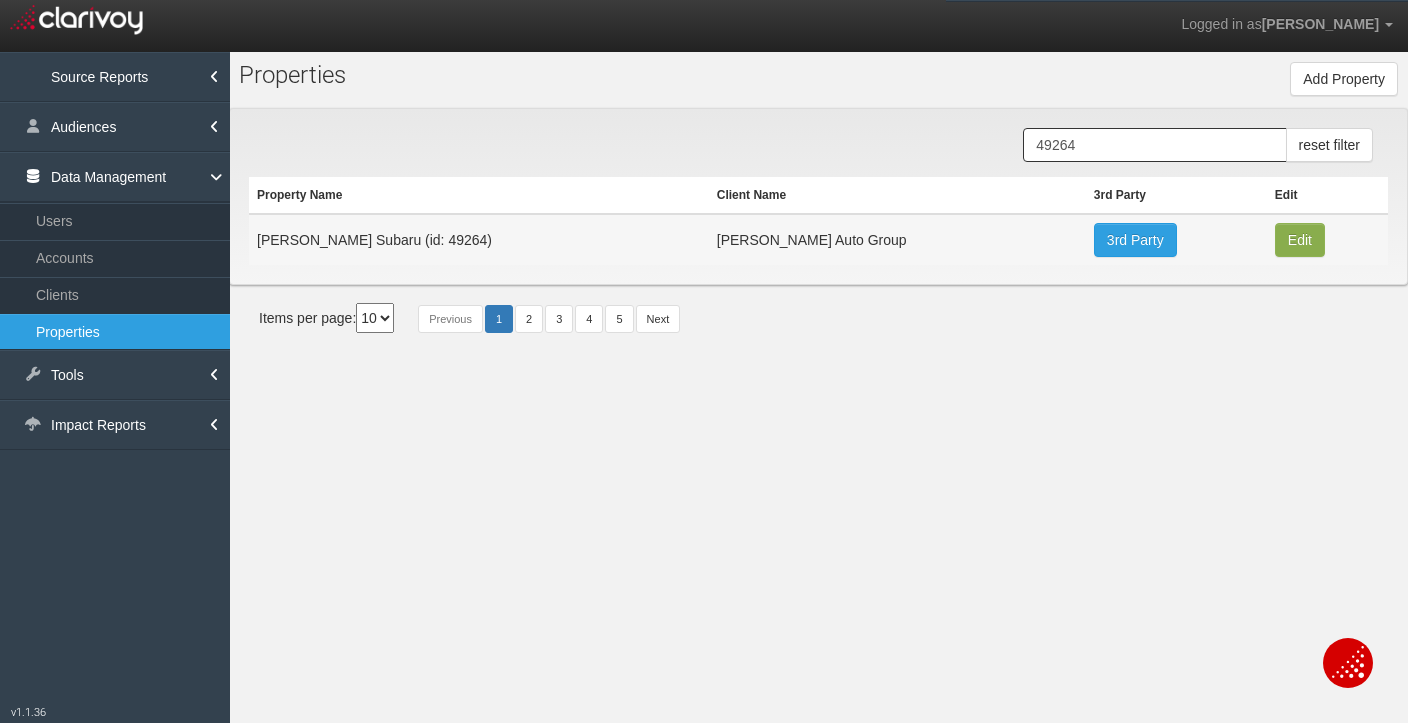 type on "[PERSON_NAME] Subaru" 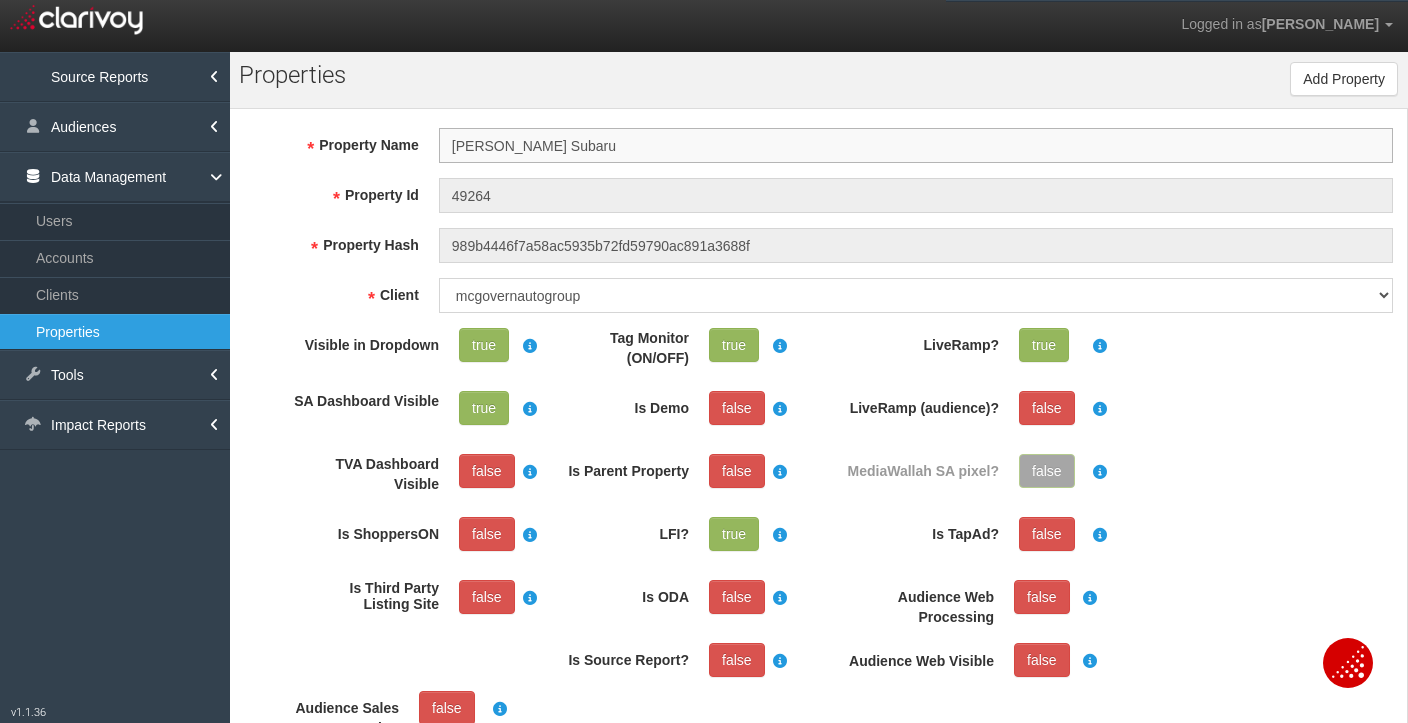 scroll, scrollTop: 37, scrollLeft: 0, axis: vertical 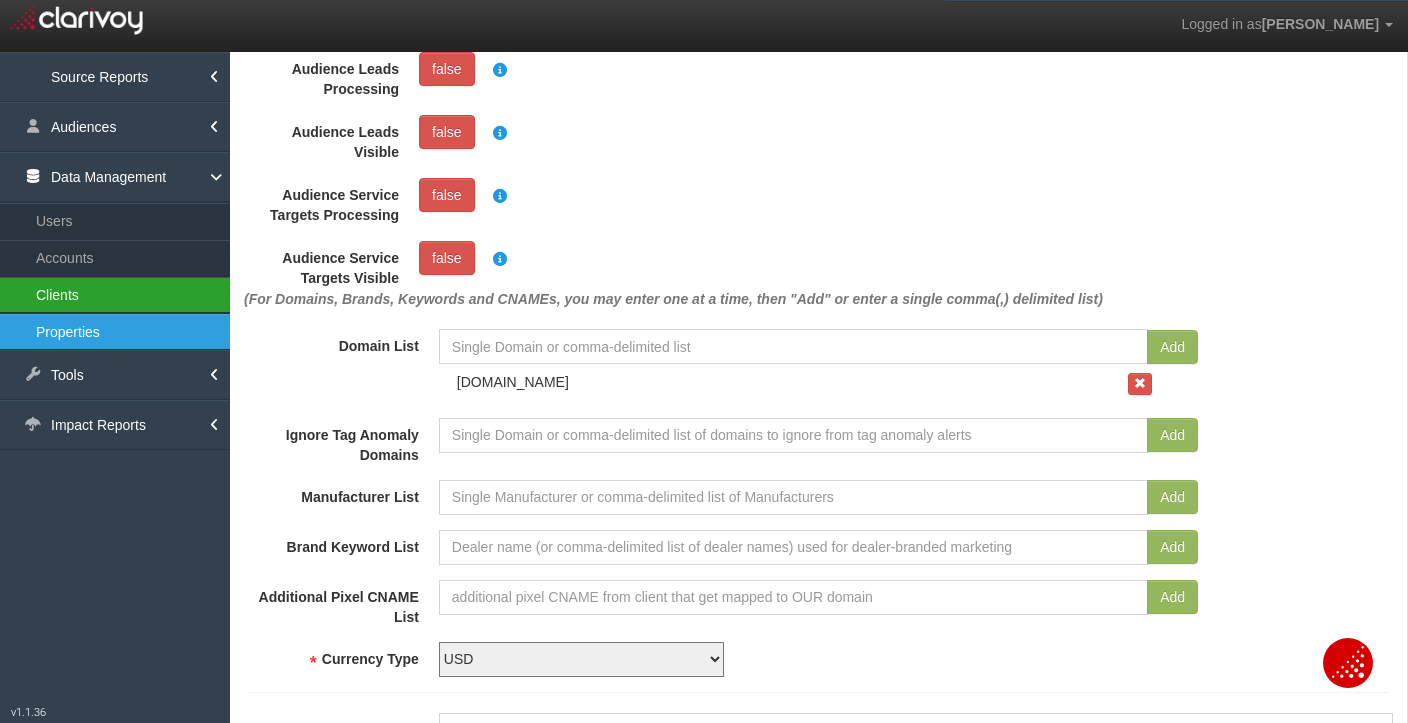 click on "Clients" at bounding box center [115, 295] 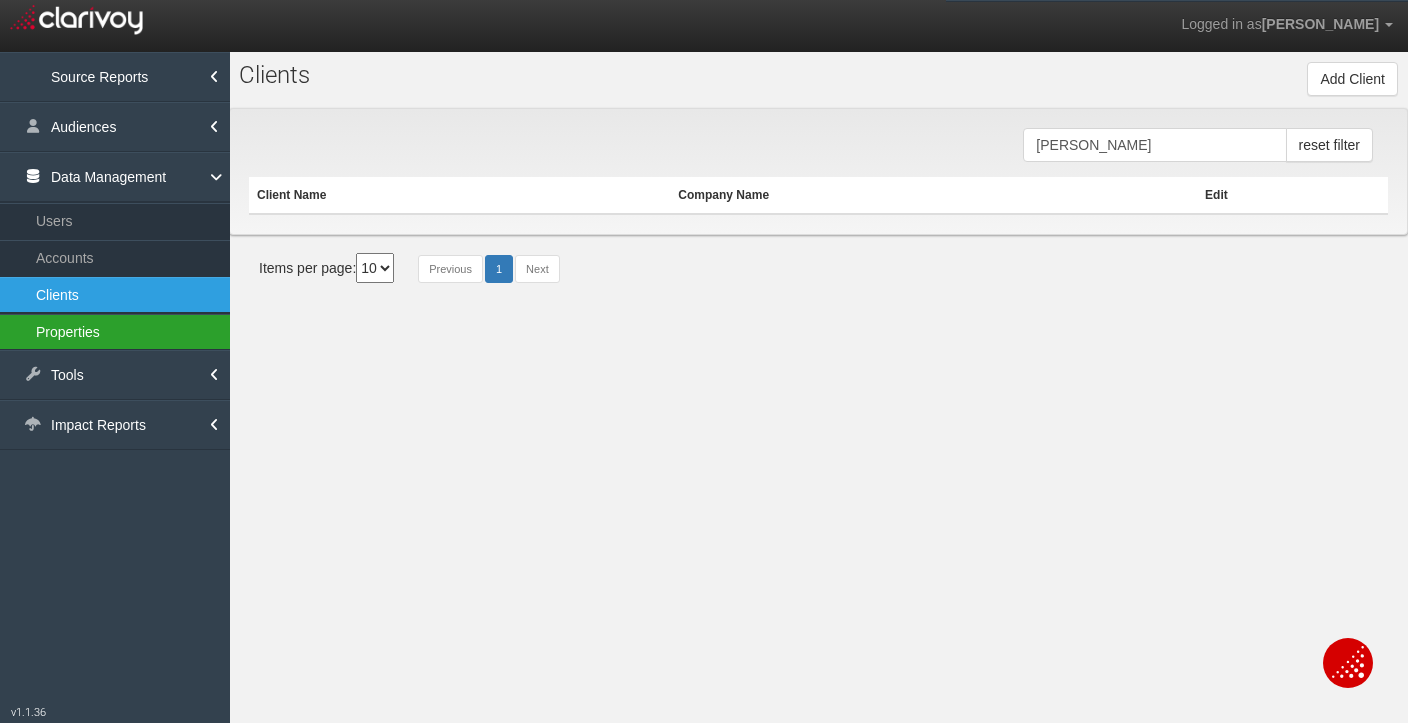 scroll, scrollTop: 0, scrollLeft: 0, axis: both 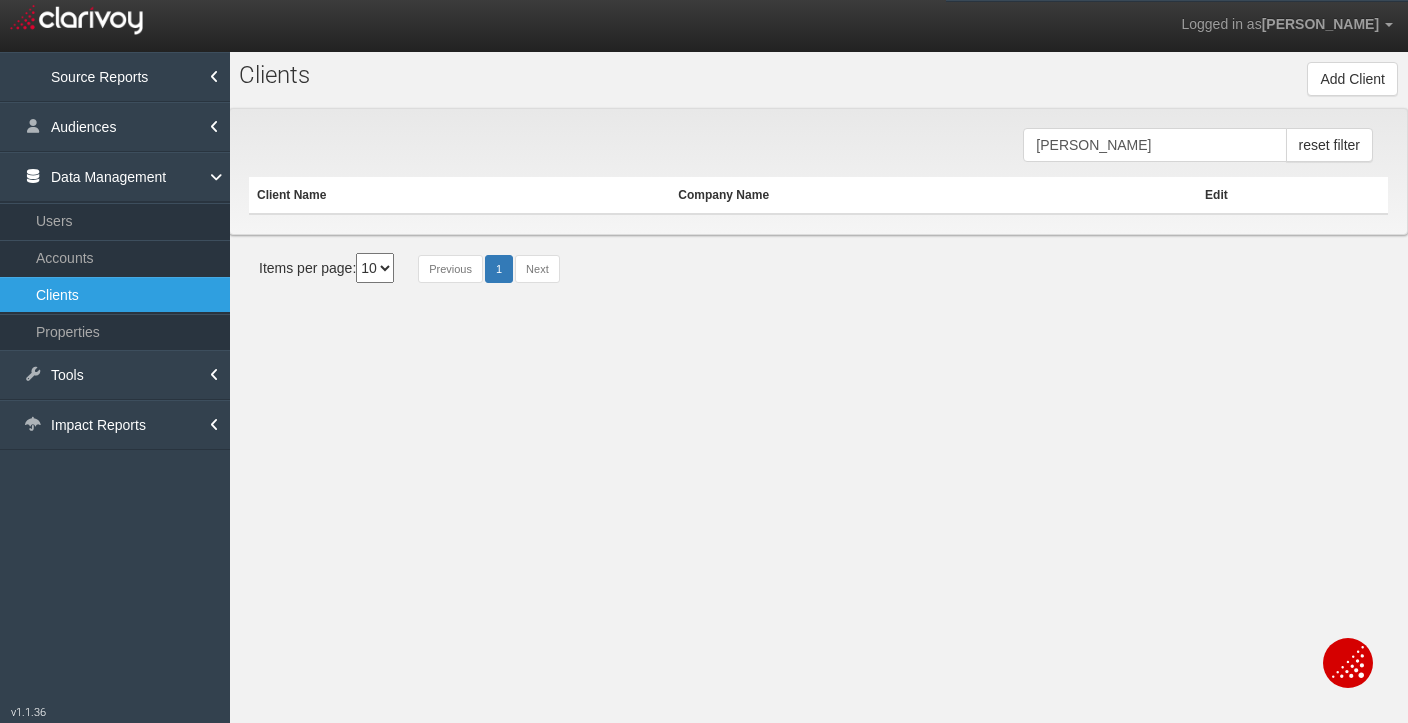 drag, startPoint x: 89, startPoint y: 334, endPoint x: 1140, endPoint y: 0, distance: 1102.795 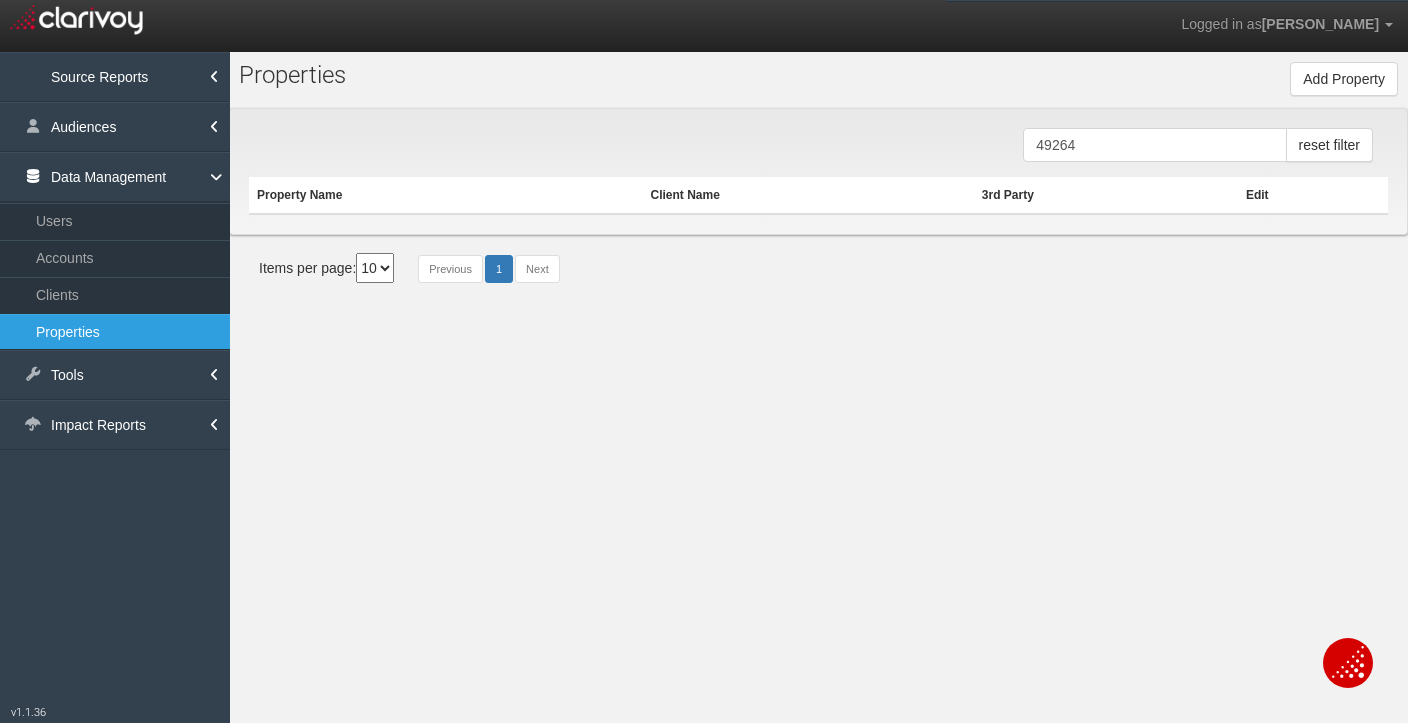 click on "49264" at bounding box center [1154, 145] 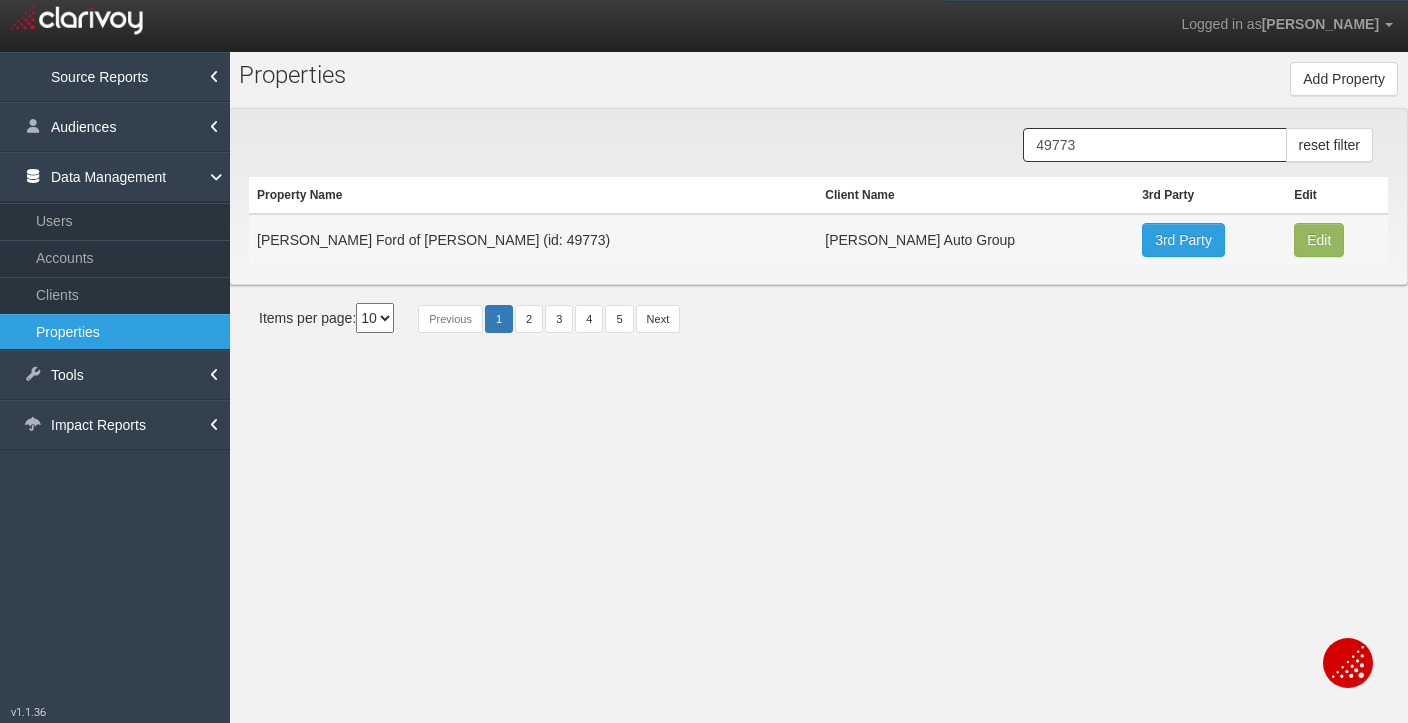 type on "49773" 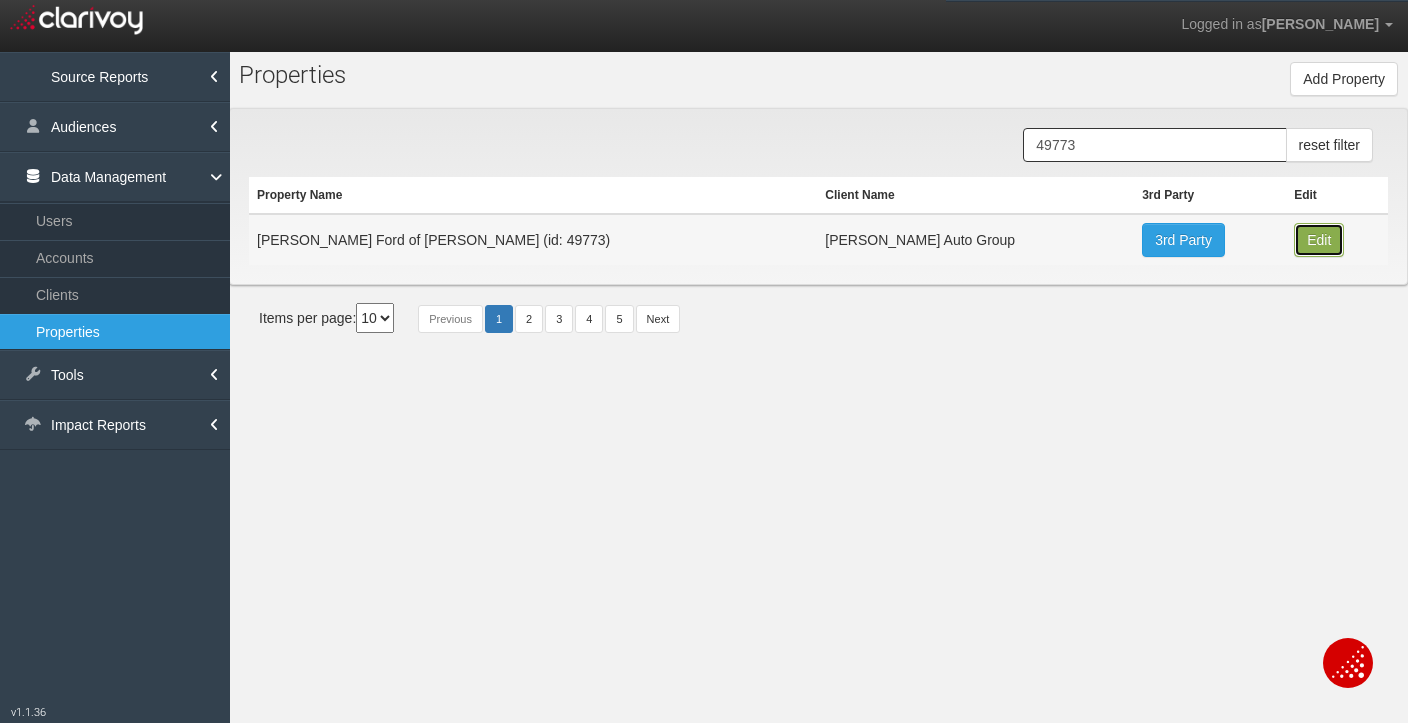 click on "Edit" at bounding box center [1319, 240] 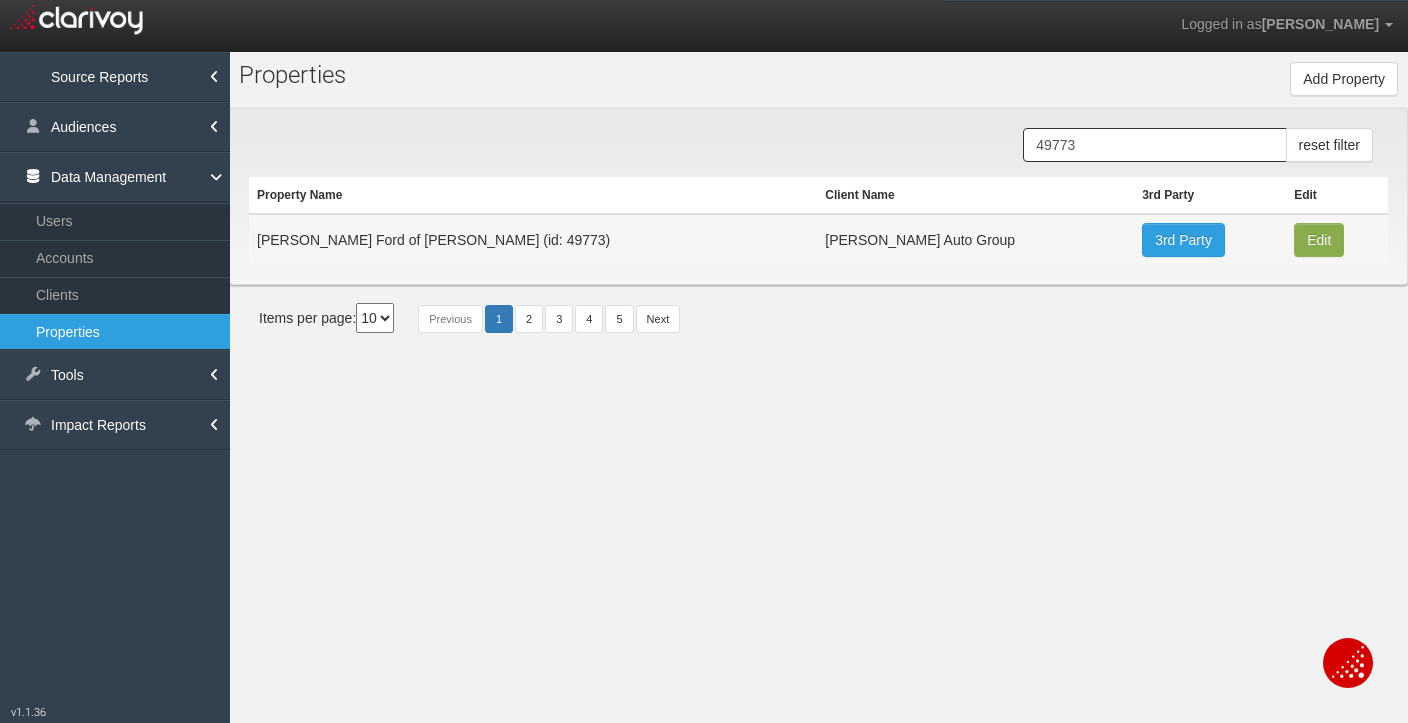 type on "[PERSON_NAME] Ford of [PERSON_NAME]" 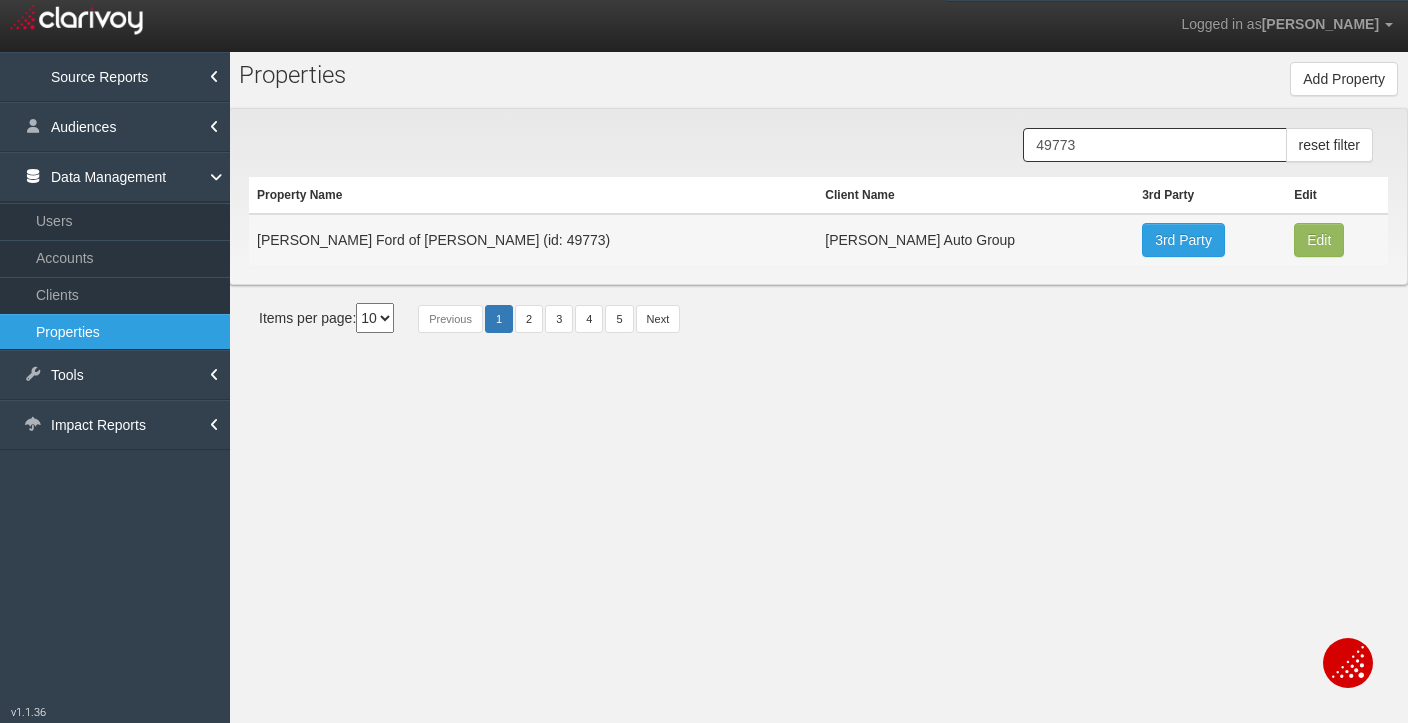 scroll, scrollTop: 37, scrollLeft: 0, axis: vertical 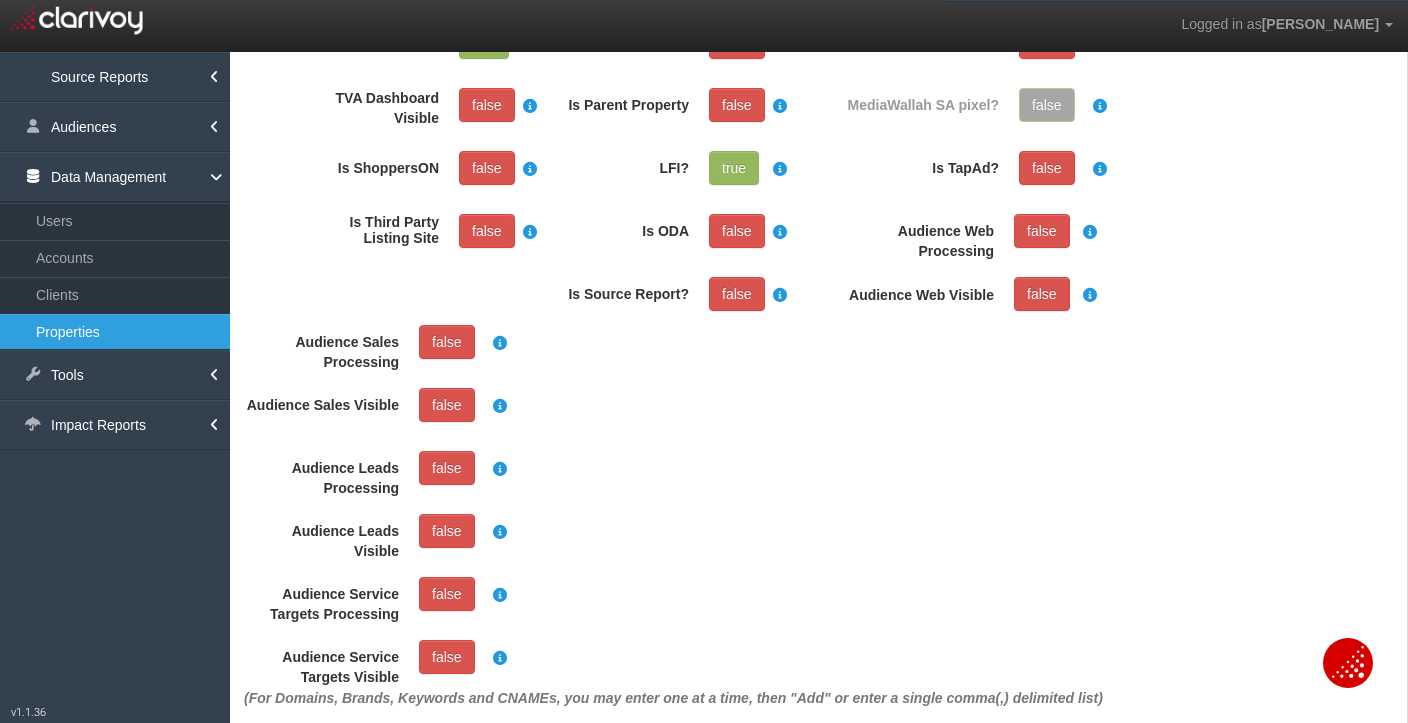 drag, startPoint x: 73, startPoint y: 303, endPoint x: 87, endPoint y: 328, distance: 28.653097 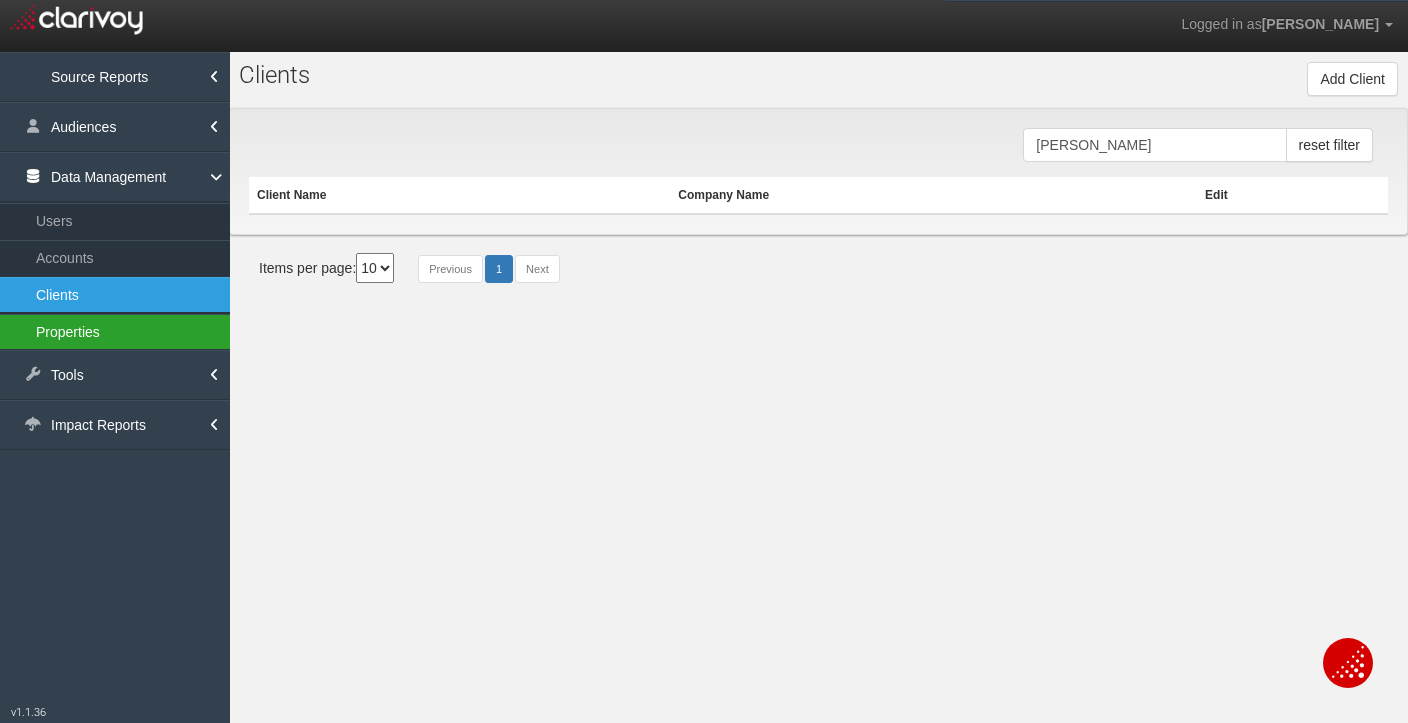 scroll, scrollTop: 0, scrollLeft: 0, axis: both 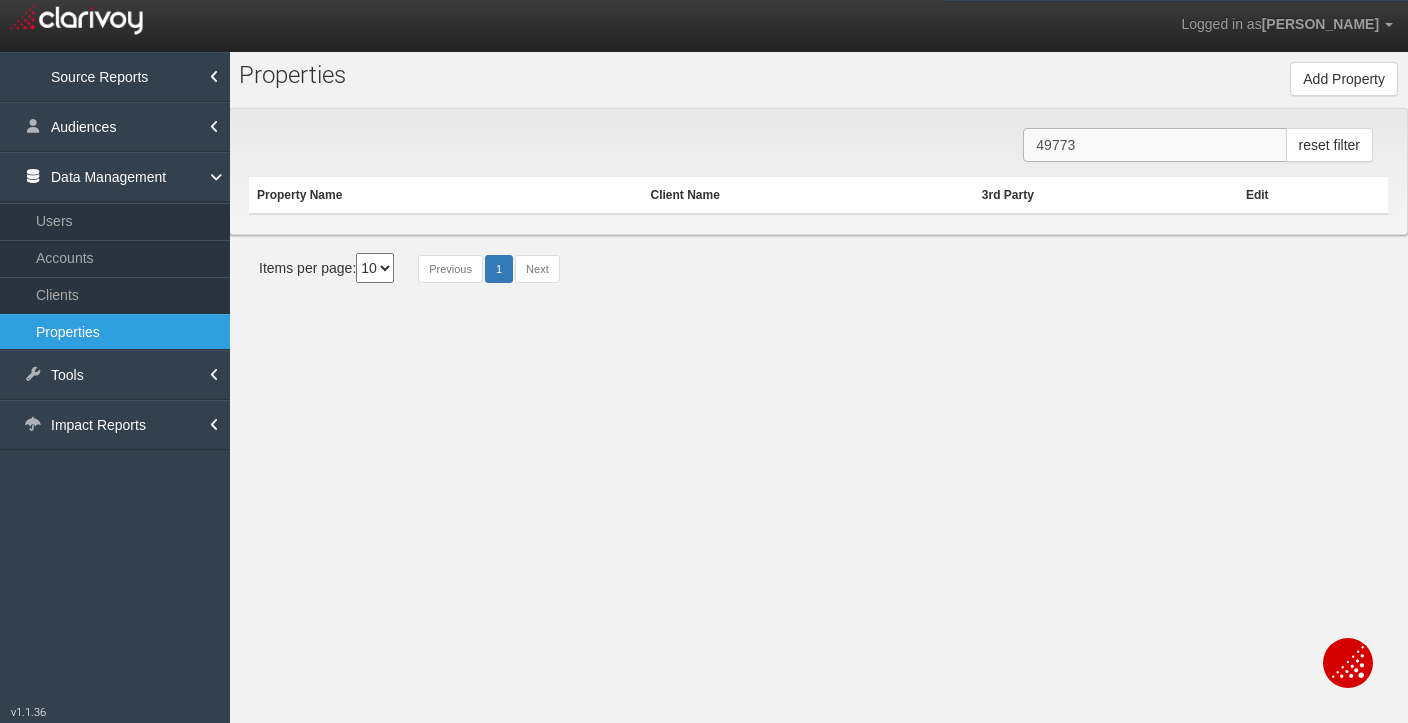 click on "49773" at bounding box center (1154, 145) 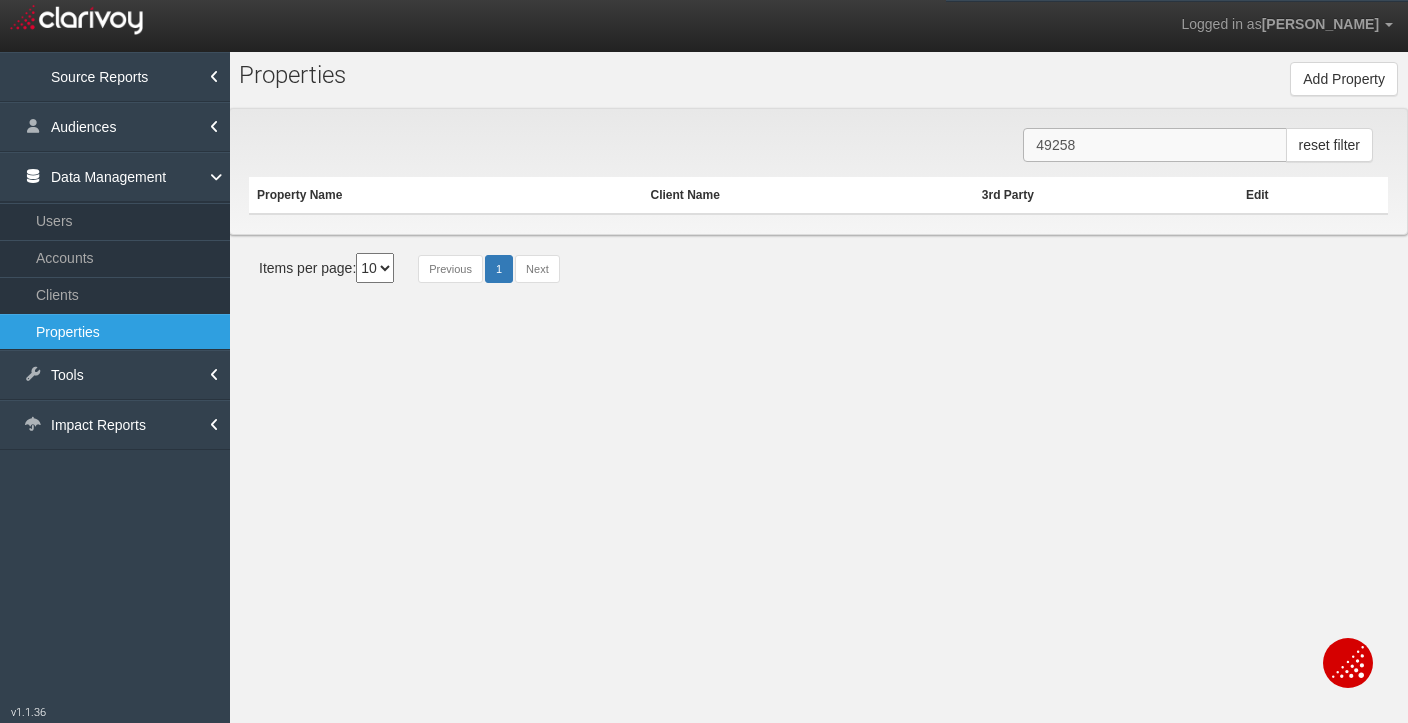 type on "49258" 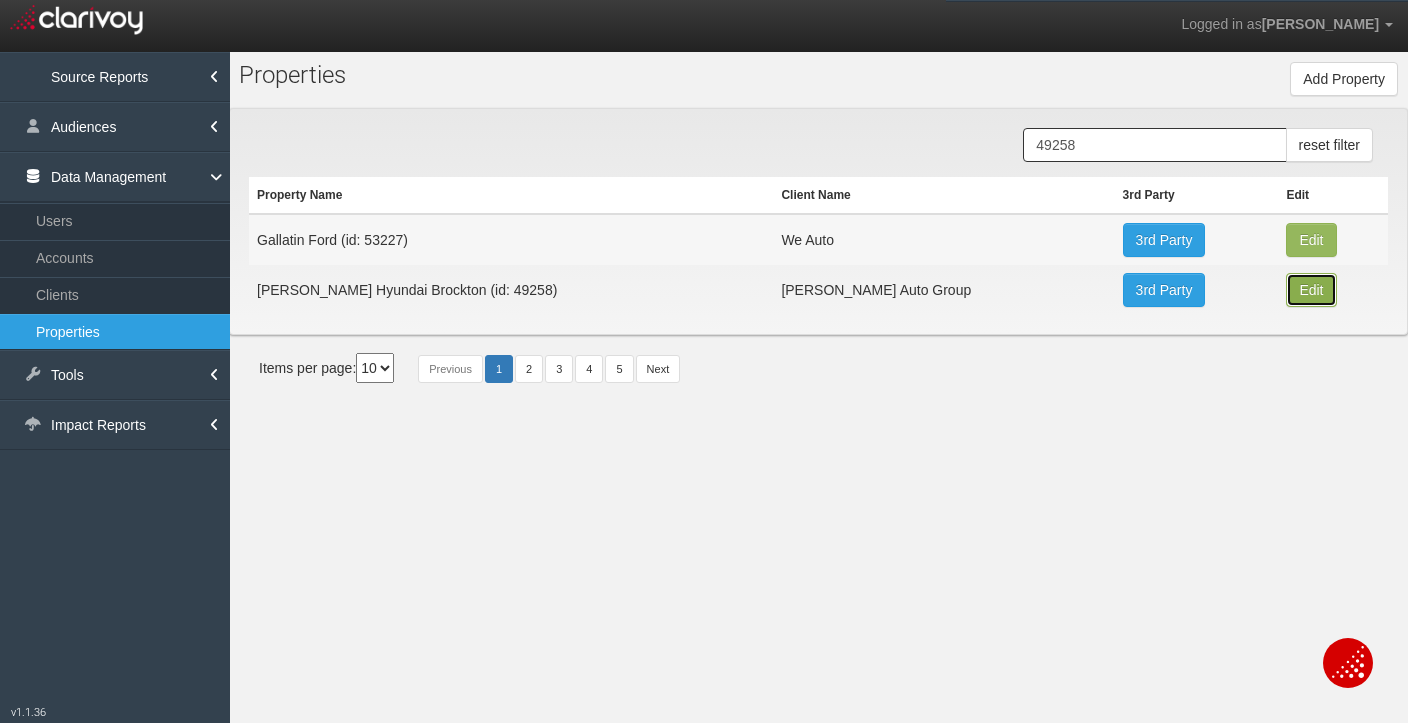 drag, startPoint x: 1297, startPoint y: 292, endPoint x: 1274, endPoint y: 300, distance: 24.351591 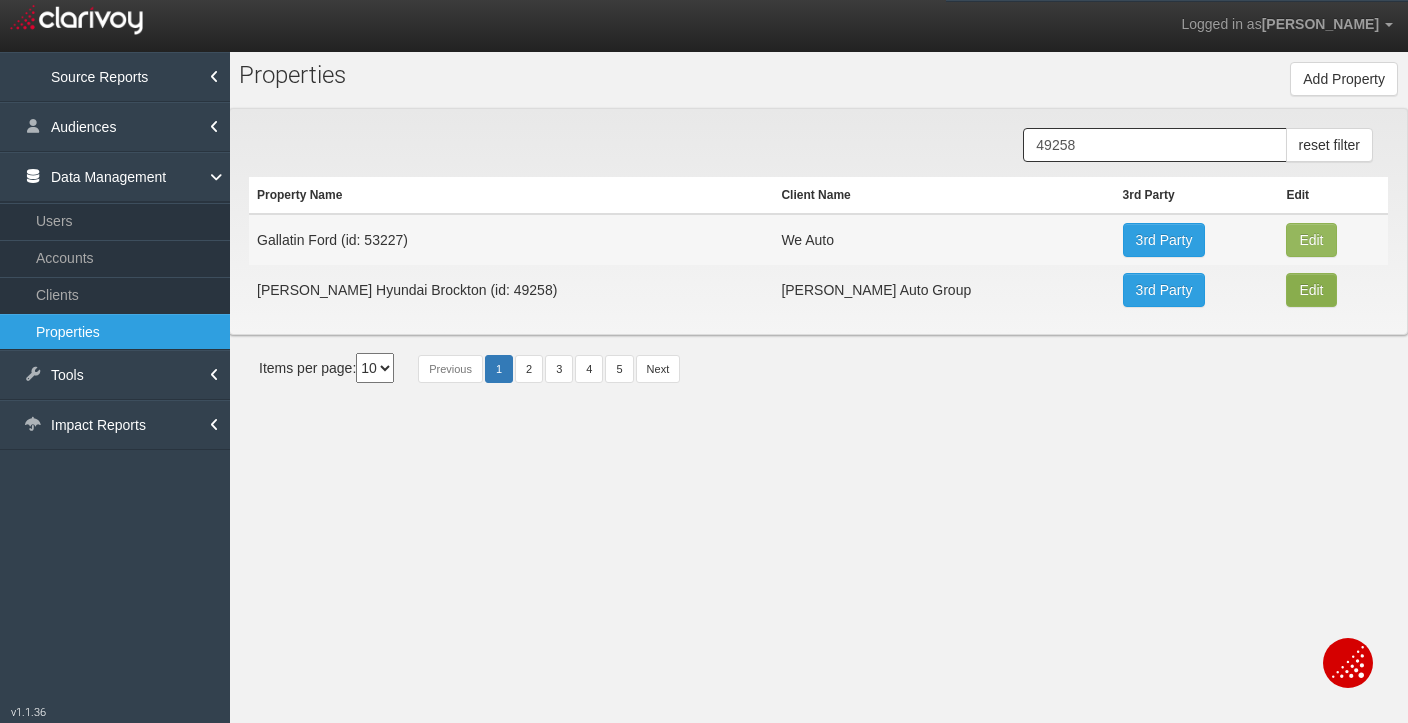 type on "[PERSON_NAME] Hyundai Brockton" 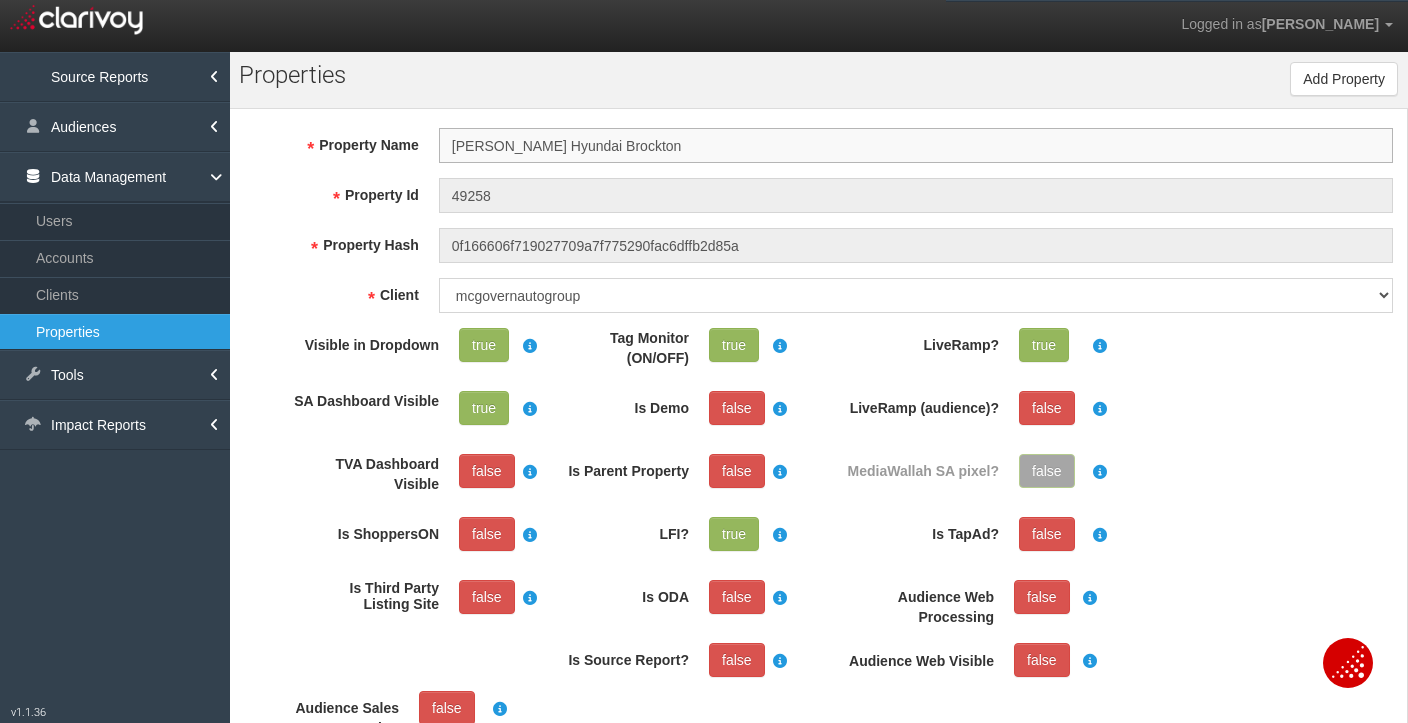 scroll, scrollTop: 37, scrollLeft: 0, axis: vertical 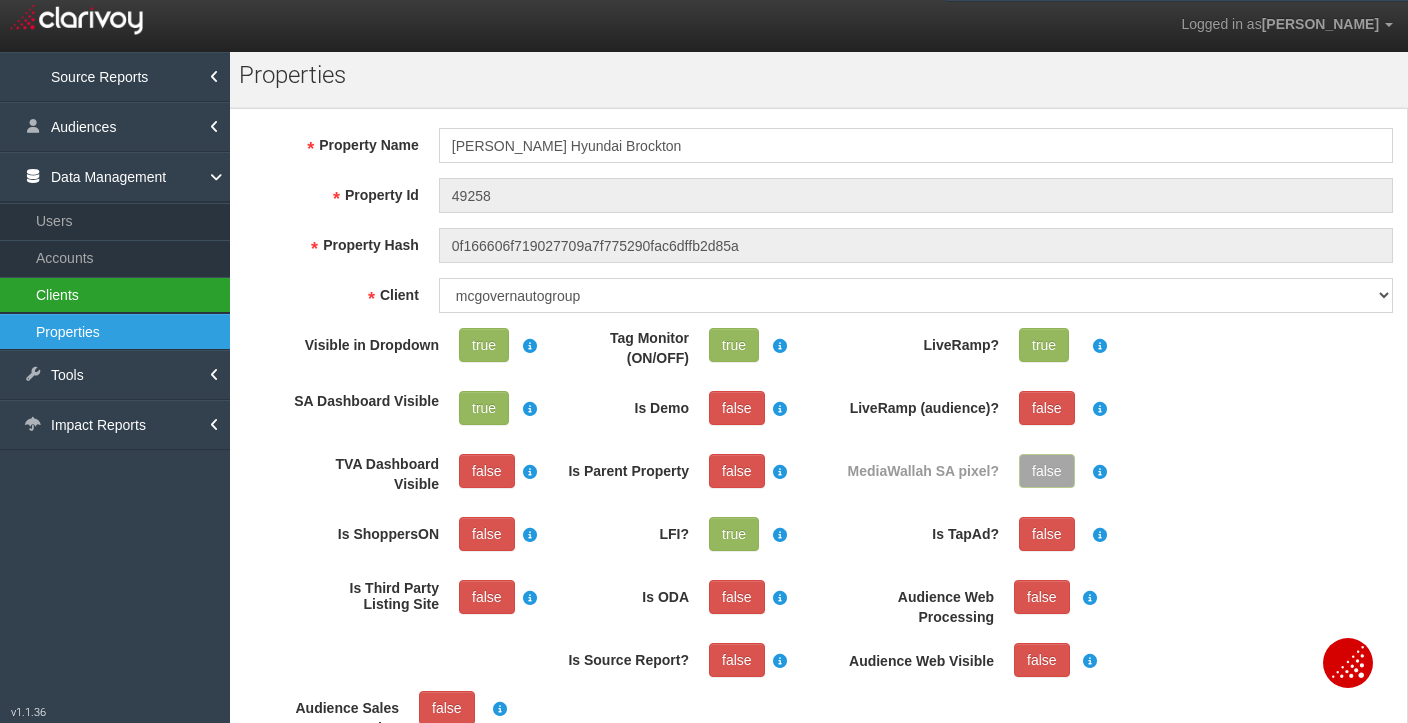 click on "Clients" at bounding box center [115, 295] 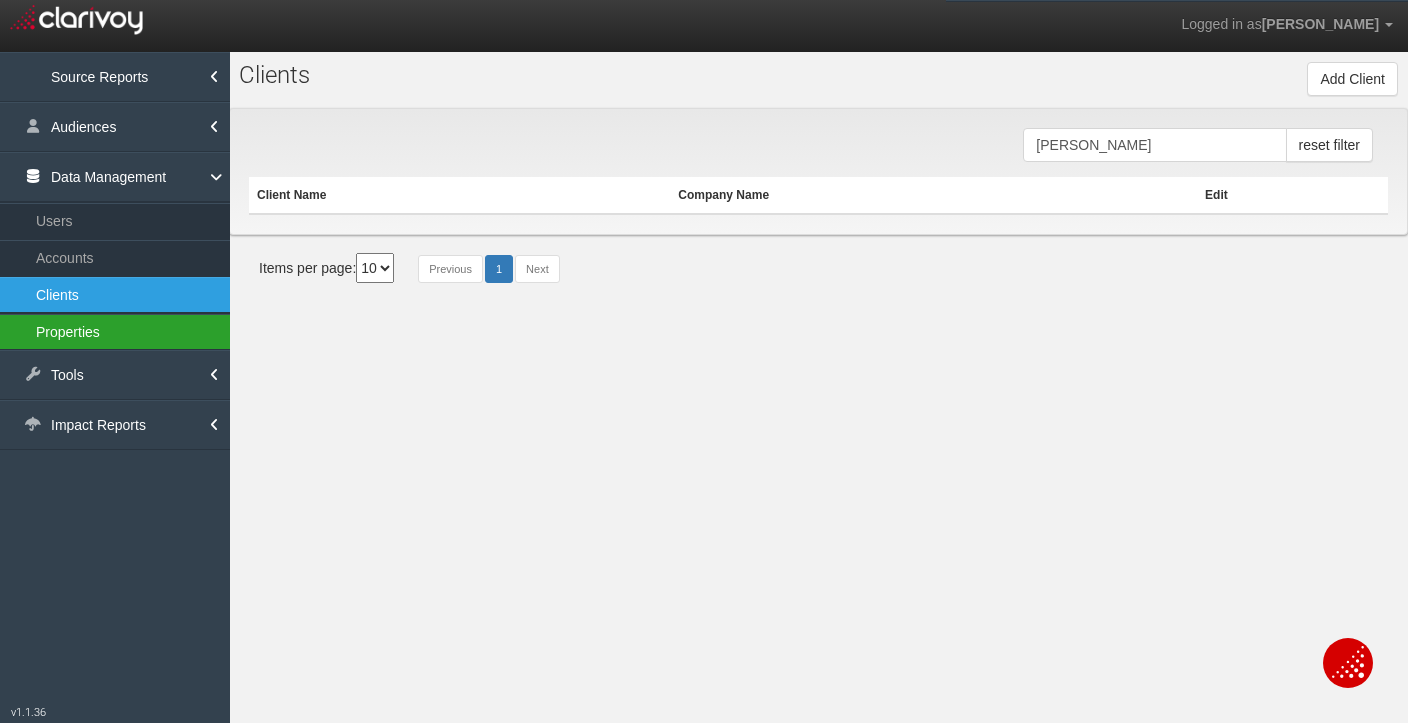 click on "Properties" at bounding box center [115, 332] 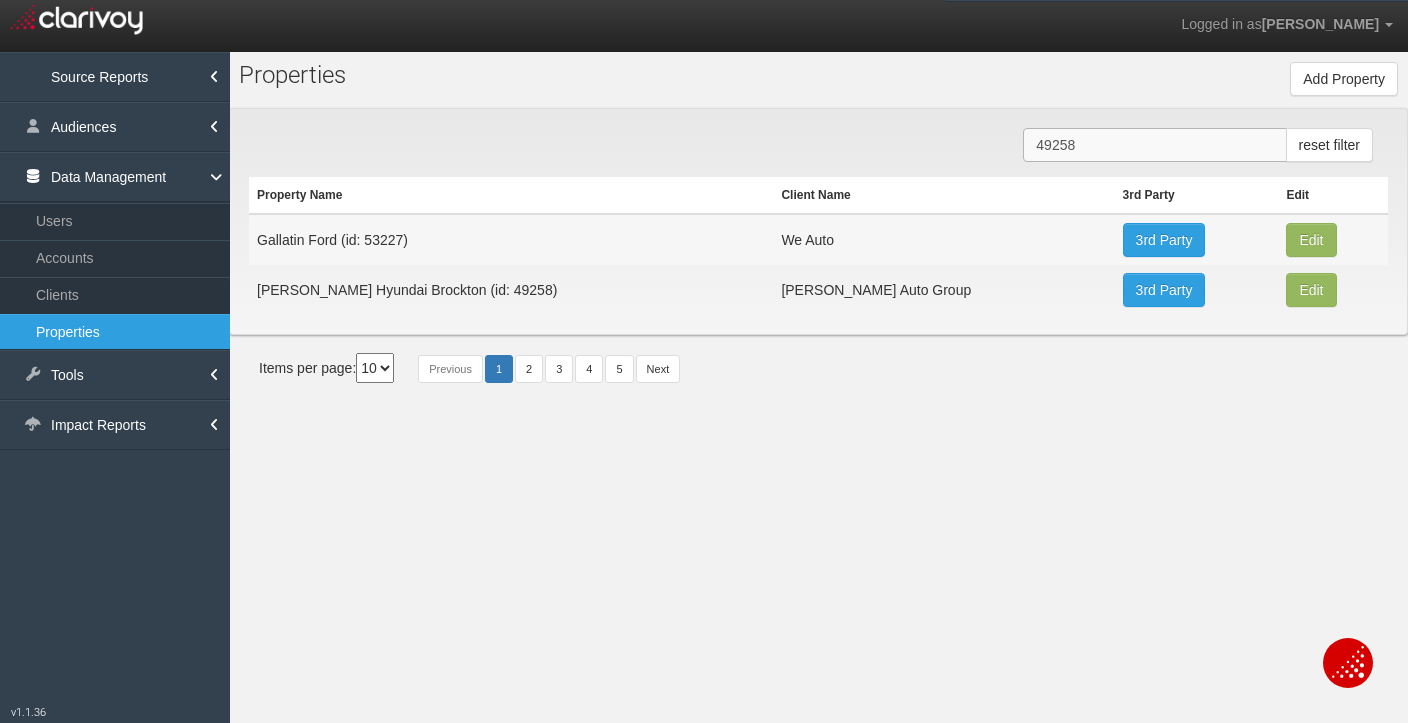 click on "49258" at bounding box center [1154, 145] 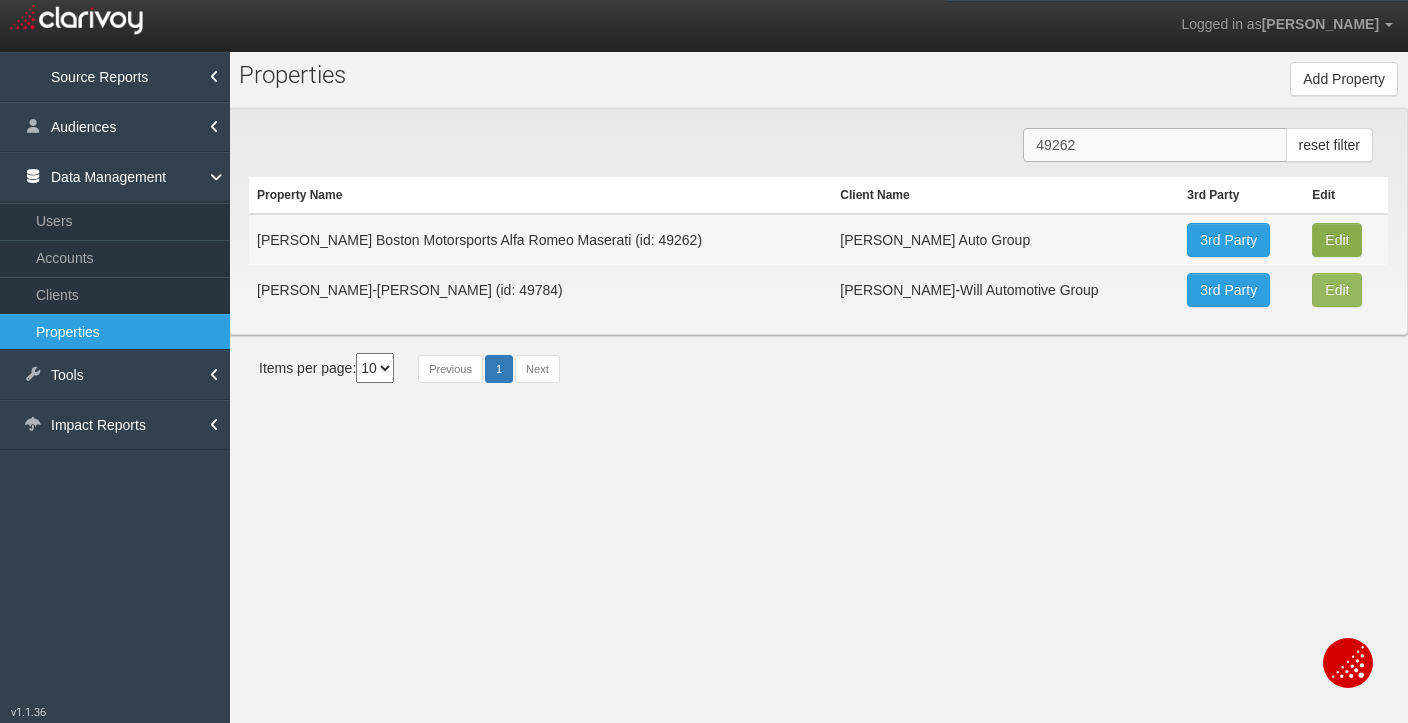 type on "49262" 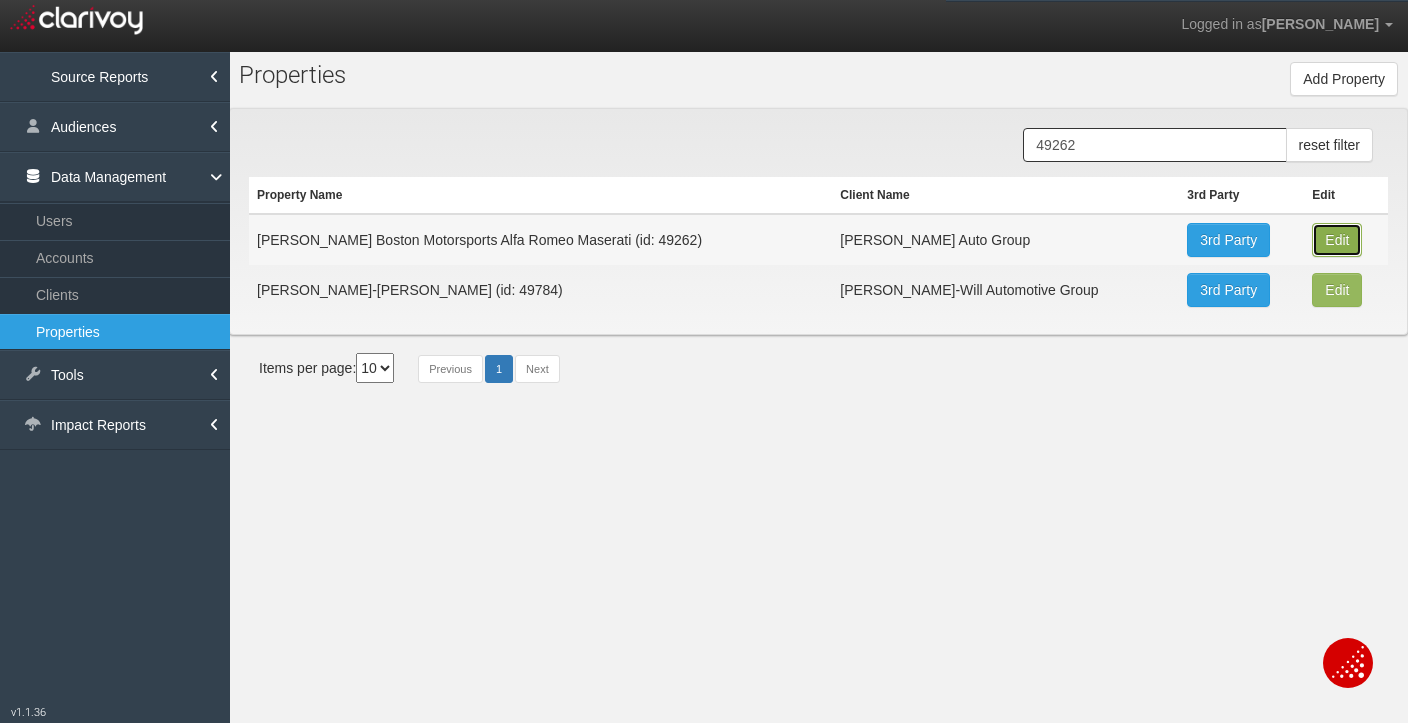 click on "Edit" at bounding box center (1337, 240) 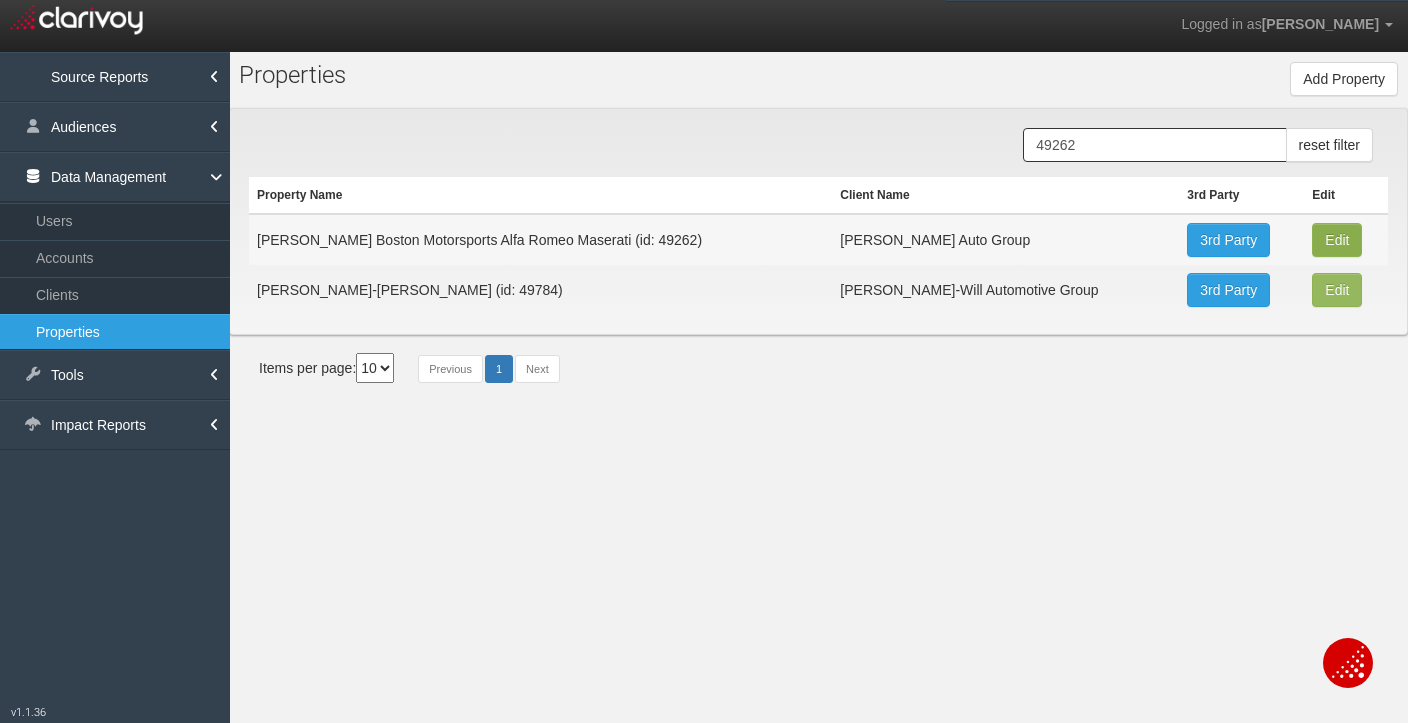 type on "[PERSON_NAME] Boston Motorsports Alfa Romeo Maserati" 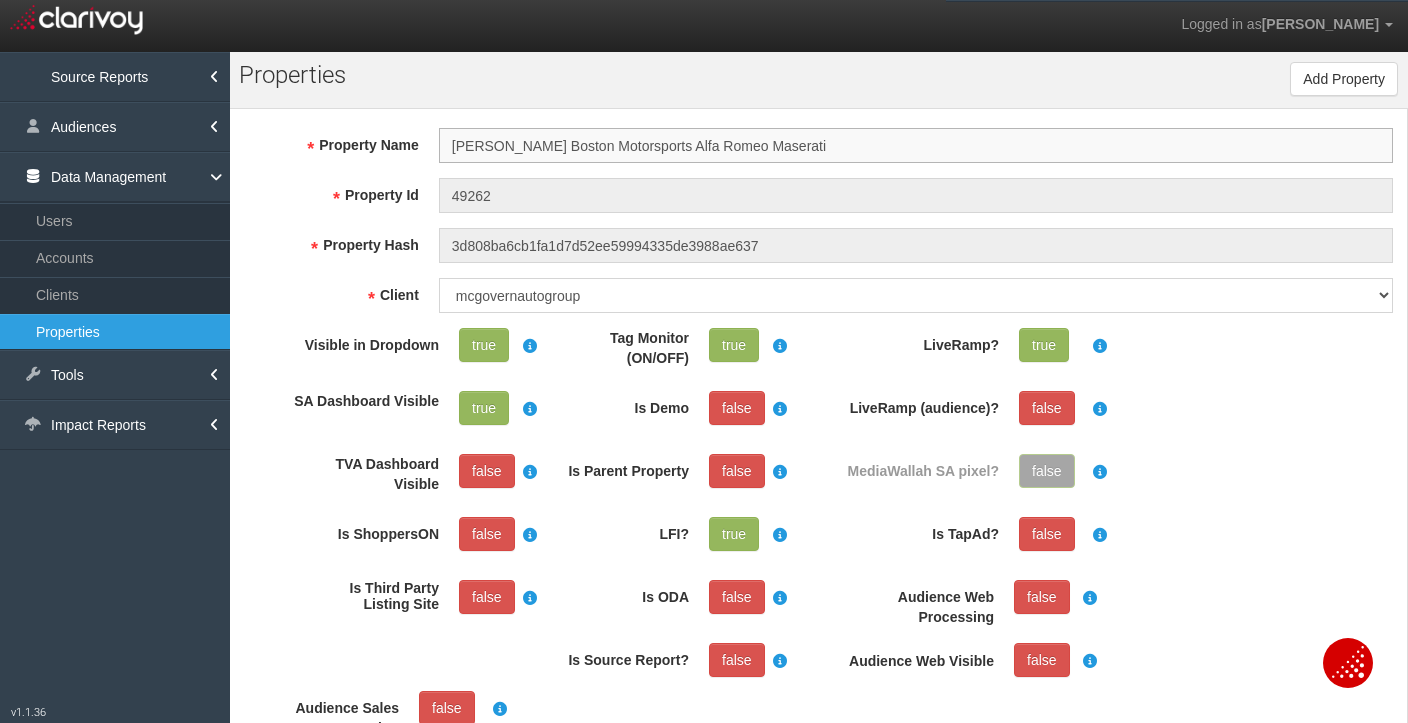 scroll, scrollTop: 37, scrollLeft: 0, axis: vertical 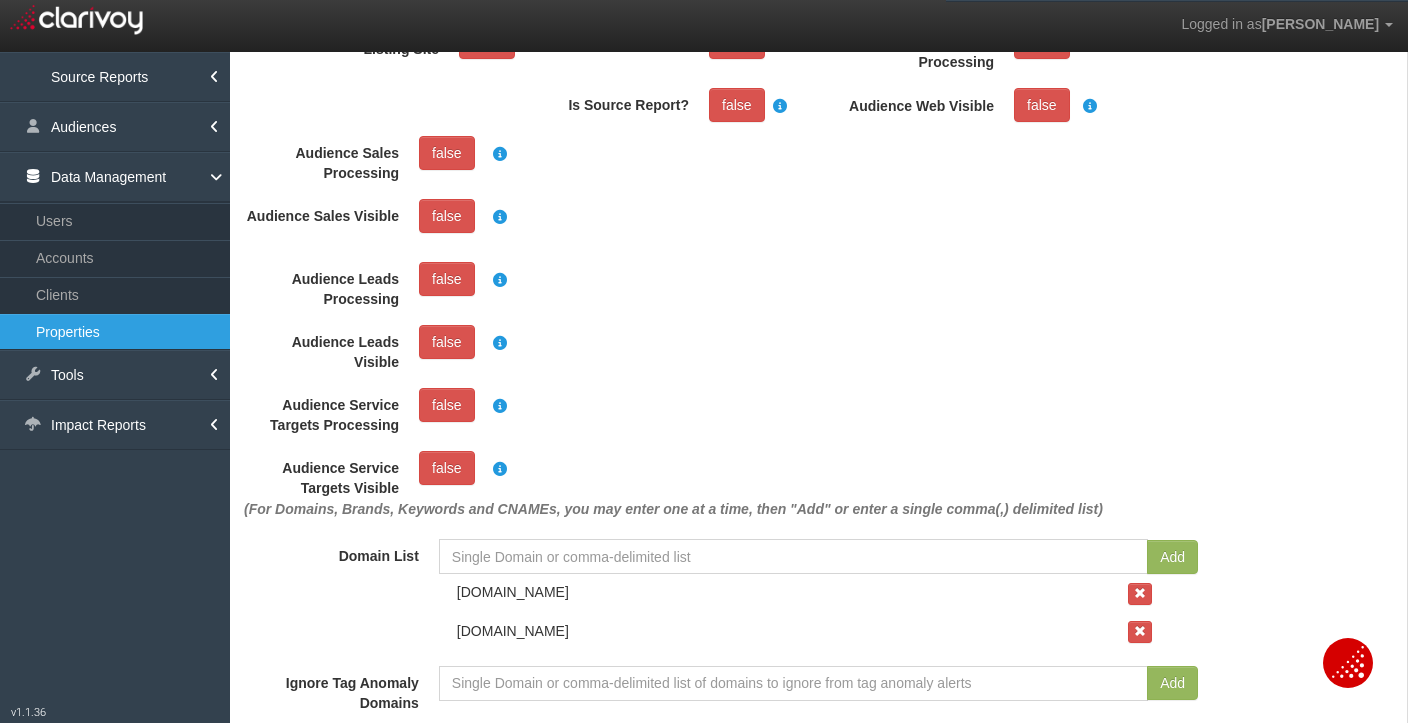 click on "Clients" at bounding box center (115, 295) 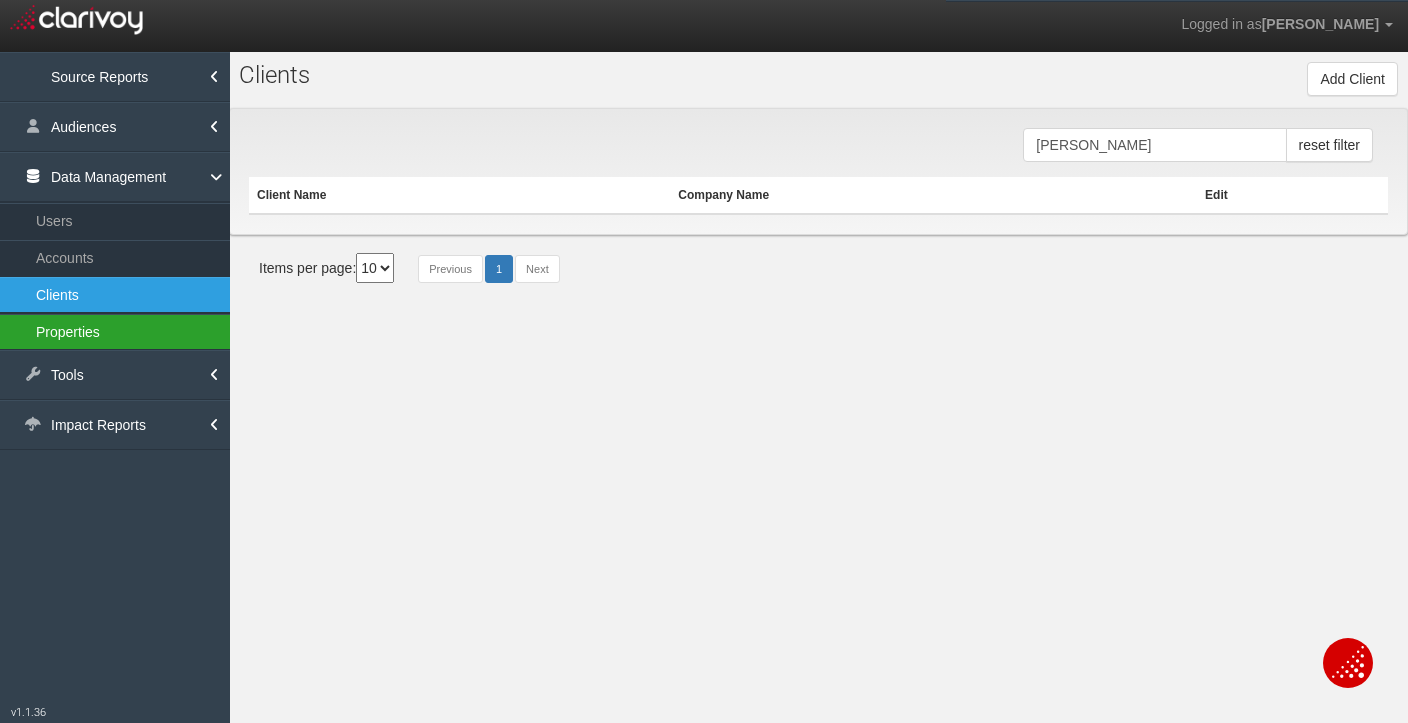 scroll, scrollTop: 0, scrollLeft: 0, axis: both 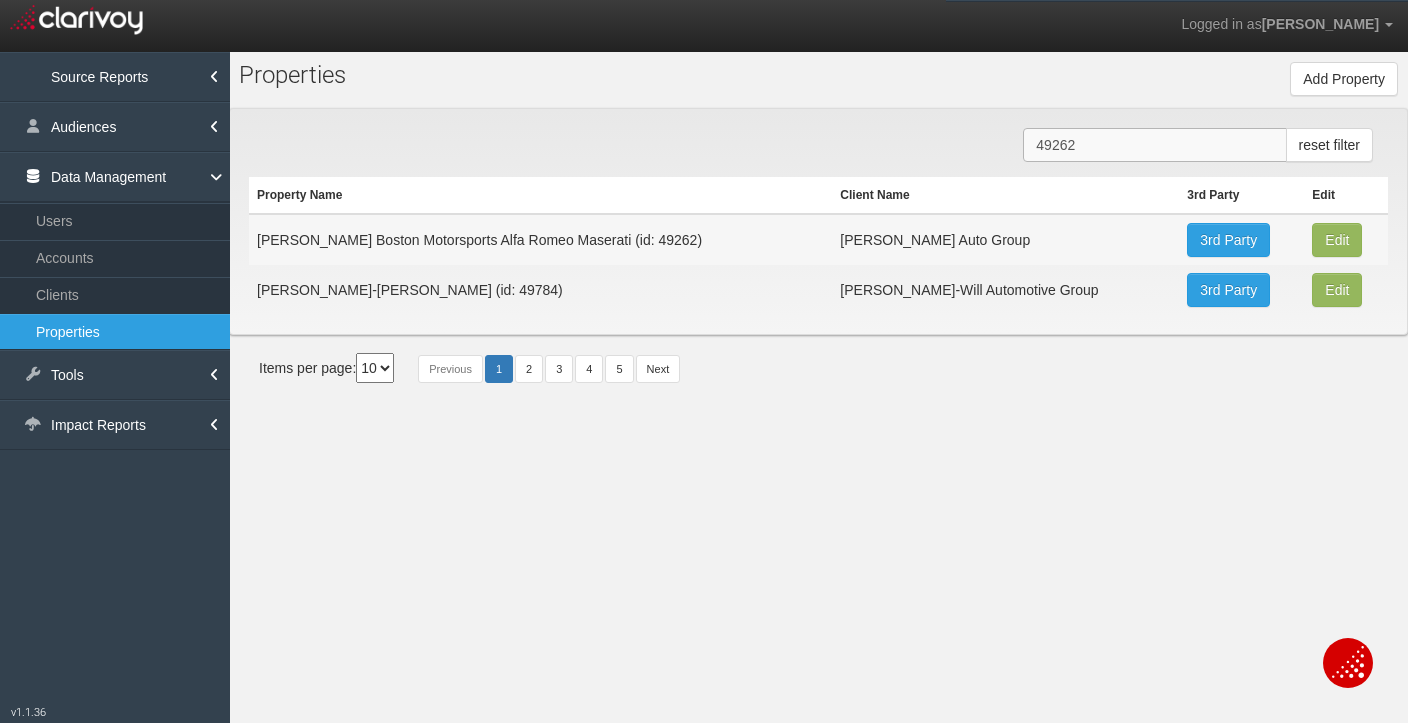 click on "49262" at bounding box center (1154, 145) 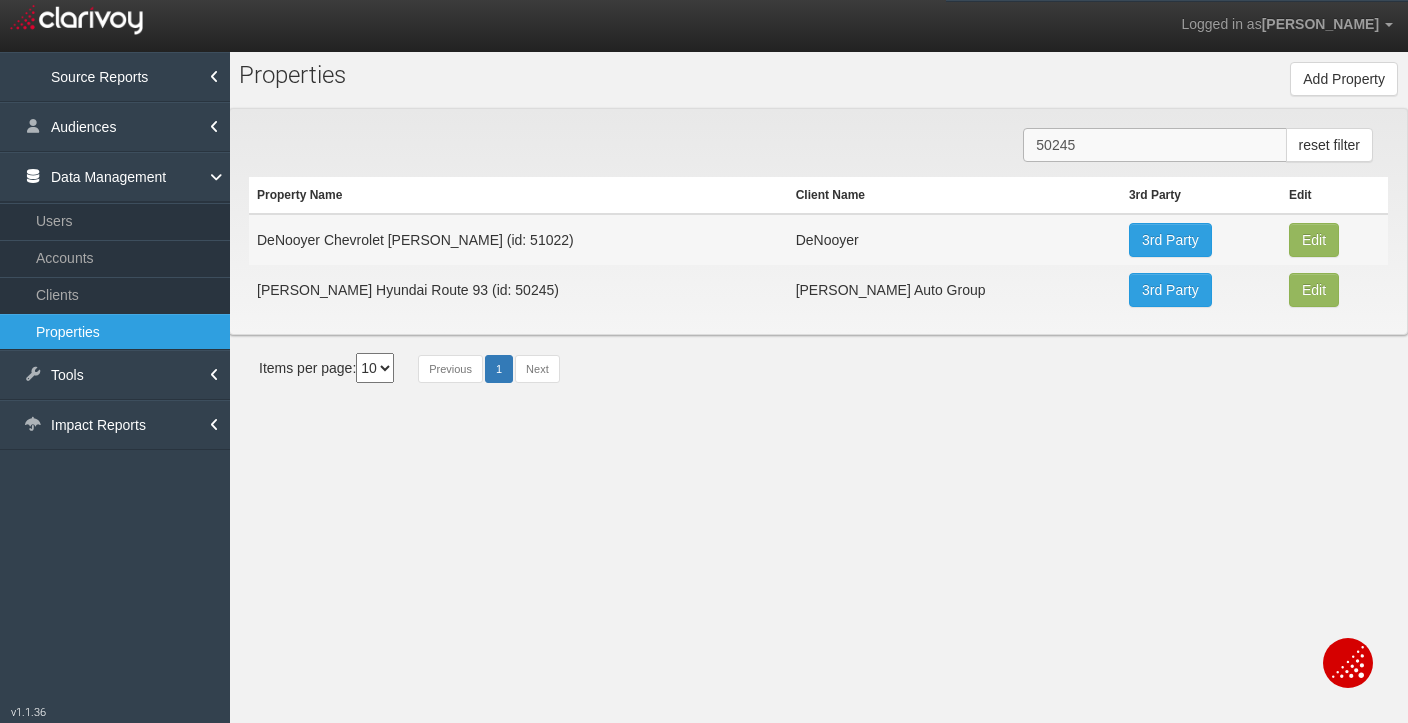 type on "50245" 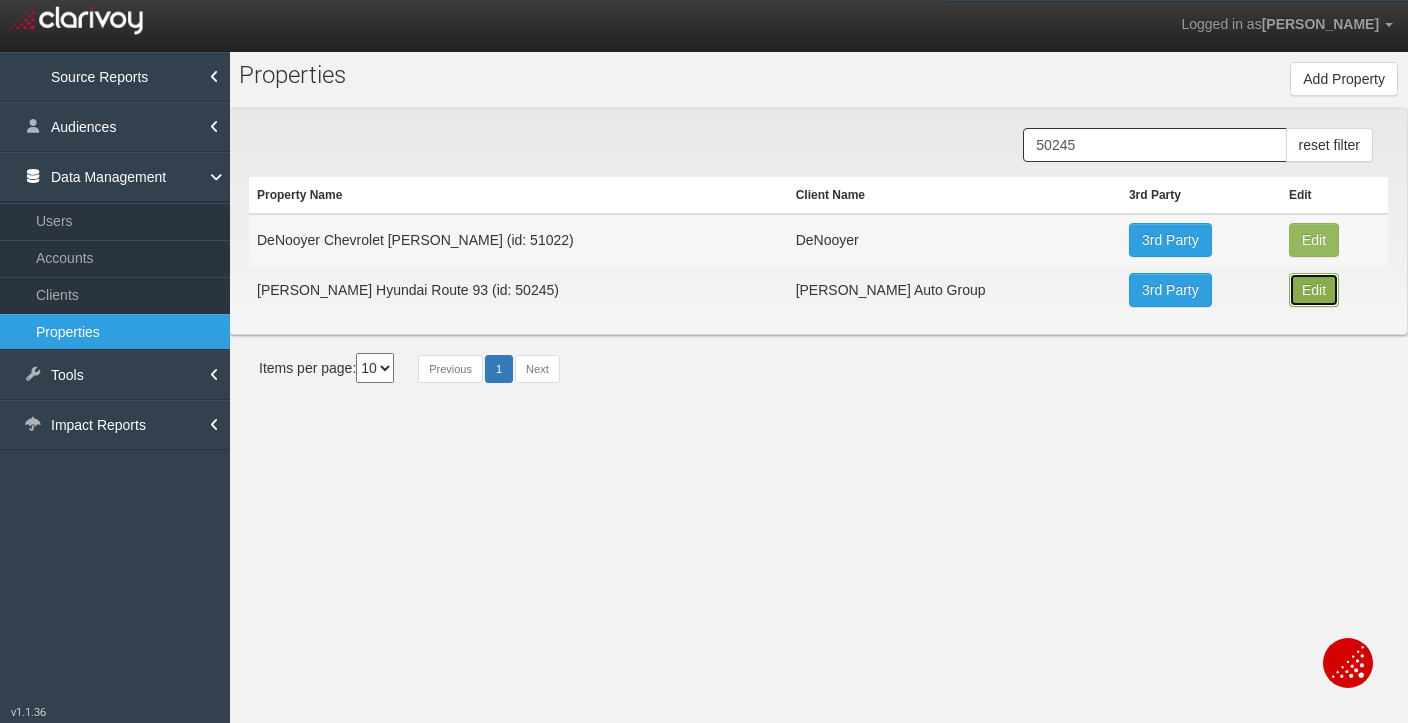 click on "Edit" at bounding box center [1314, 240] 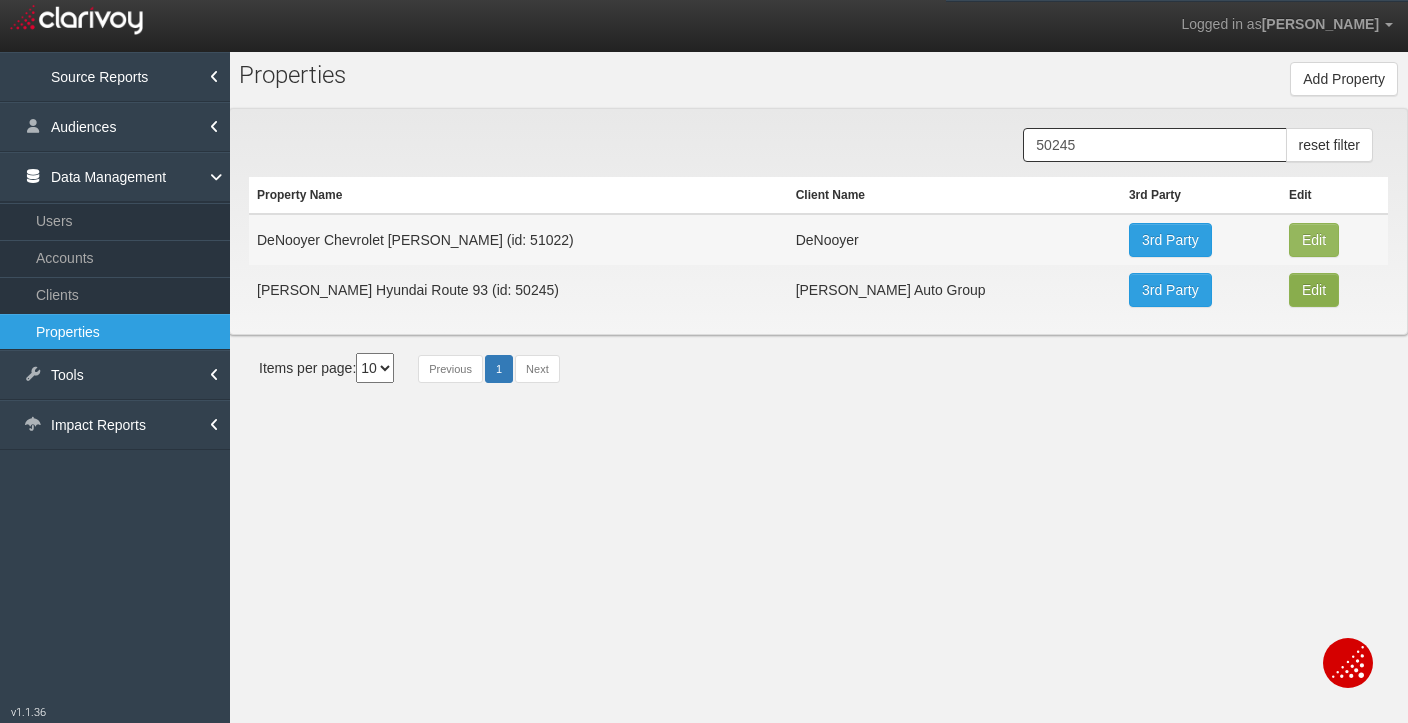 type on "[PERSON_NAME] Hyundai Route 93" 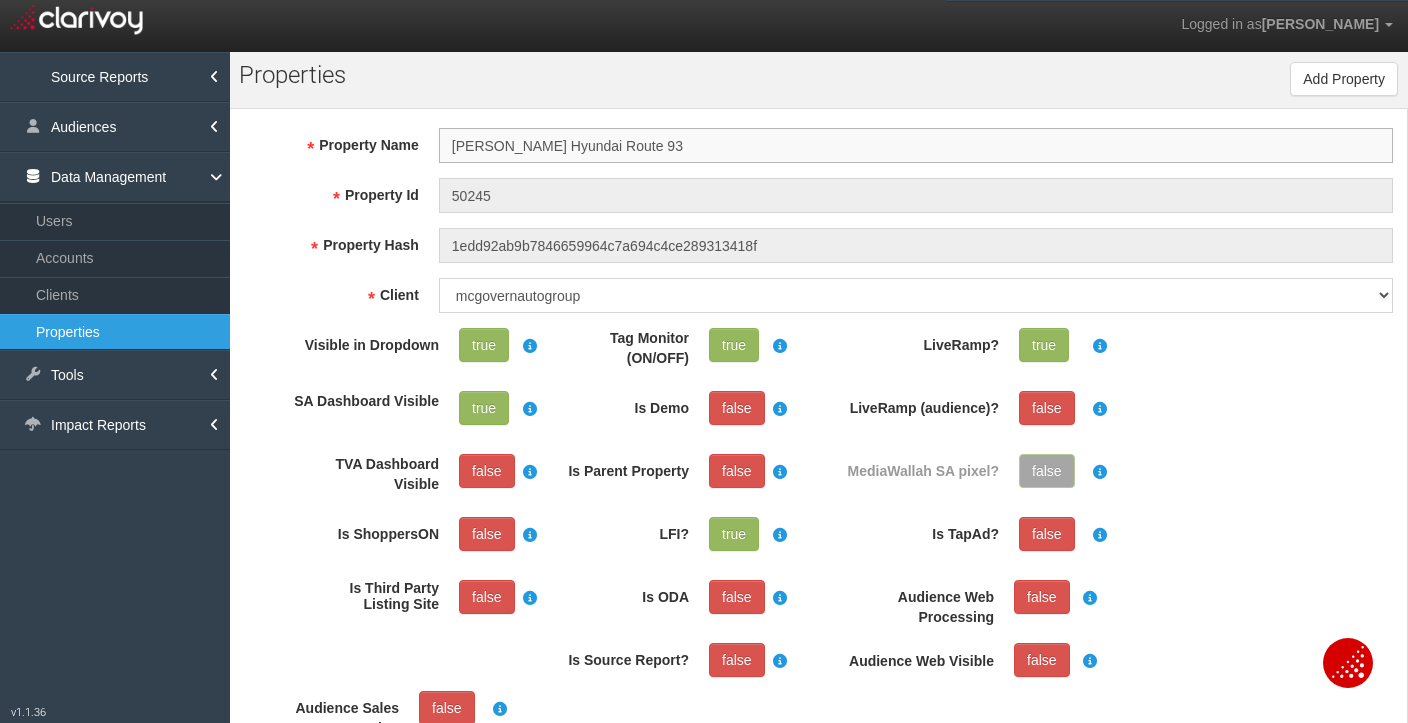 scroll, scrollTop: 37, scrollLeft: 0, axis: vertical 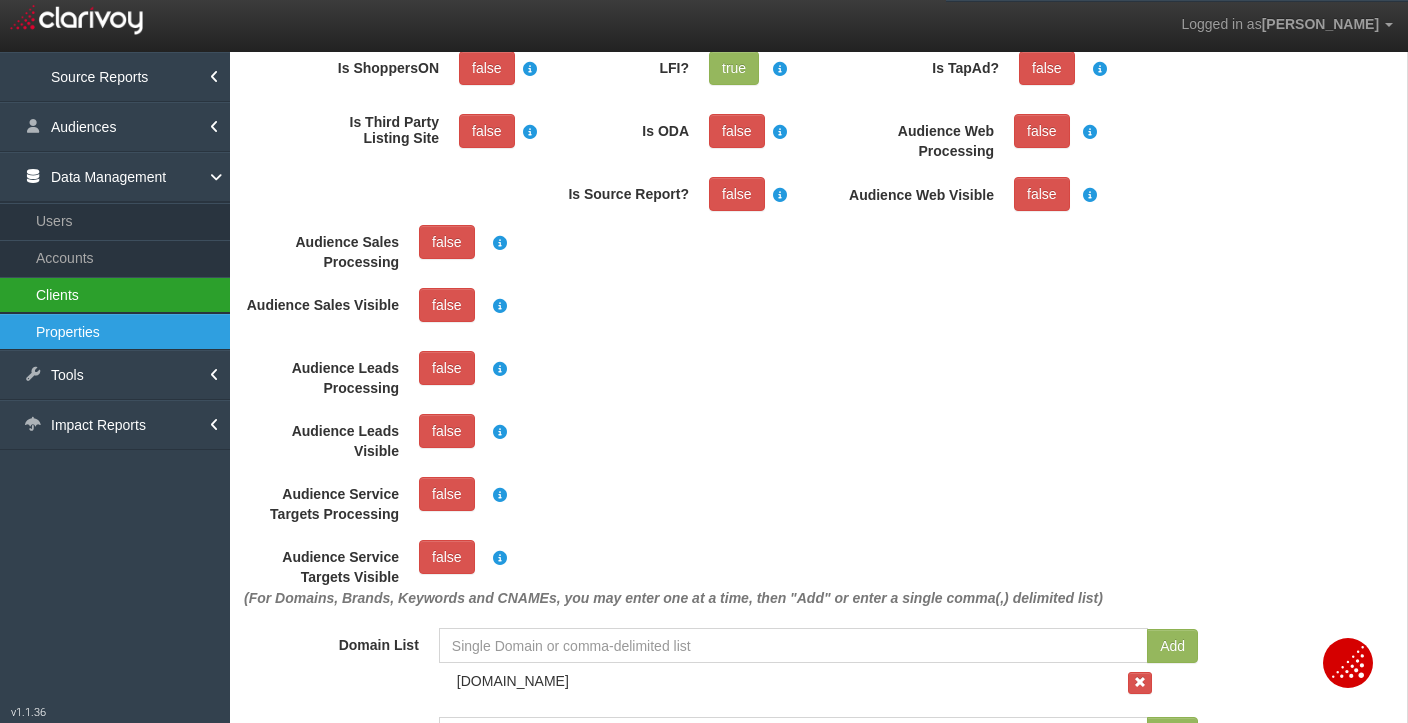 click on "Clients" at bounding box center [115, 295] 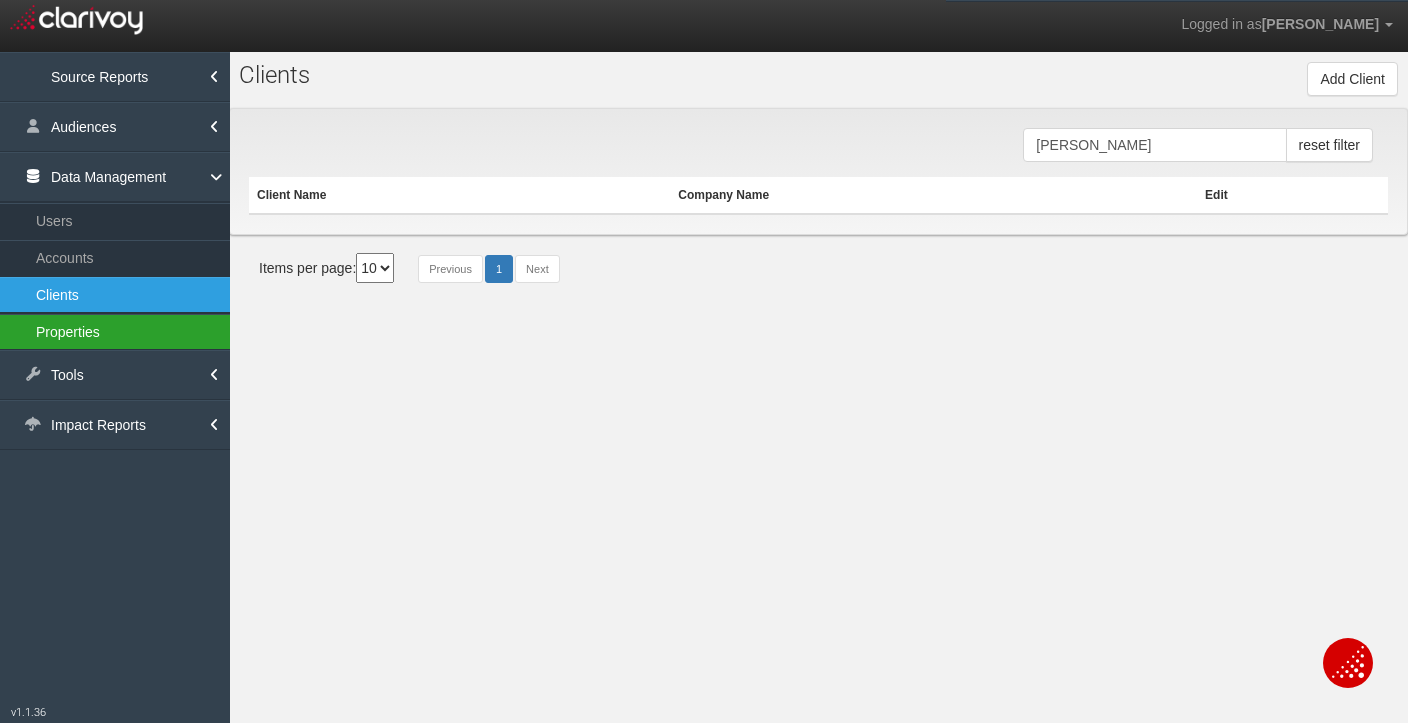 scroll, scrollTop: 0, scrollLeft: 0, axis: both 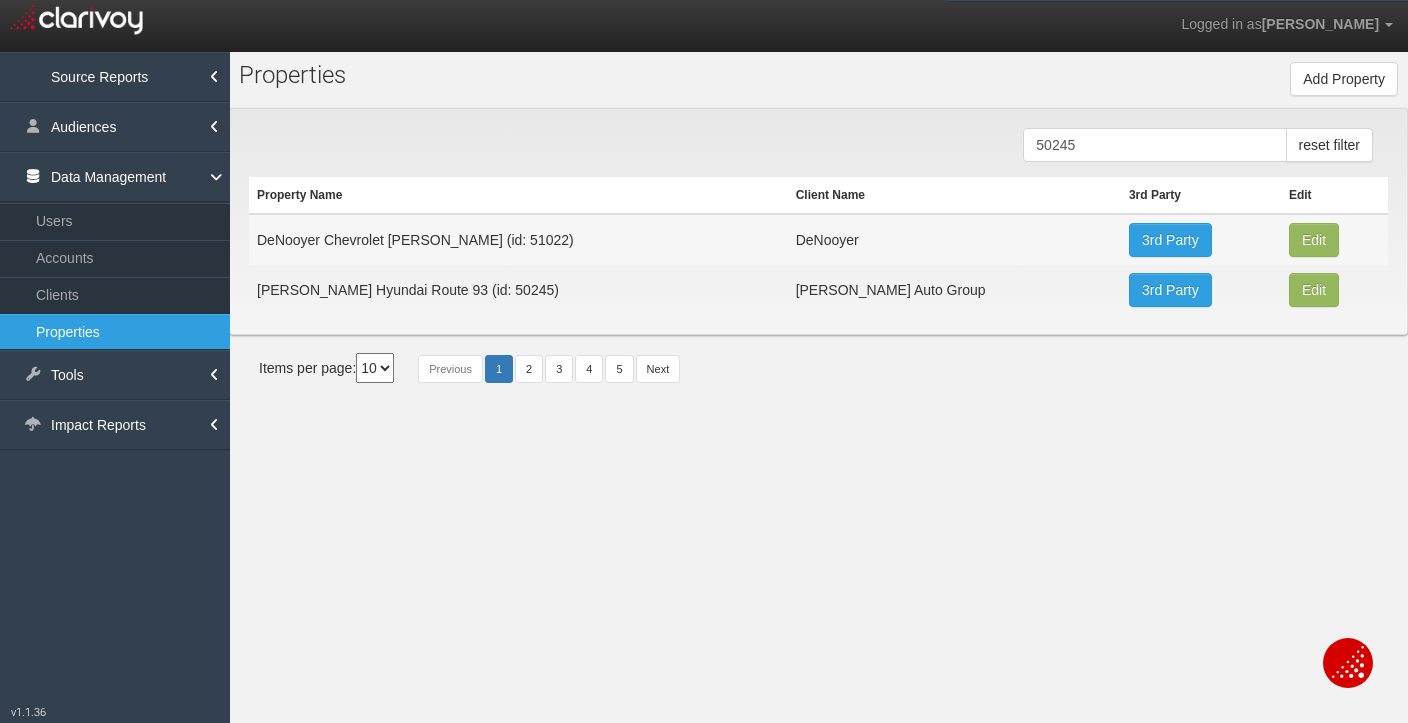 click on "50245
reset filter
Property Name
Client Name
3rd Party
Edit
DeNooyer Chevrolet [PERSON_NAME] (id: 51022)
DeNooyer
3rd Party
Edit
[PERSON_NAME] Hyundai Route 93 (id: 50245)
[PERSON_NAME] Auto Group
3rd Party
Edit" at bounding box center [818, 221] 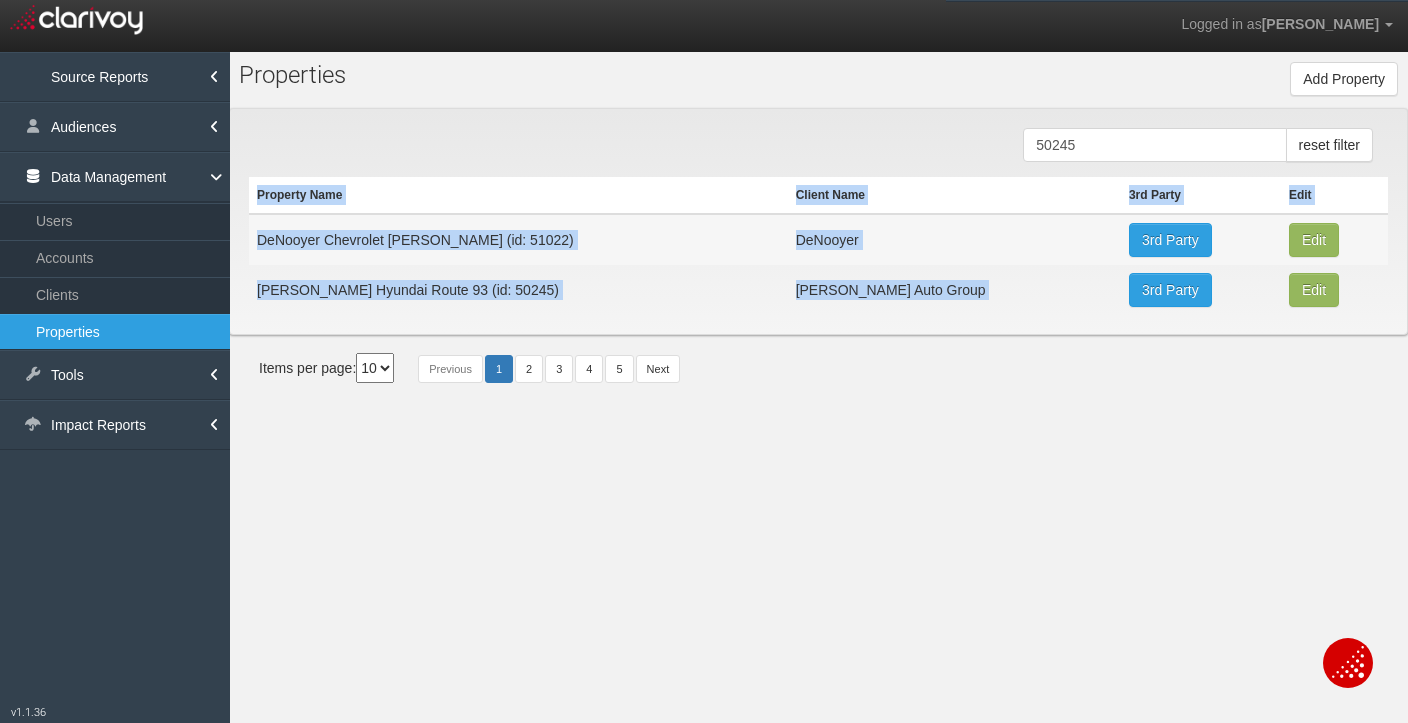click on "50245
reset filter
Property Name
Client Name
3rd Party
Edit
DeNooyer Chevrolet [PERSON_NAME] (id: 51022)
DeNooyer
3rd Party
Edit
[PERSON_NAME] Hyundai Route 93 (id: 50245)
[PERSON_NAME] Auto Group
3rd Party
Edit" at bounding box center (818, 221) 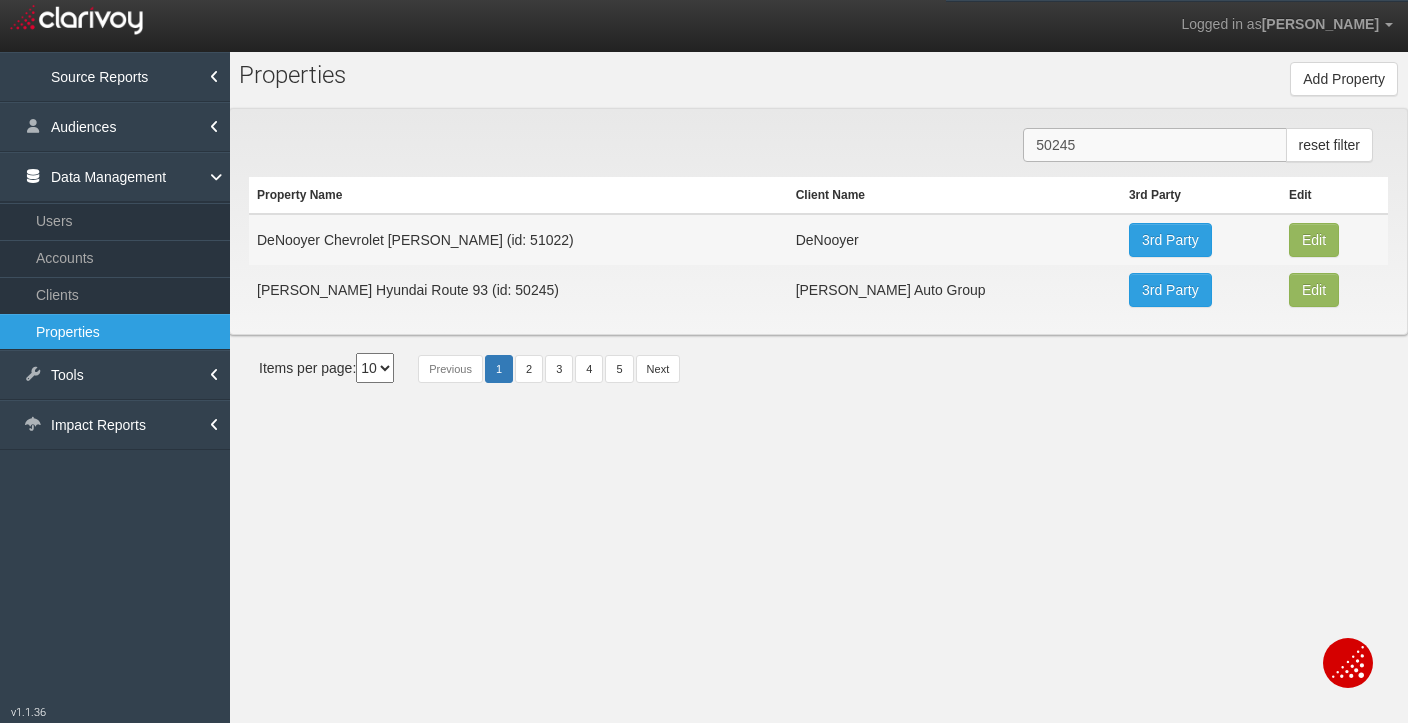 click on "50245" at bounding box center (1154, 145) 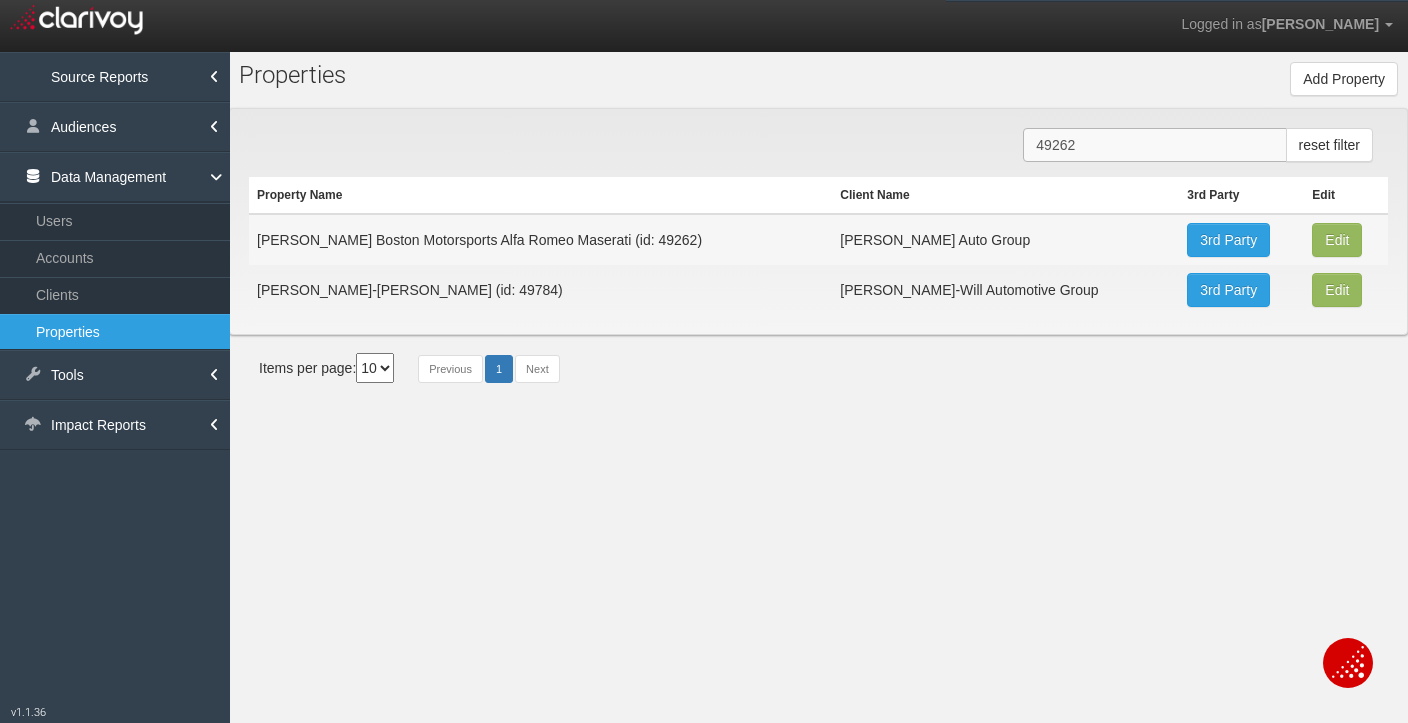 click on "49262" at bounding box center [1154, 145] 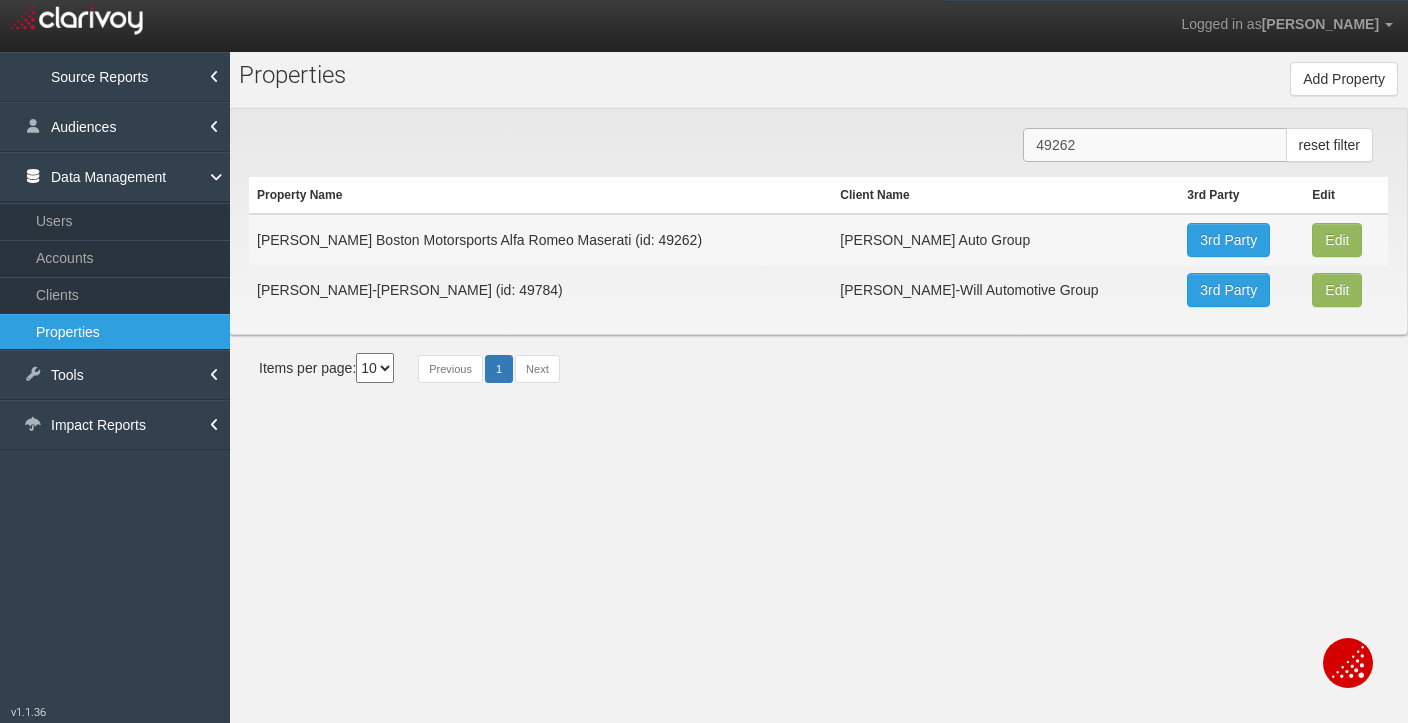 click on "49262" at bounding box center [1154, 145] 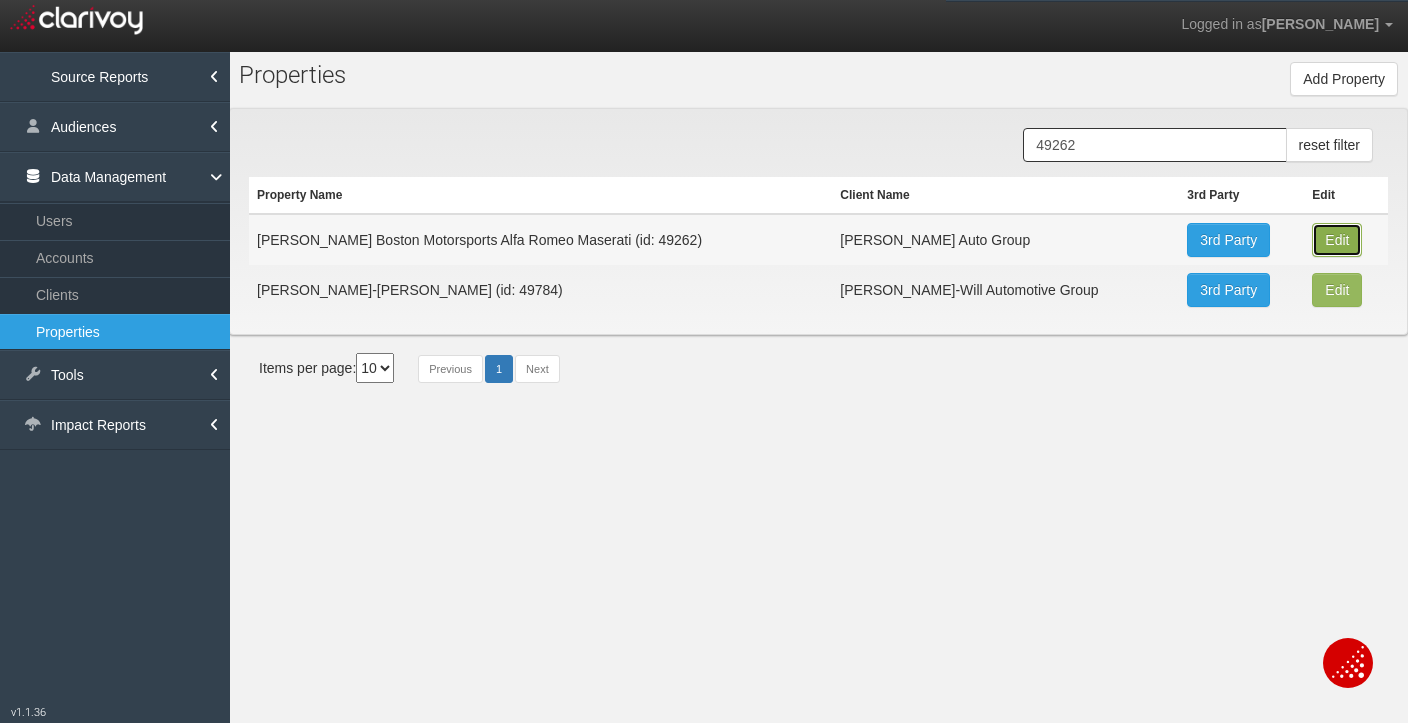click on "Edit" at bounding box center [1337, 240] 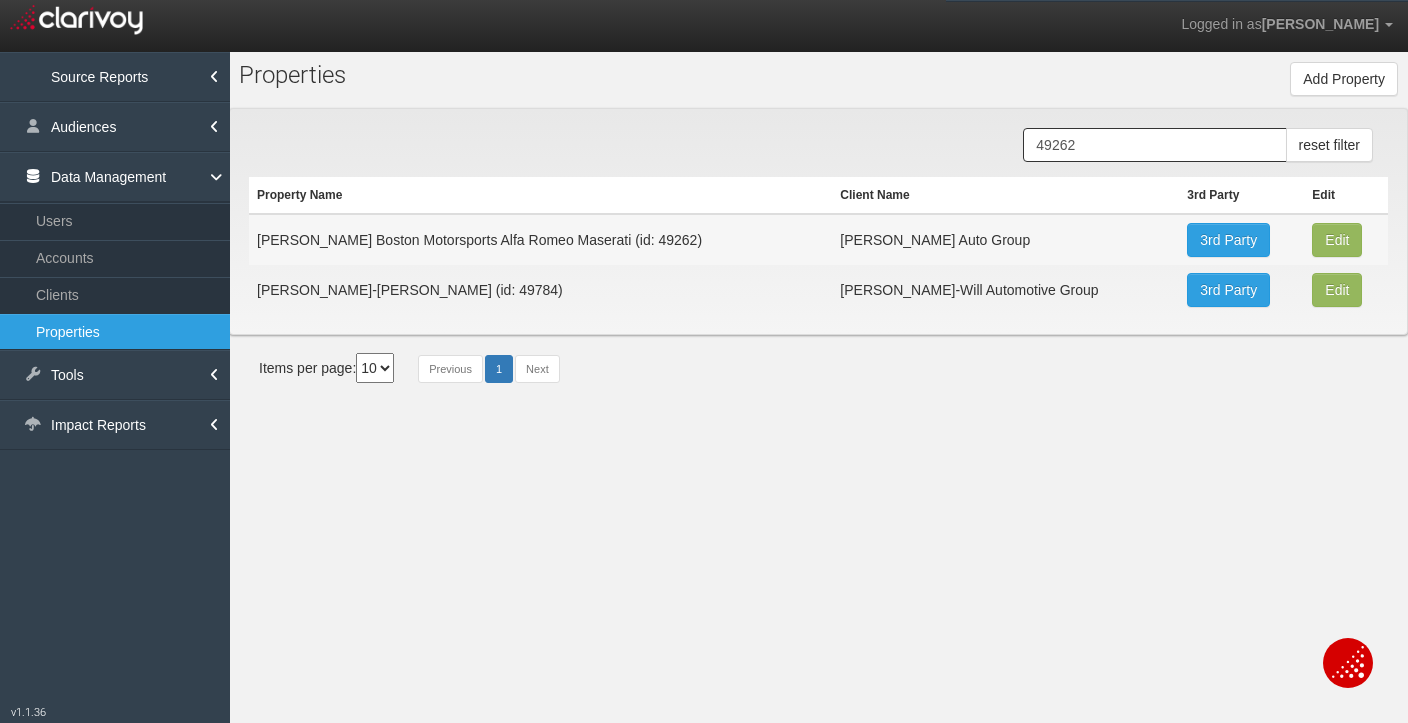 type on "[PERSON_NAME] Boston Motorsports Alfa Romeo Maserati" 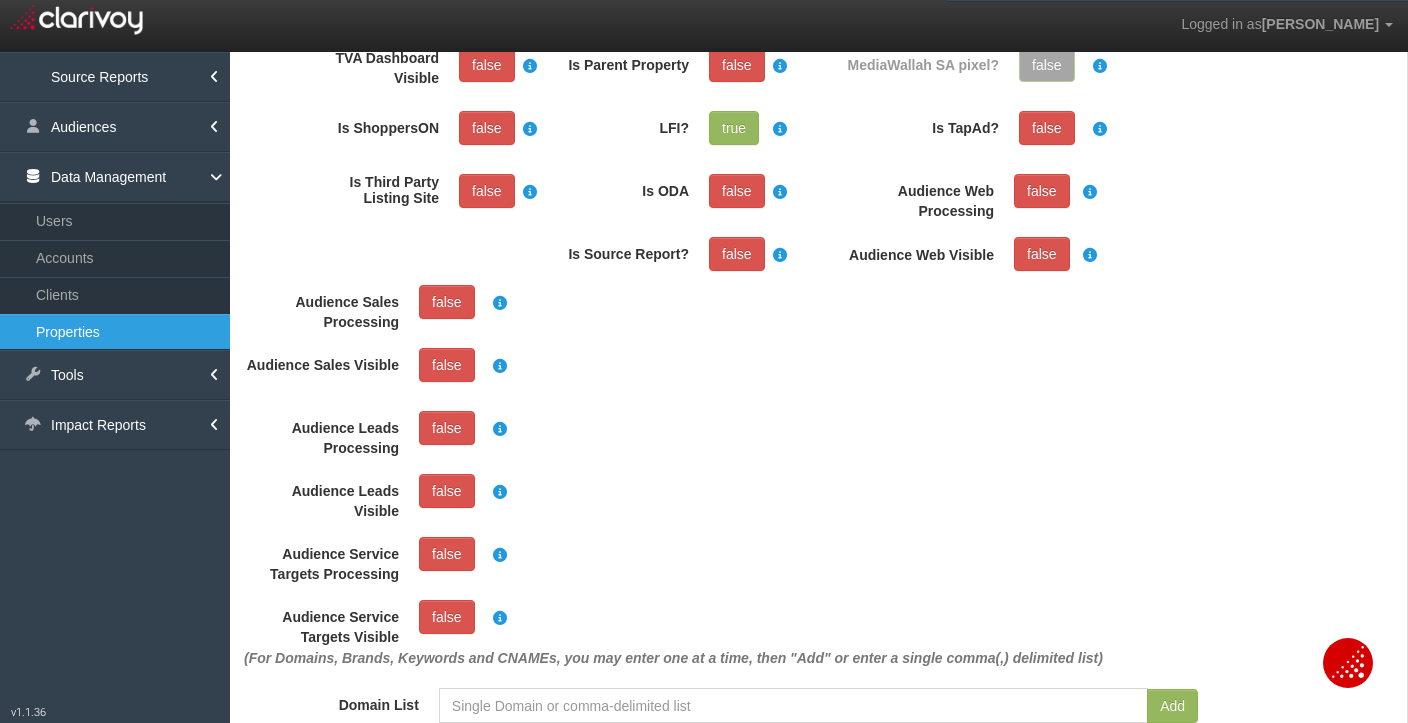 scroll, scrollTop: 823, scrollLeft: 0, axis: vertical 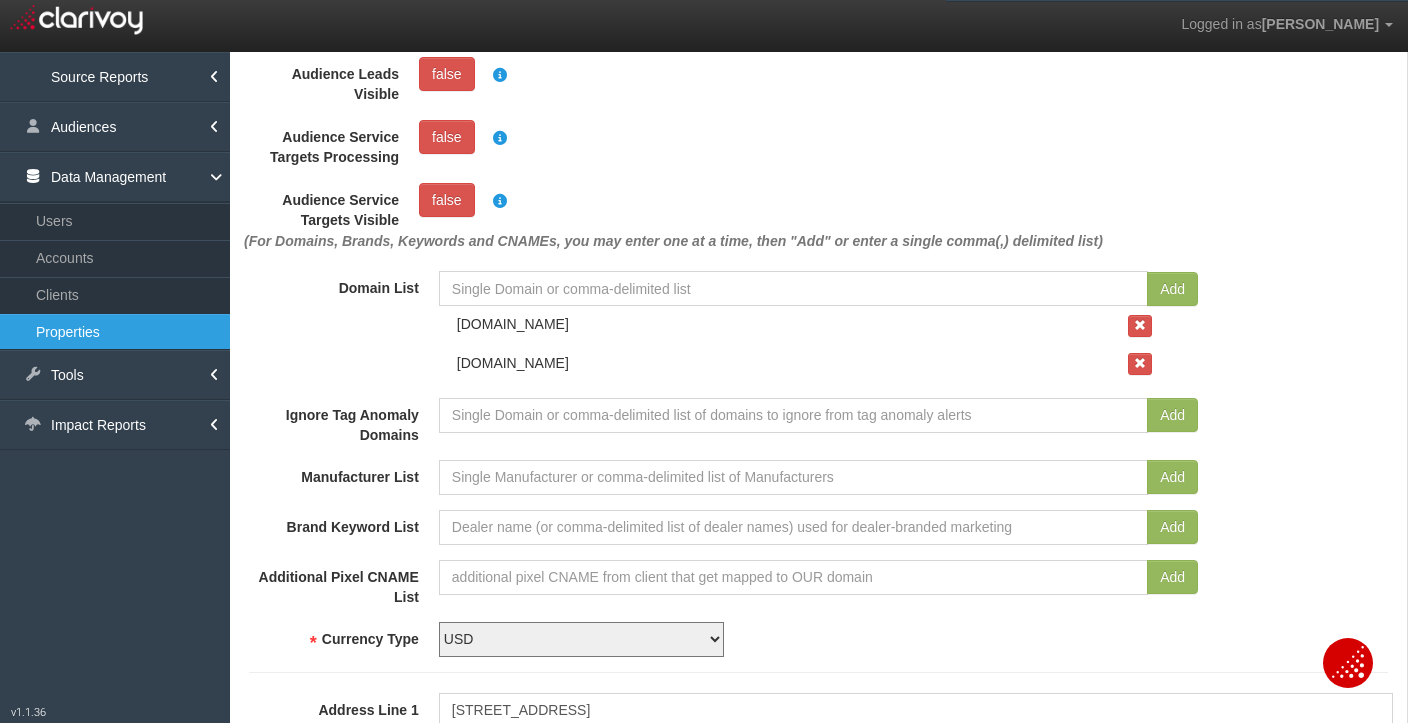 drag, startPoint x: 86, startPoint y: 306, endPoint x: 84, endPoint y: 325, distance: 19.104973 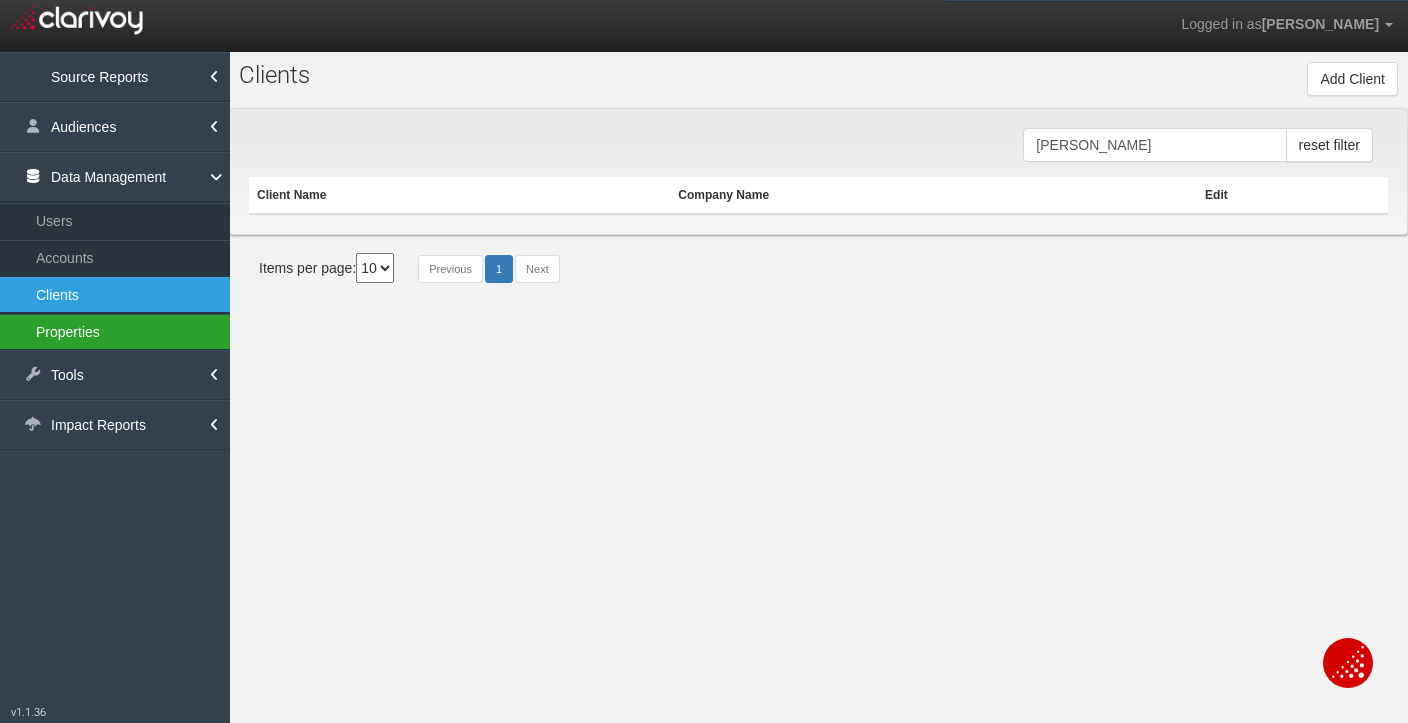 scroll, scrollTop: 0, scrollLeft: 0, axis: both 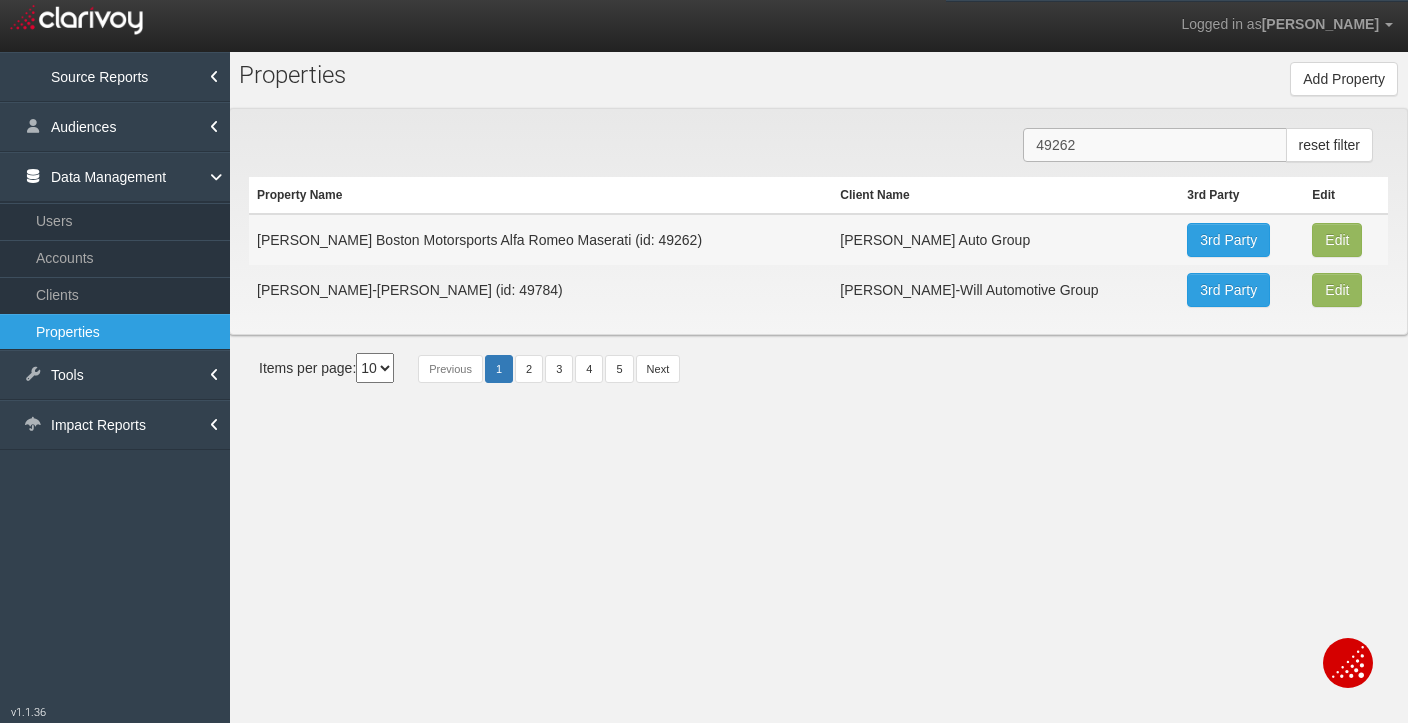 click on "49262" at bounding box center [1154, 145] 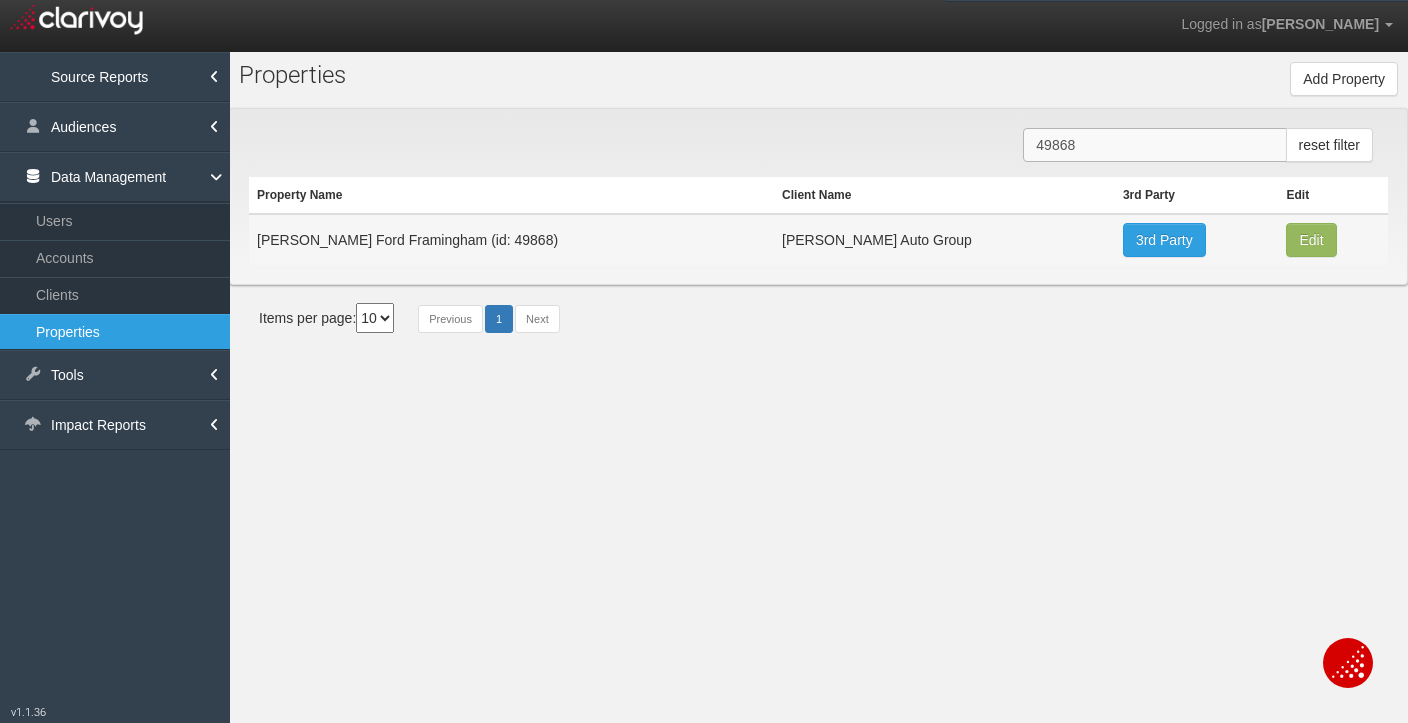type on "49868" 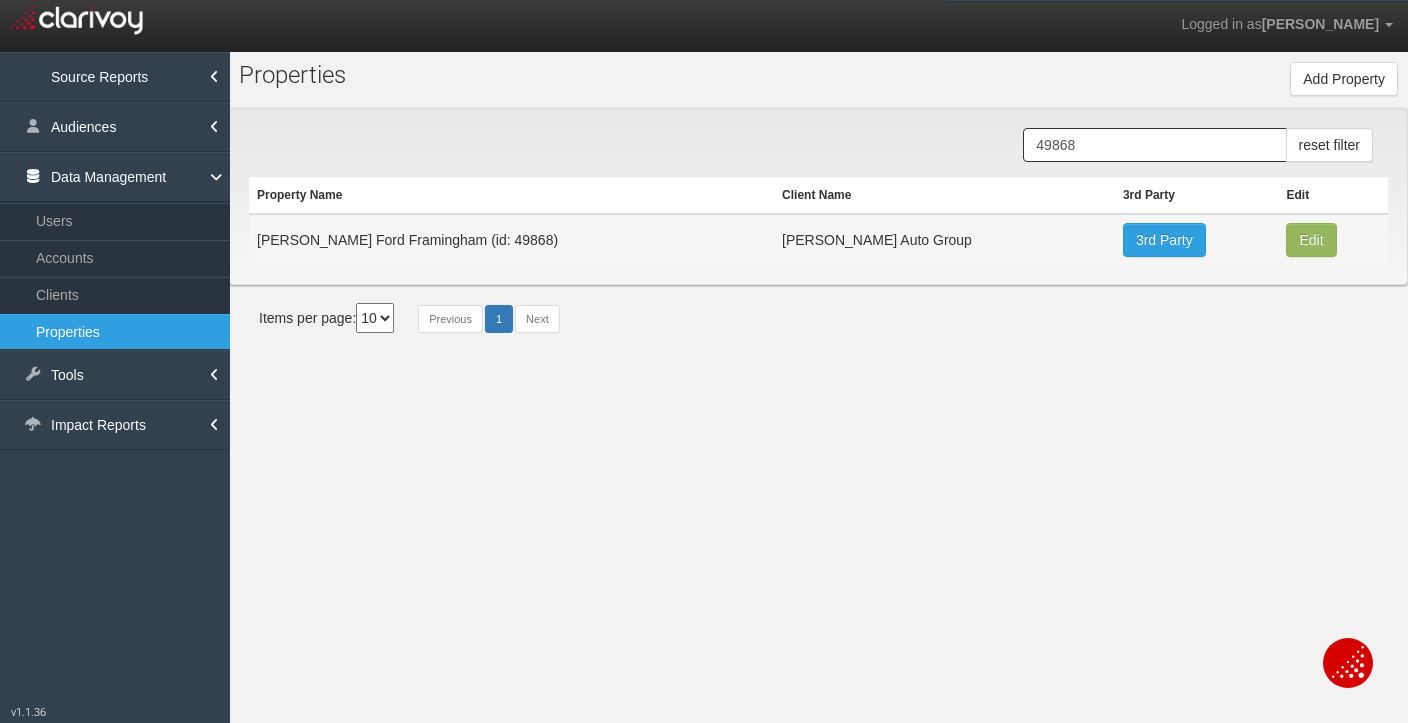 click on "Pr o perties
Add Property
Property Name
Property Id
Property Hash
Client
1stgear 212motors 24autogroup 405motors 44automart 503autos a-b aaaohio aaronautomotivegroup abzmotors accurateautomotiveofjacksonville actionautoutah acuraofcolumbus acuraofpembrokepines adamautogroup adamstoyota advance advantagefordlincoln adventureag [GEOGRAPHIC_DATA] airporthonda [PERSON_NAME] akinsautogroup alamo alanwebbag albrechtautogroup alexkarras alfredmatthews allamericanford allengwynn allensamuels allenturner allstargroup allwaysautogroup almcars alphaauto alpiemonteautogroup alpineautogroup alwilleford ambarmotors americanautobrokers amesburychevy amgauto amherstsubaru amsi anchorautooutlet [PERSON_NAME] andean andersonauto andersonautomotivegroup andymohr [PERSON_NAME] apple arrowford" at bounding box center (818, 413) 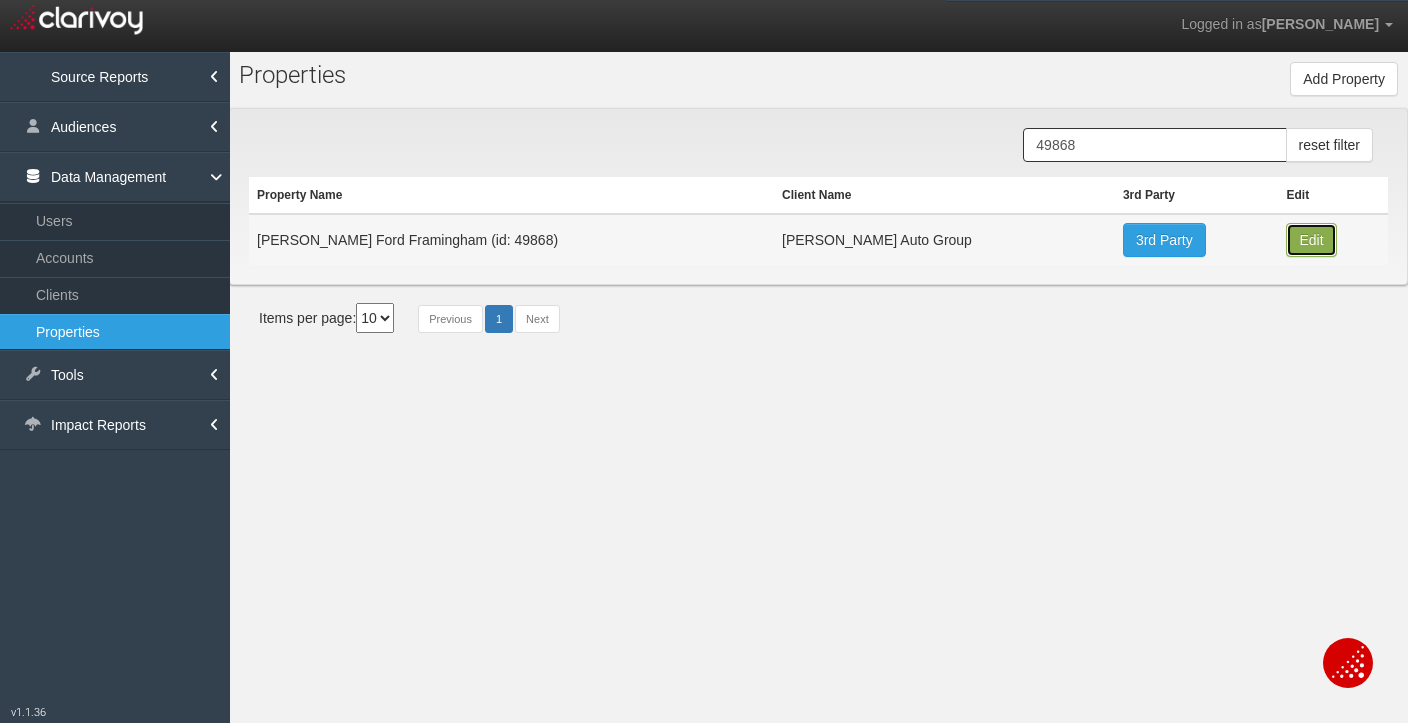 click on "Edit" at bounding box center (1311, 240) 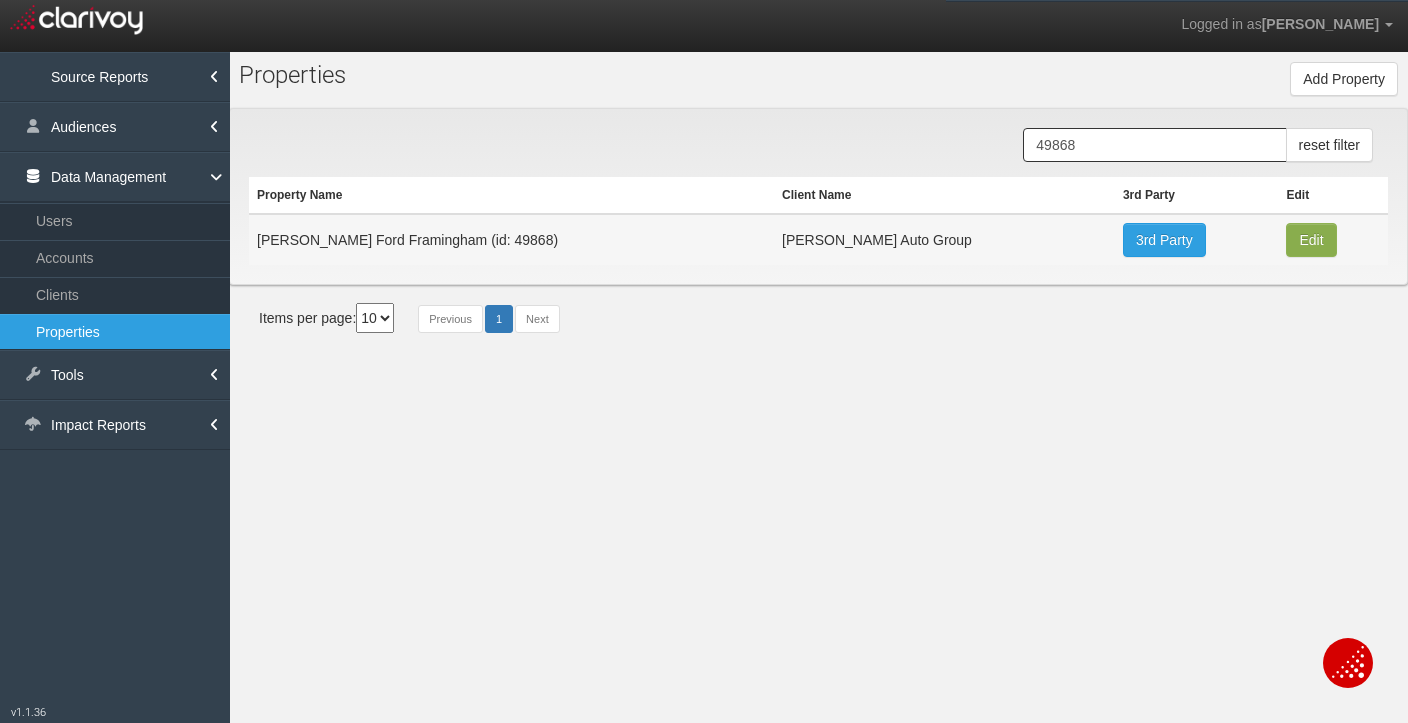 type on "[PERSON_NAME] Ford Framingham" 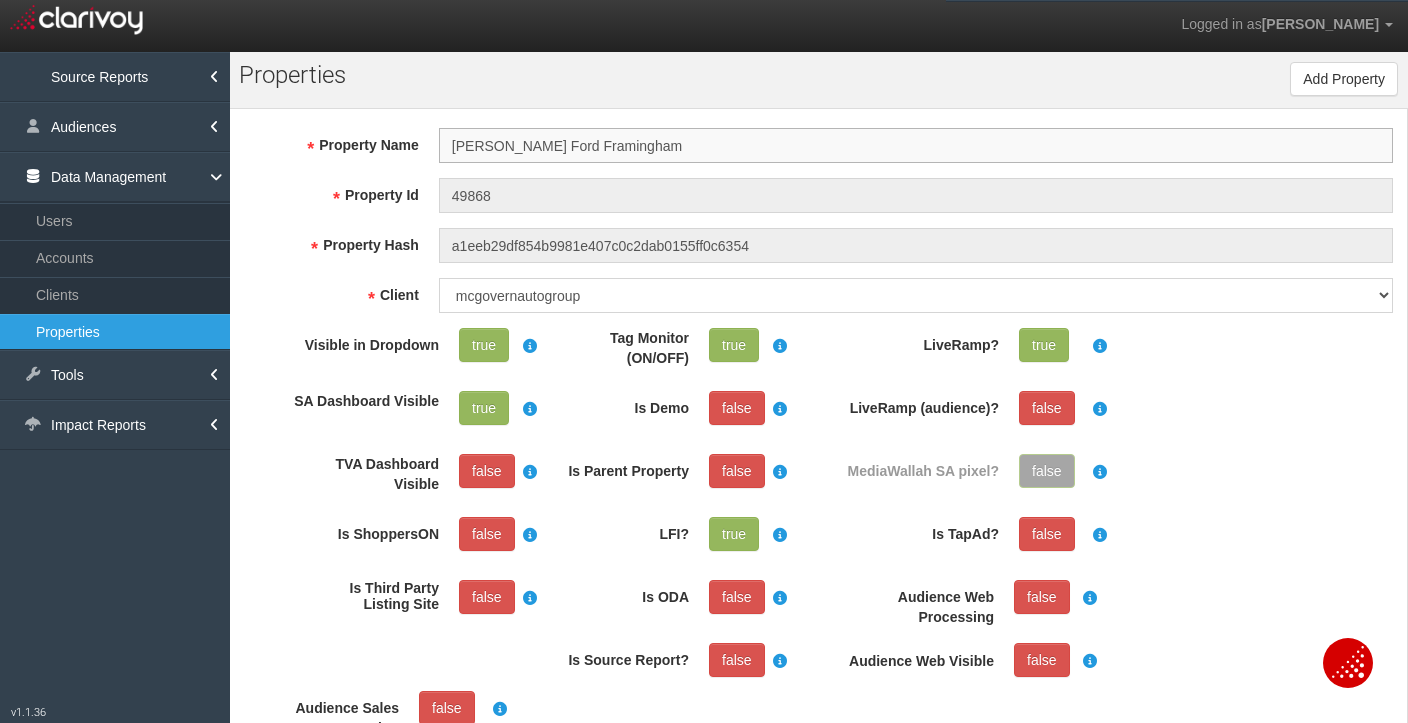 scroll, scrollTop: 37, scrollLeft: 0, axis: vertical 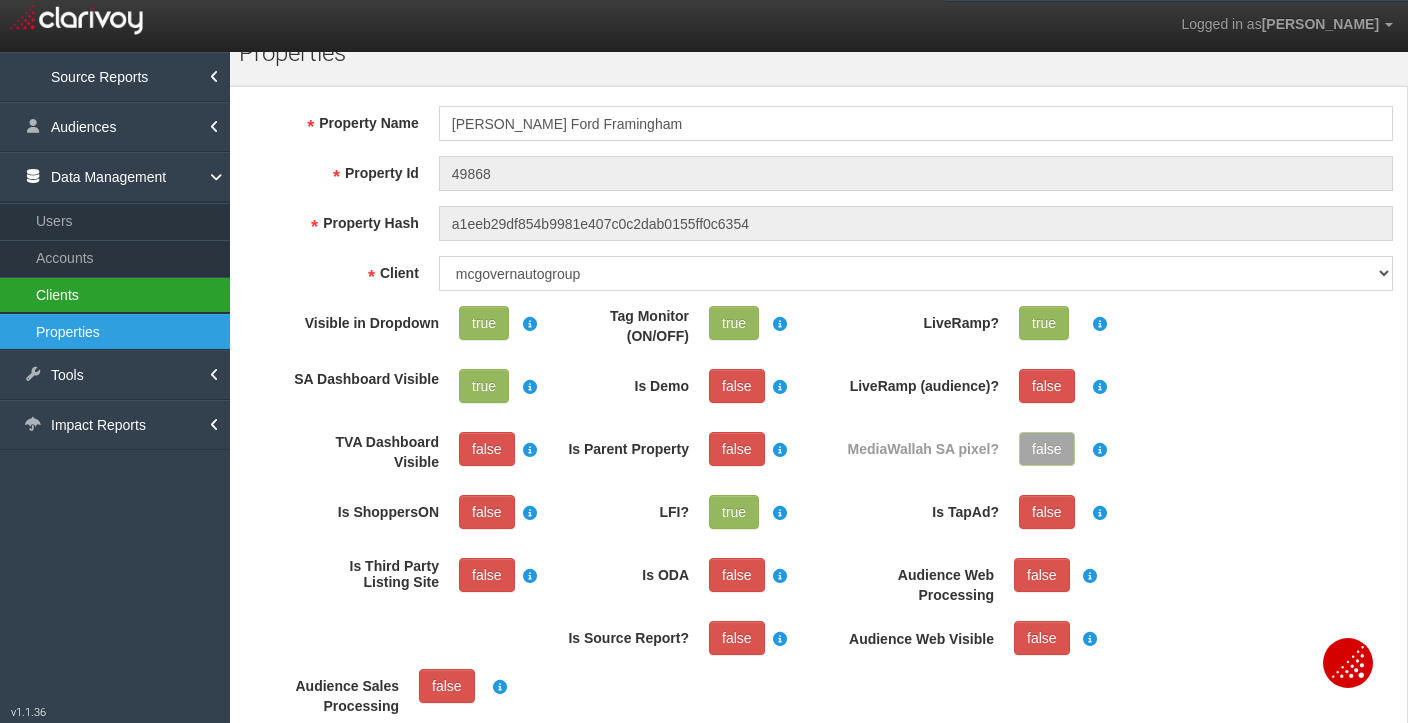 click on "Clients" at bounding box center (115, 295) 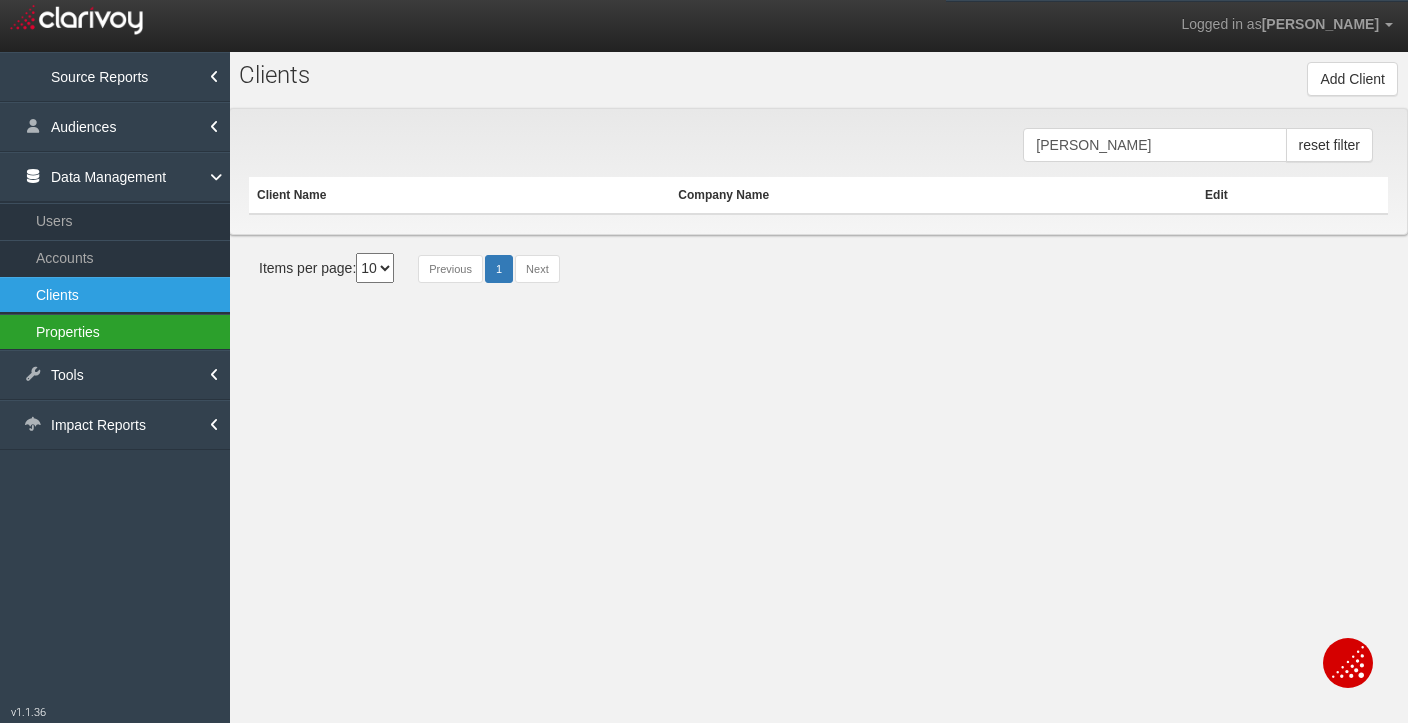 scroll, scrollTop: 0, scrollLeft: 0, axis: both 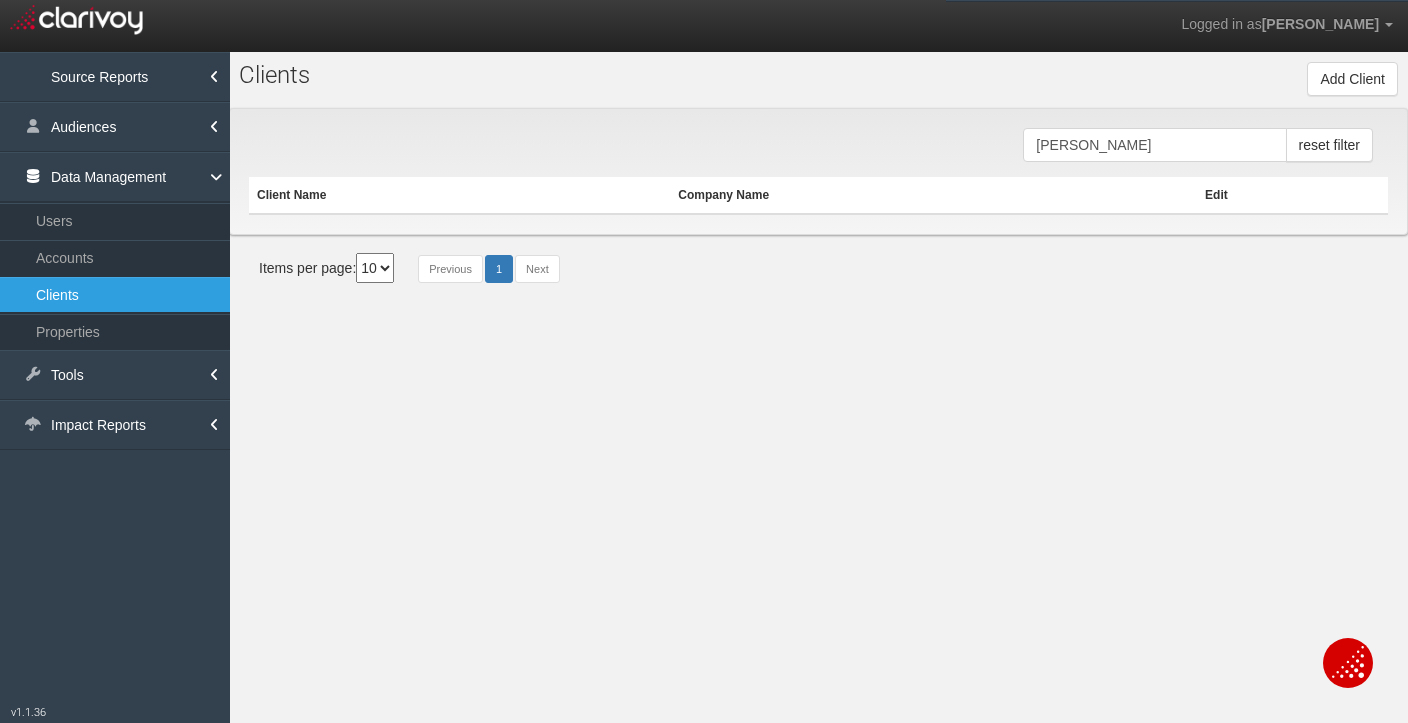 click on "Properties" at bounding box center [115, 332] 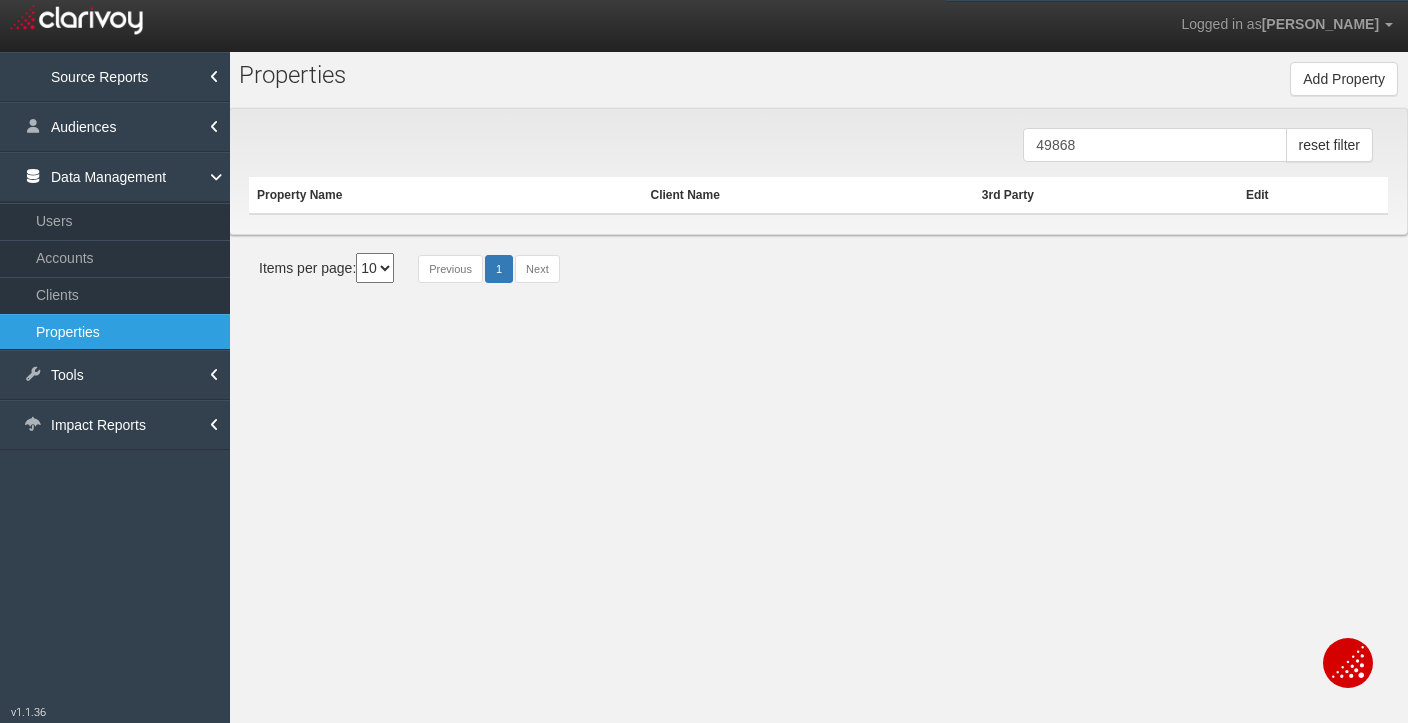 click on "49868
reset filter
Property Name
Client Name
3rd Party
Edit" at bounding box center [818, 171] 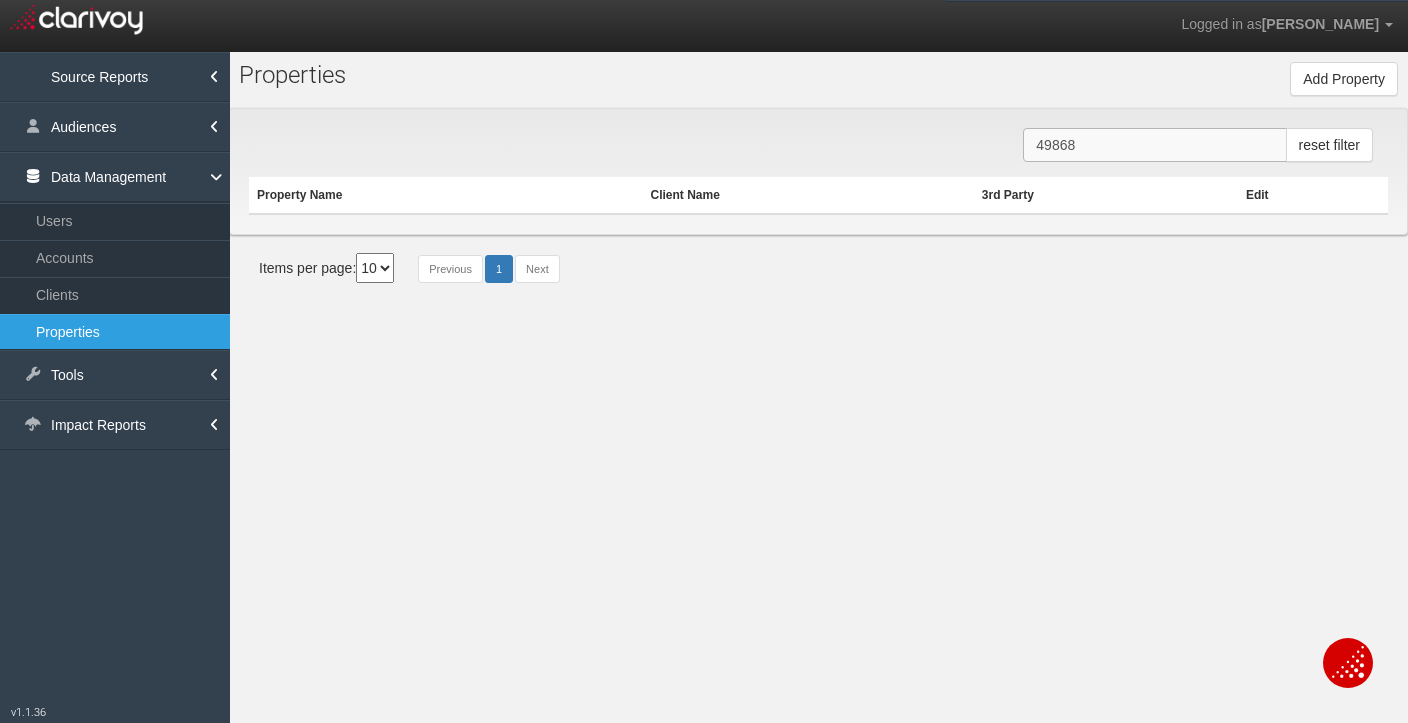 click on "49868" at bounding box center (1154, 145) 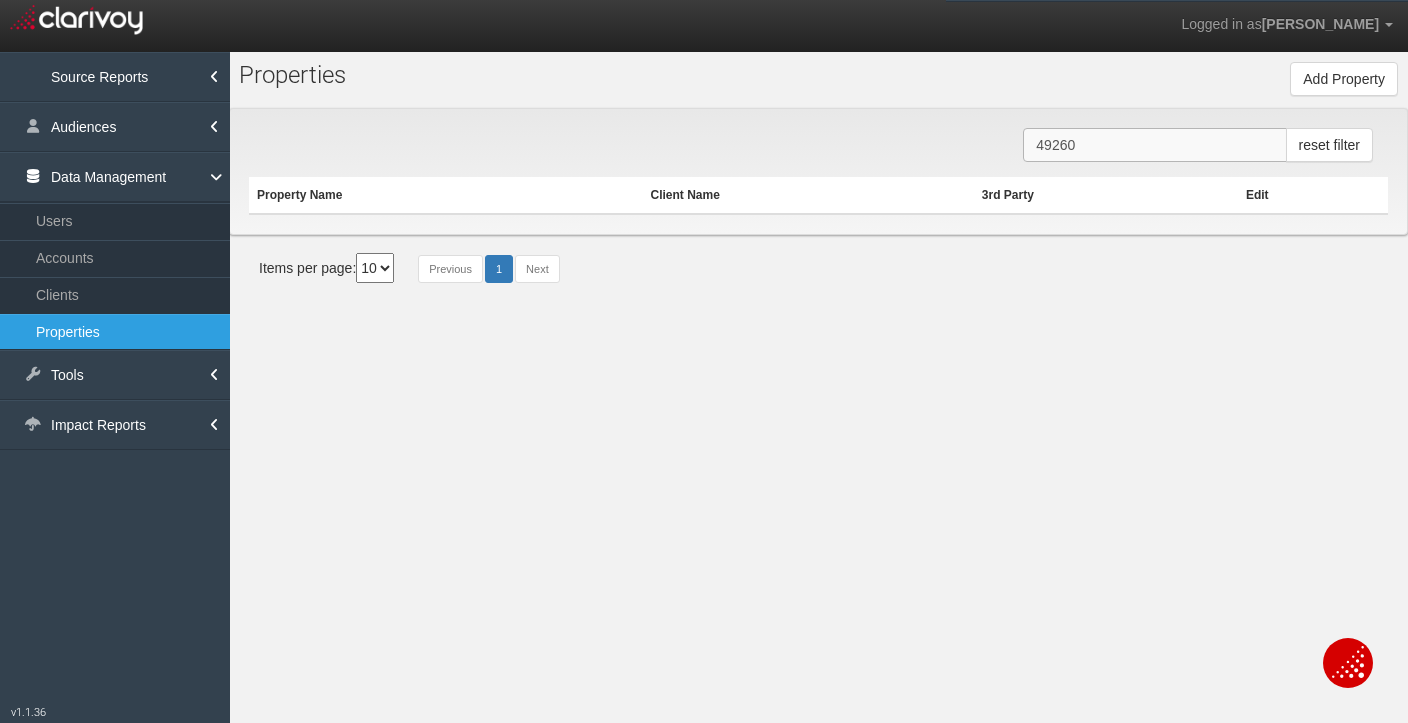 type on "49260" 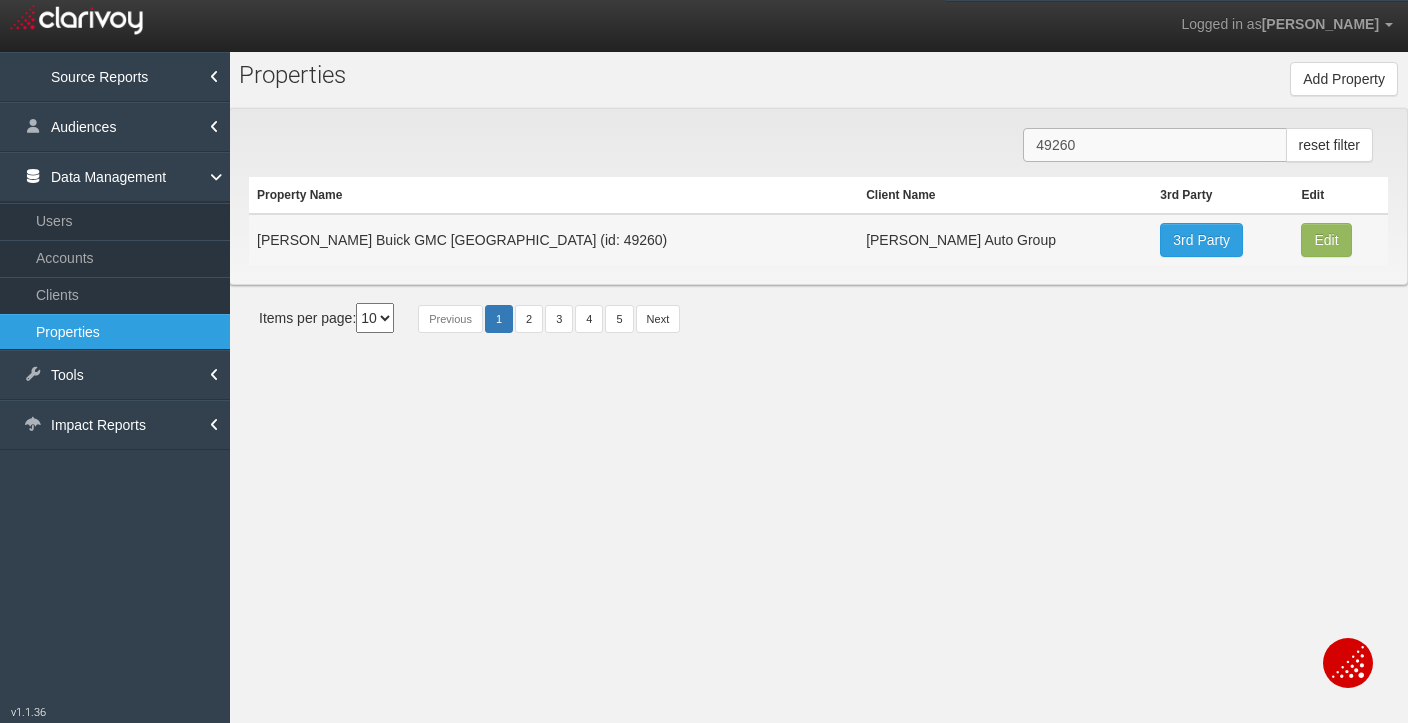 click on "49260" at bounding box center [1154, 145] 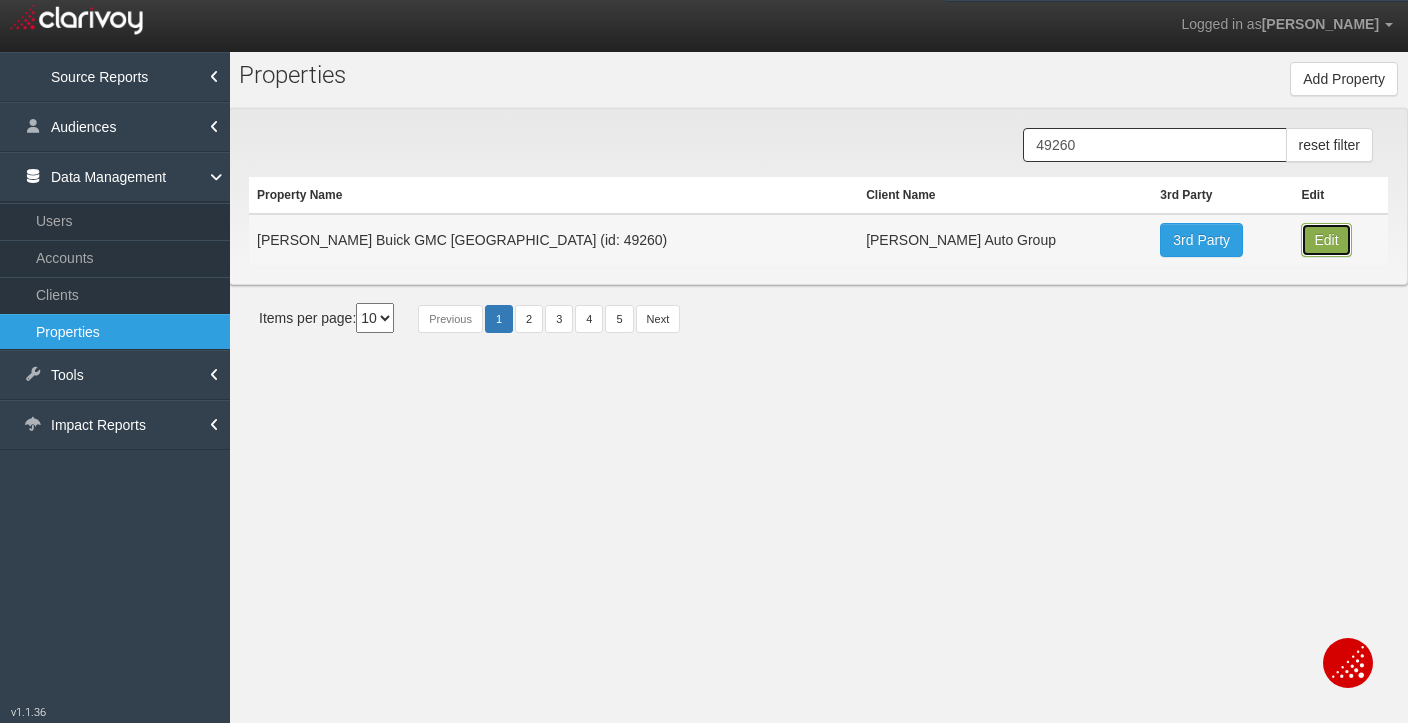 click on "Edit" at bounding box center (1326, 240) 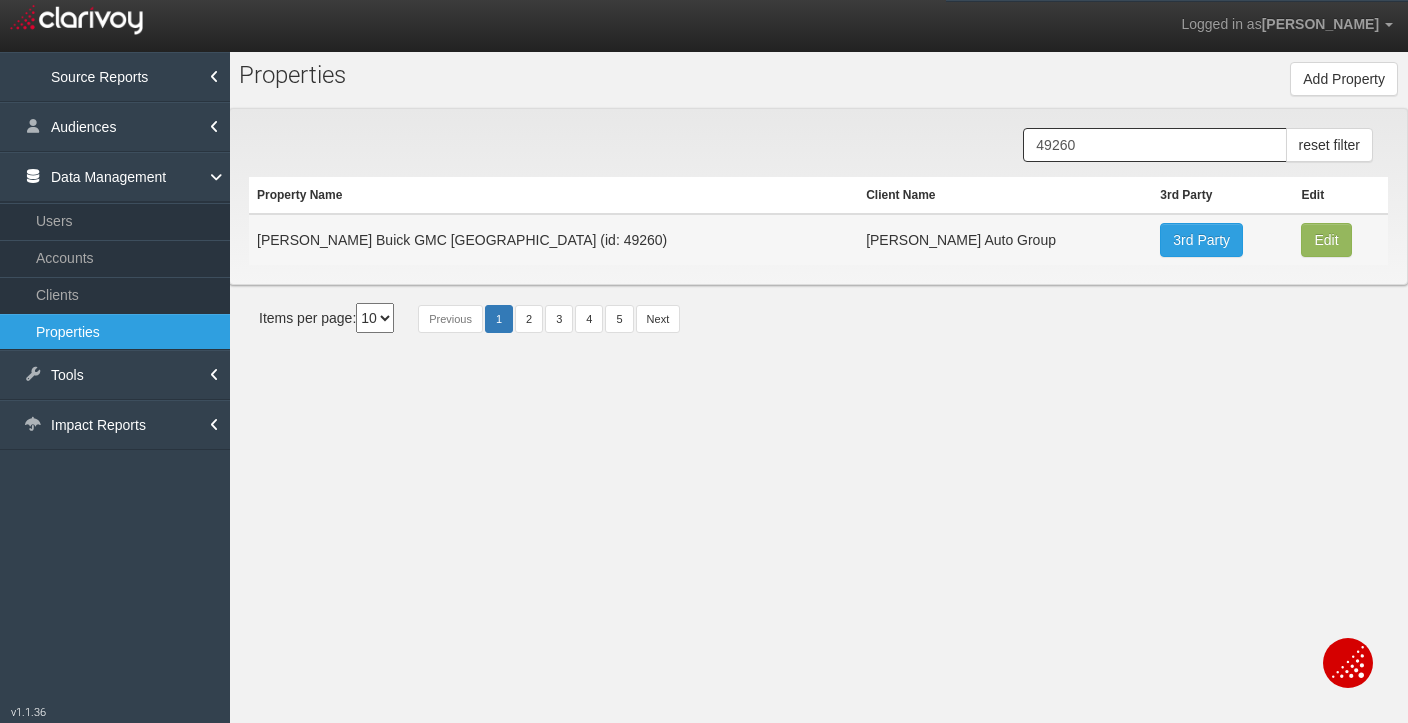 type on "[PERSON_NAME] Buick GMC [GEOGRAPHIC_DATA]" 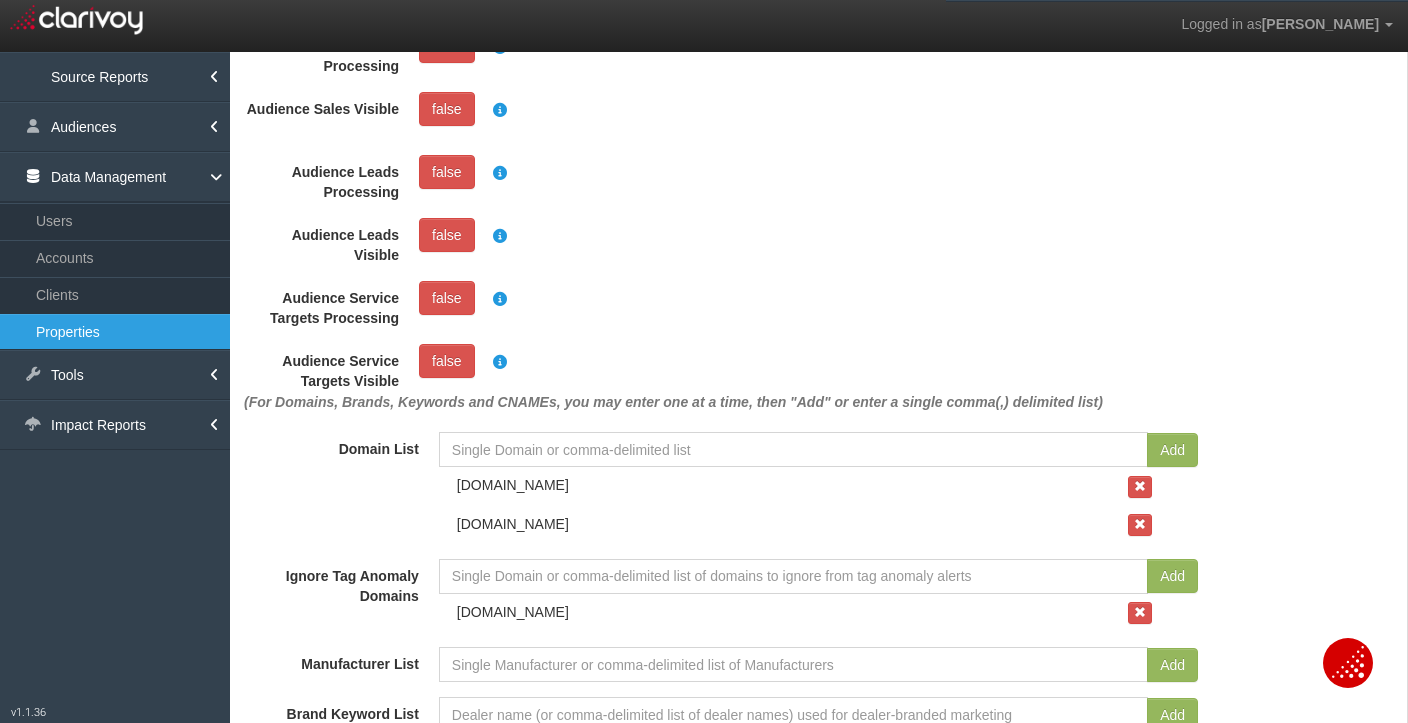 scroll, scrollTop: 806, scrollLeft: 0, axis: vertical 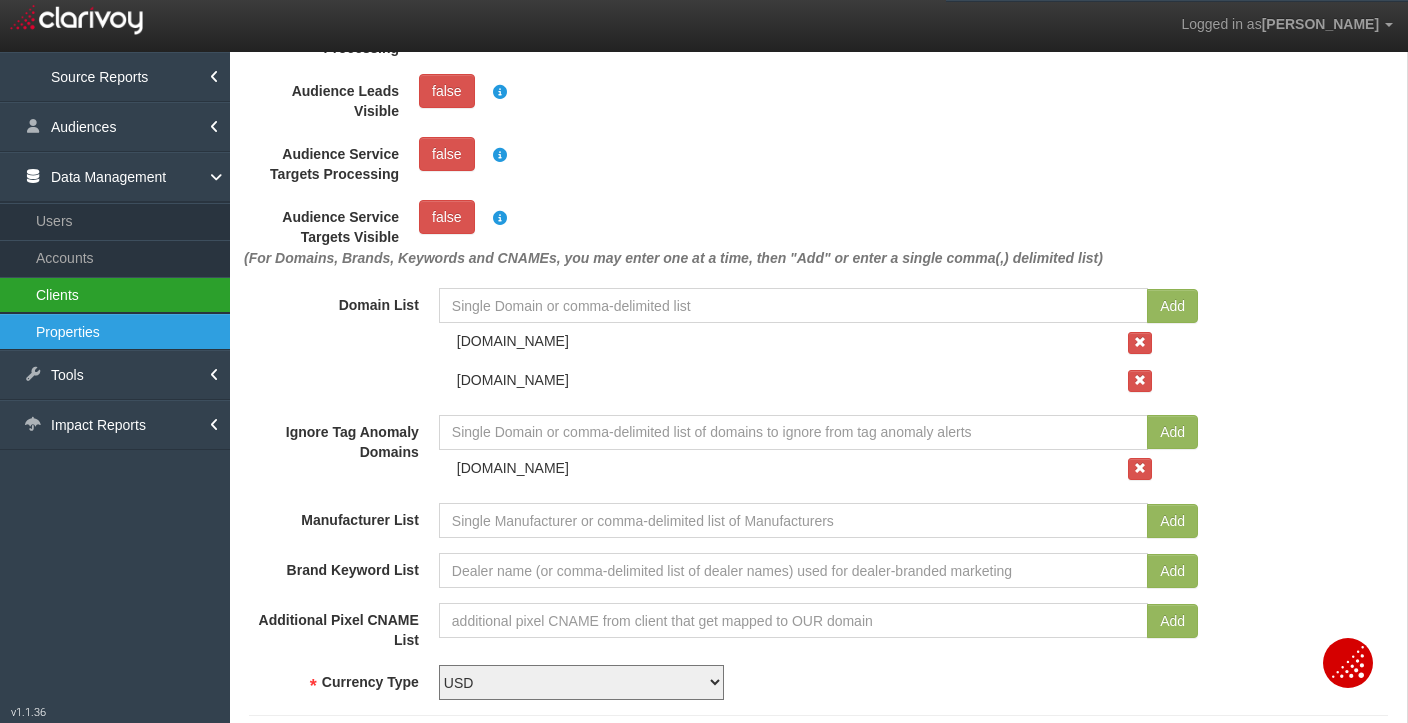 click on "Clients" at bounding box center (115, 295) 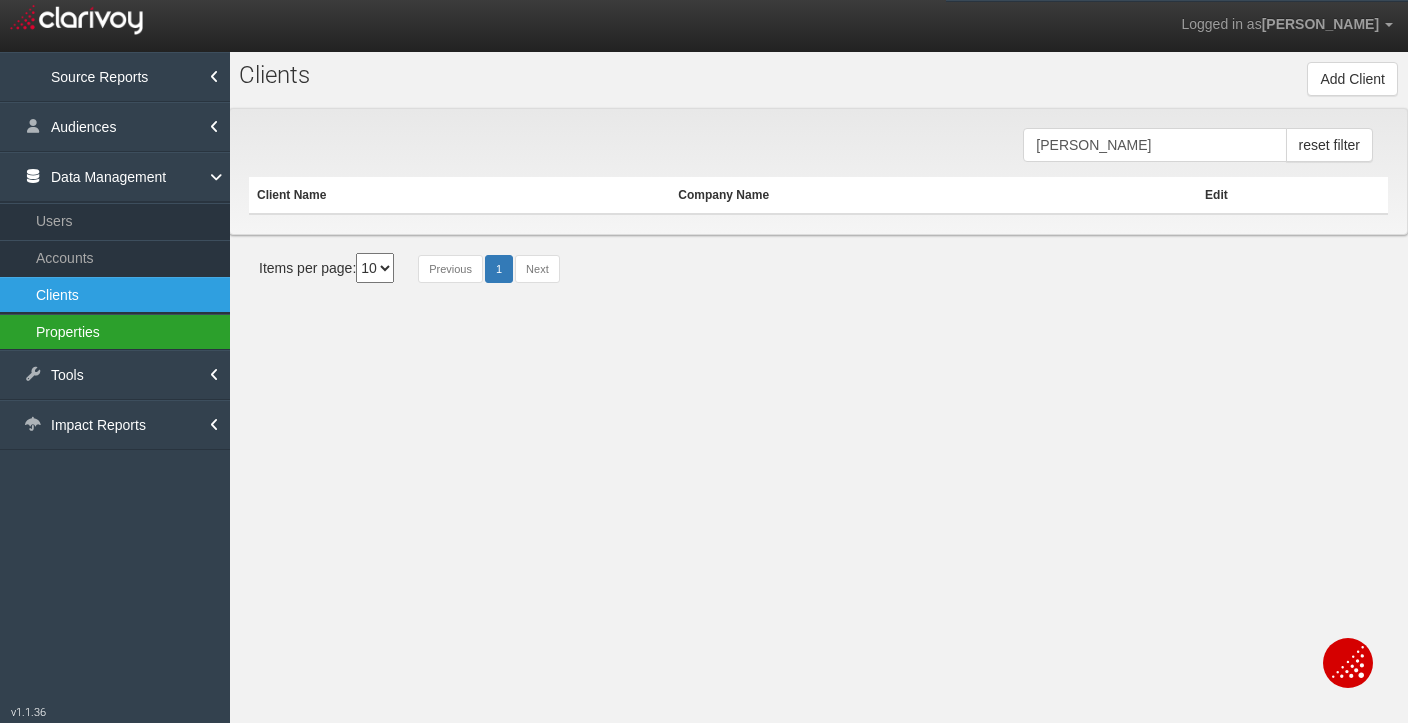 scroll, scrollTop: 0, scrollLeft: 0, axis: both 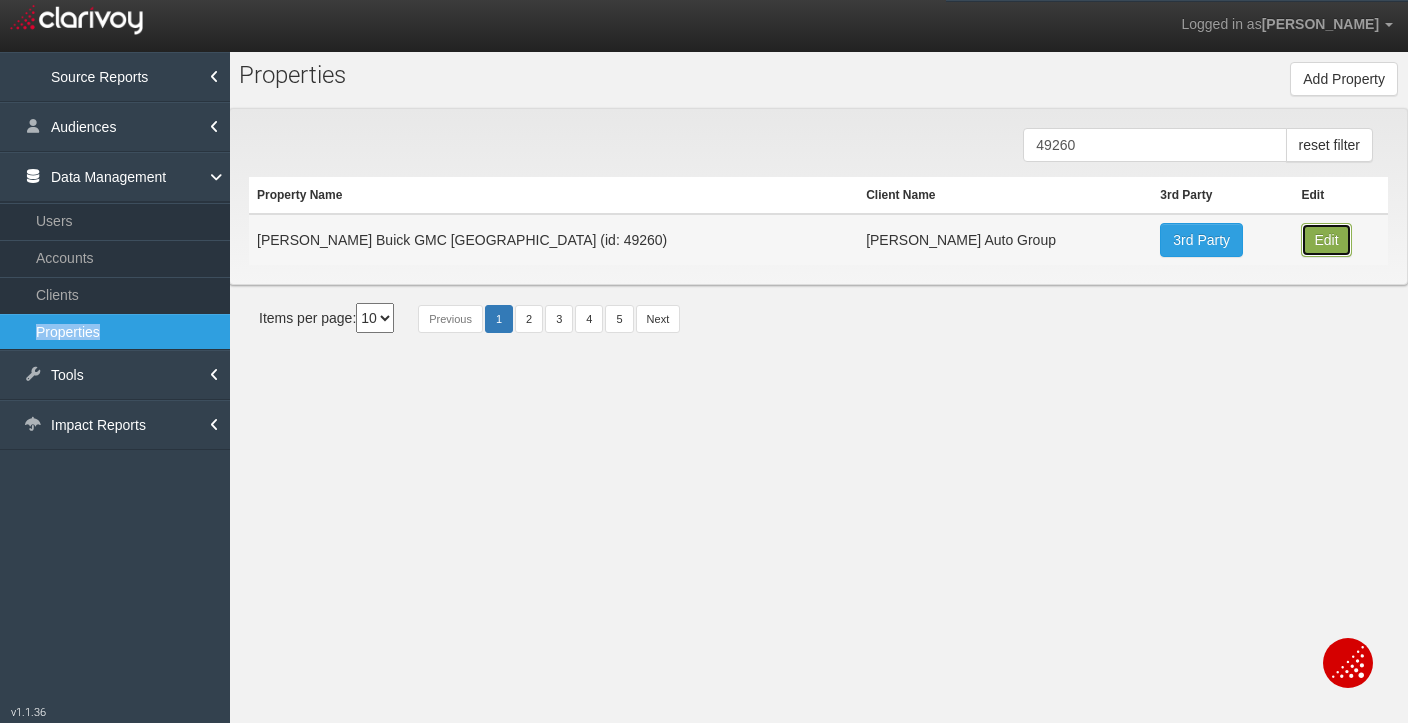 click on "Edit" at bounding box center (1326, 240) 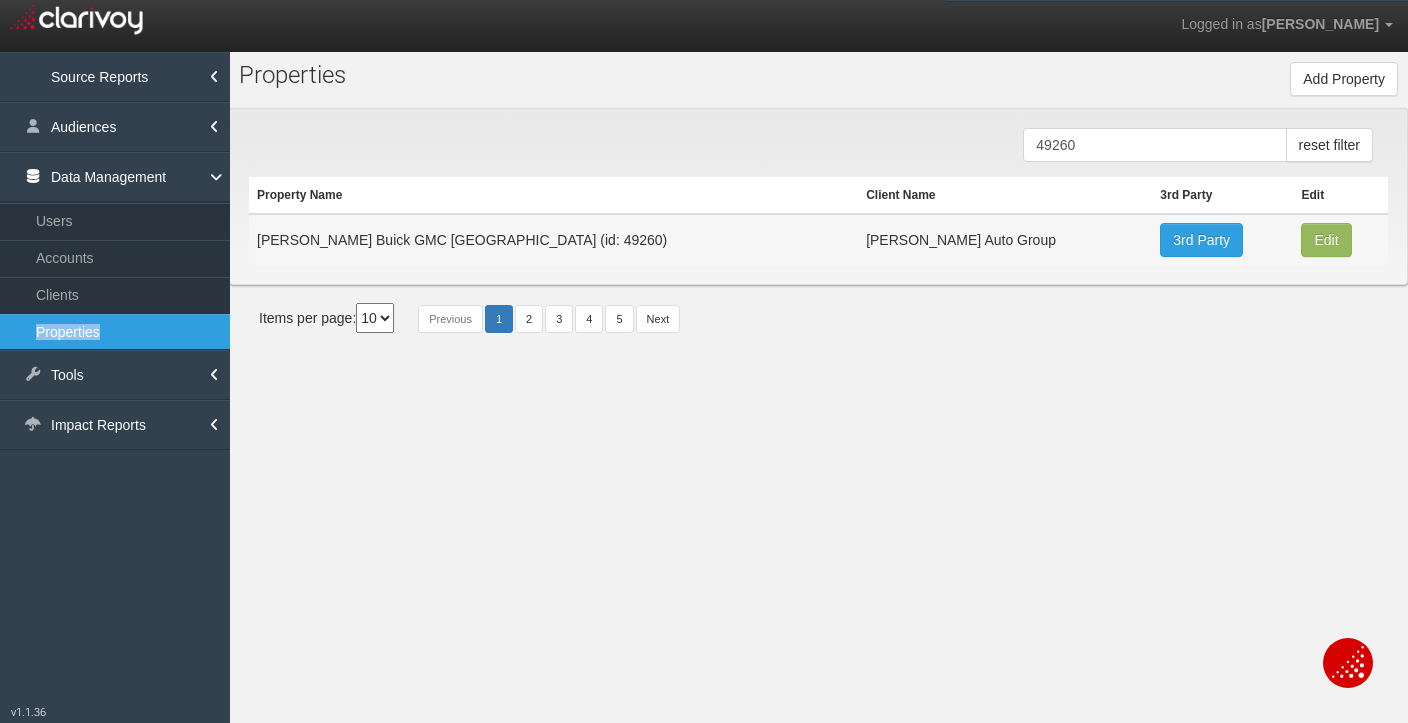 type on "[PERSON_NAME] Buick GMC [GEOGRAPHIC_DATA]" 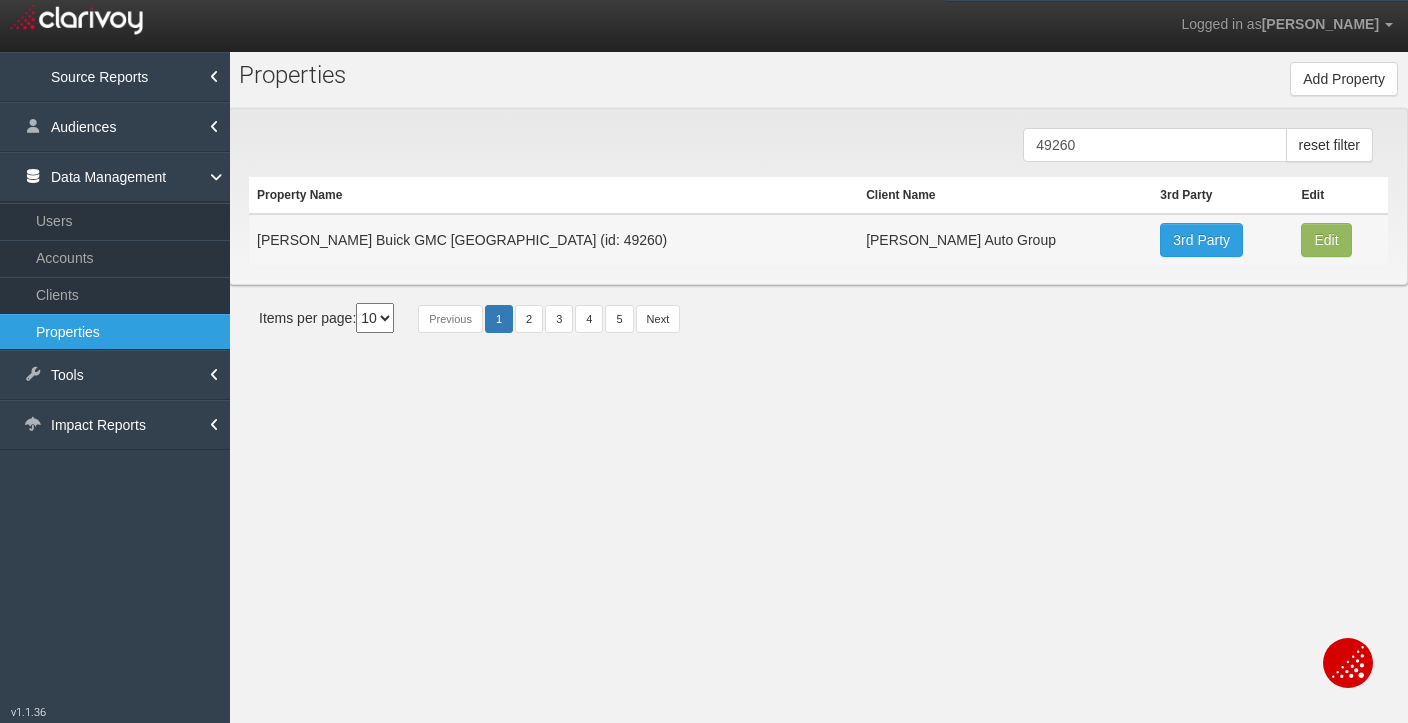 scroll, scrollTop: 37, scrollLeft: 0, axis: vertical 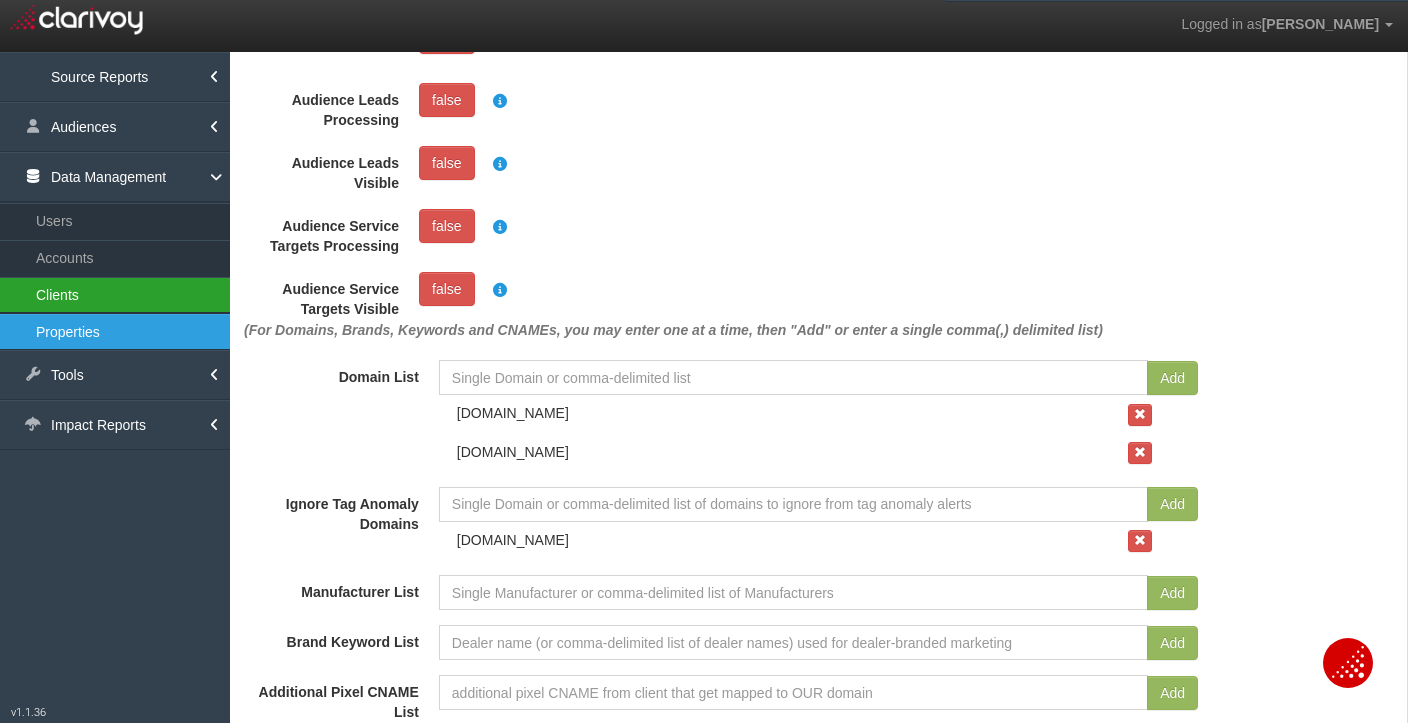 click on "Clients" at bounding box center (115, 295) 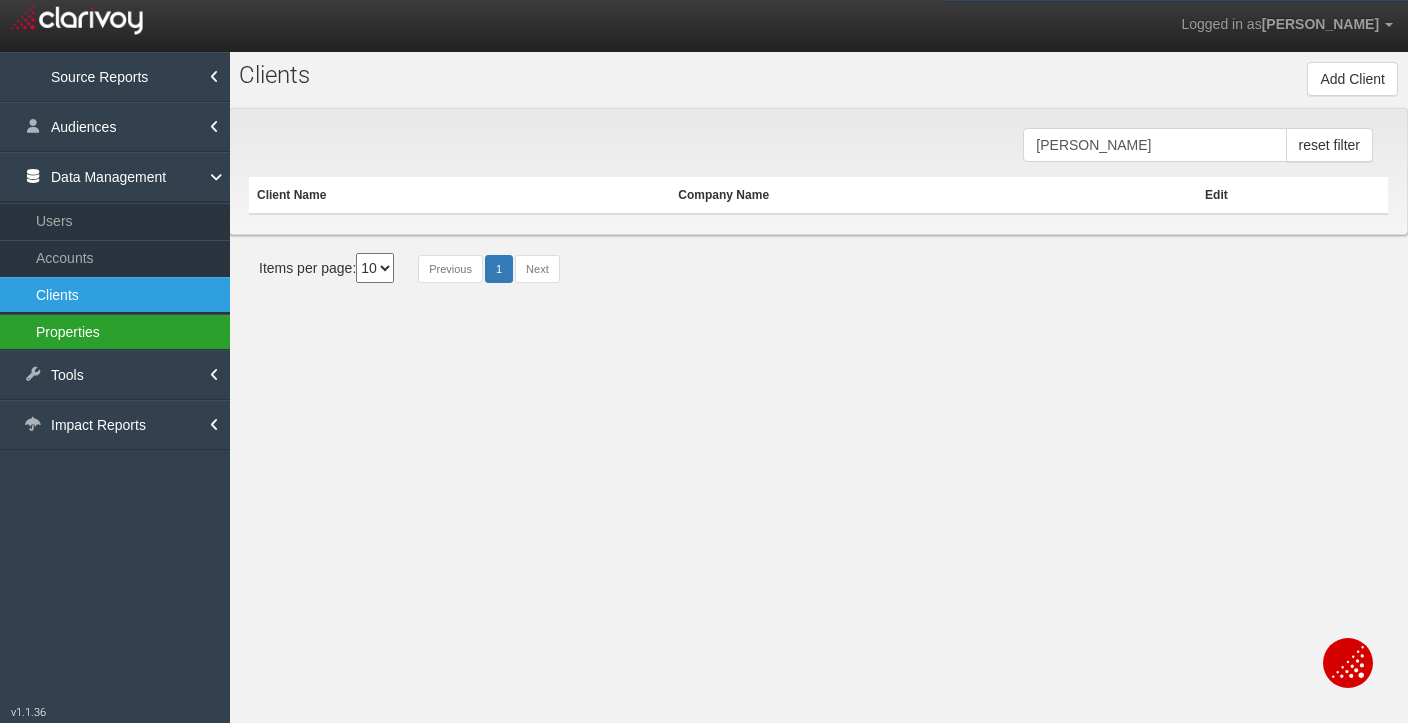 scroll, scrollTop: 0, scrollLeft: 0, axis: both 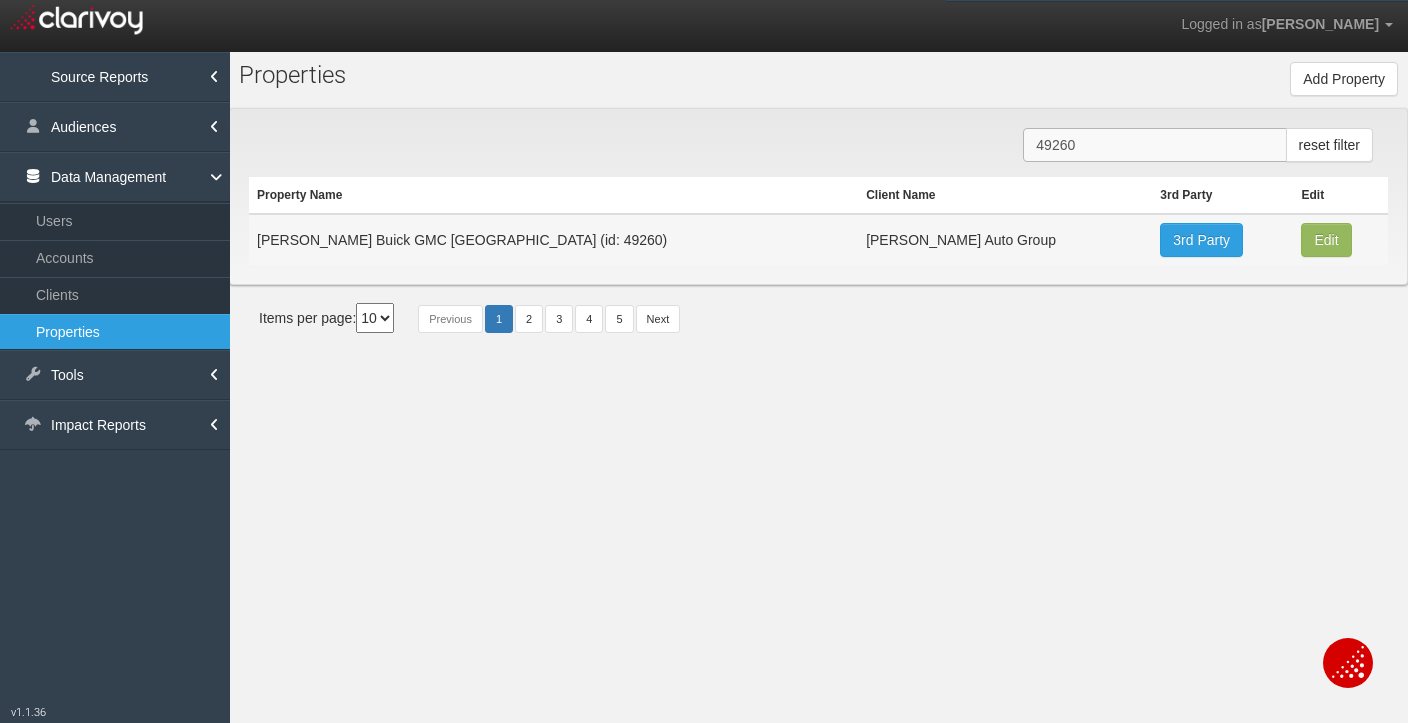 click on "49260" at bounding box center [1154, 145] 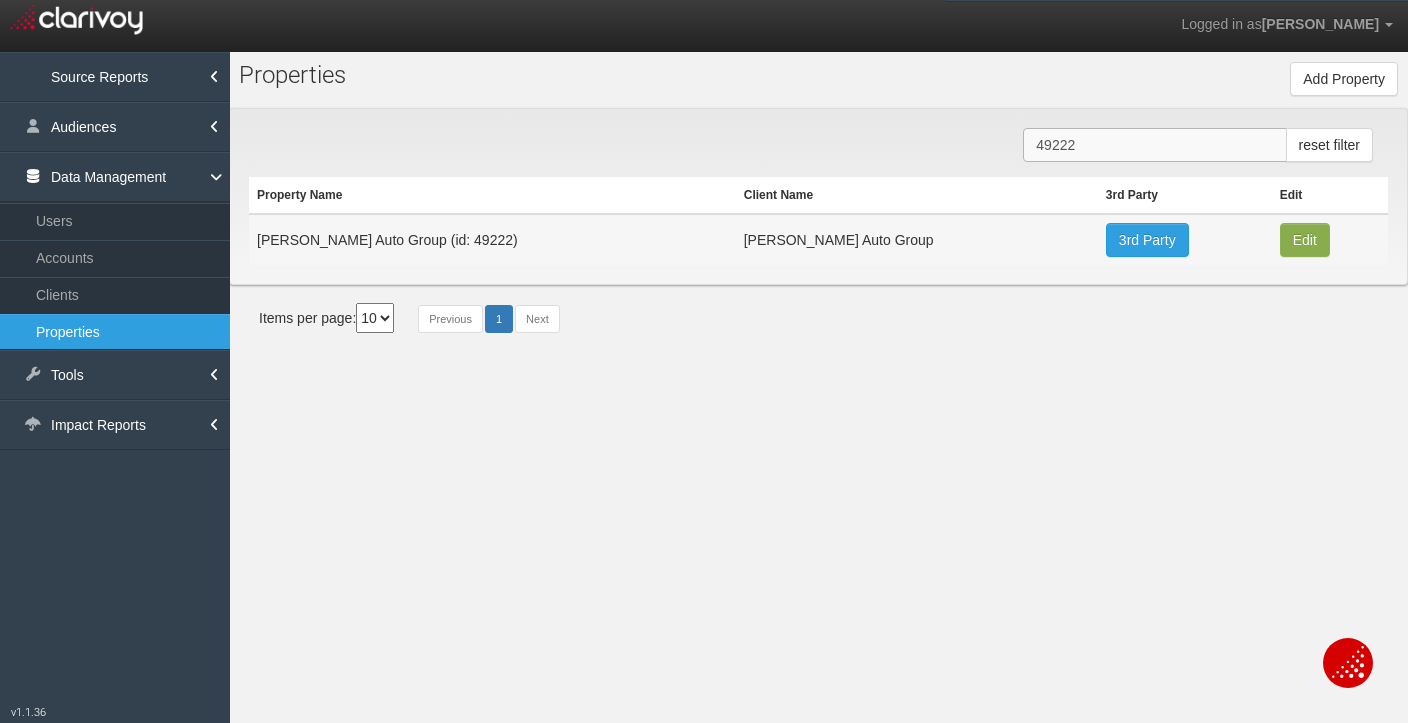 type on "49222" 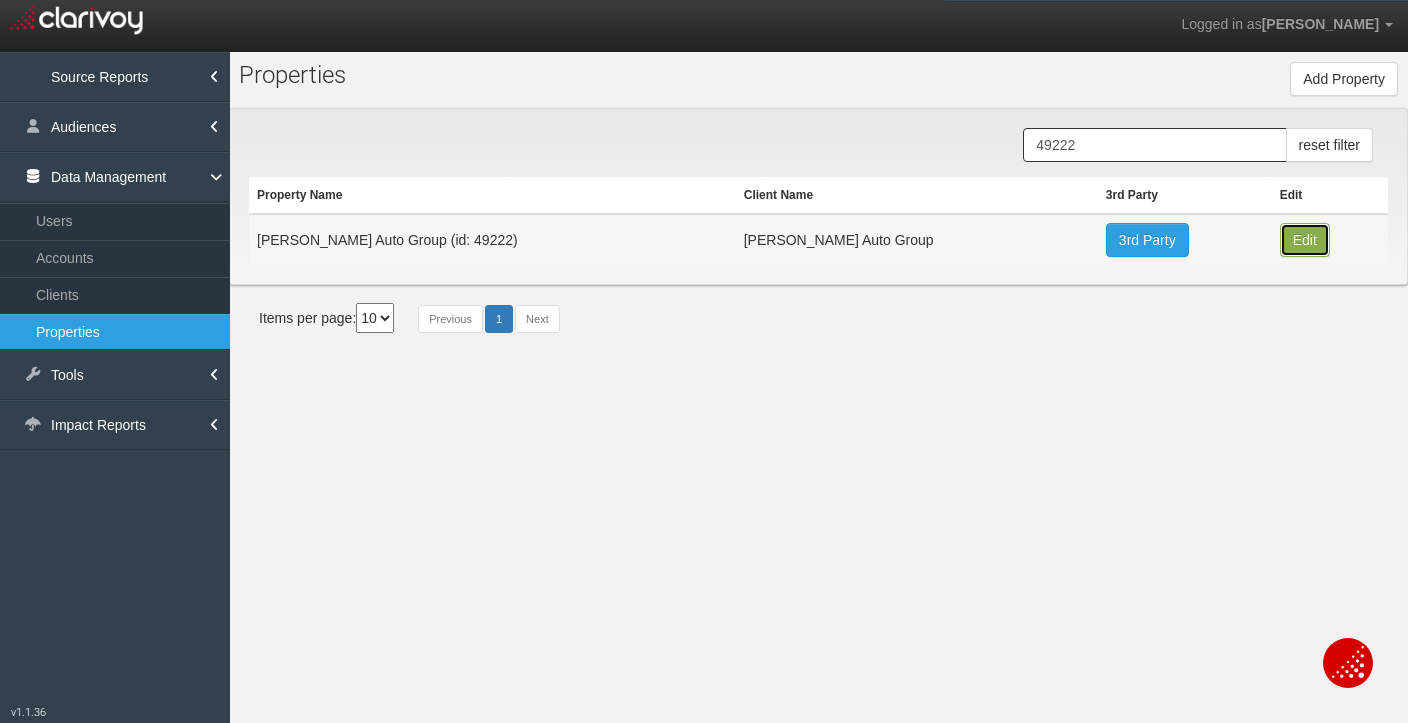 click on "Edit" at bounding box center (1305, 240) 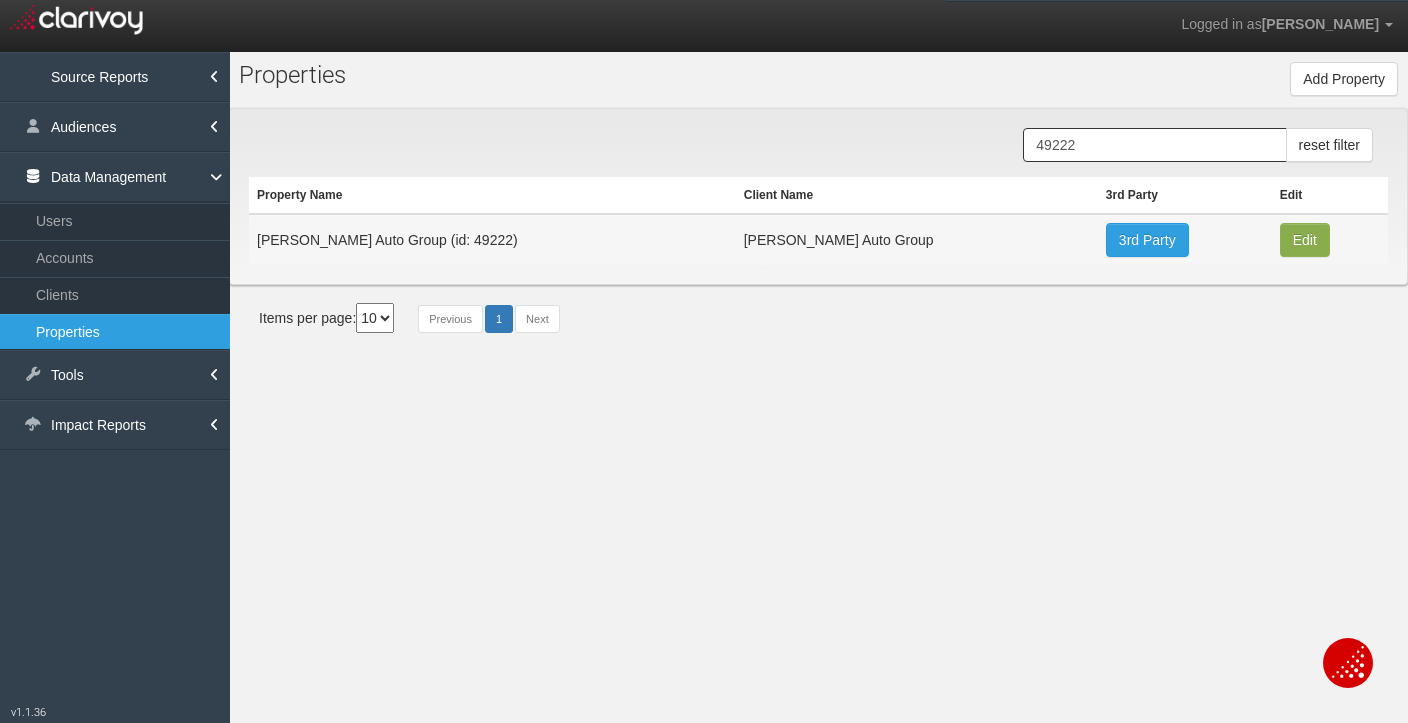 type on "[PERSON_NAME] Auto Group" 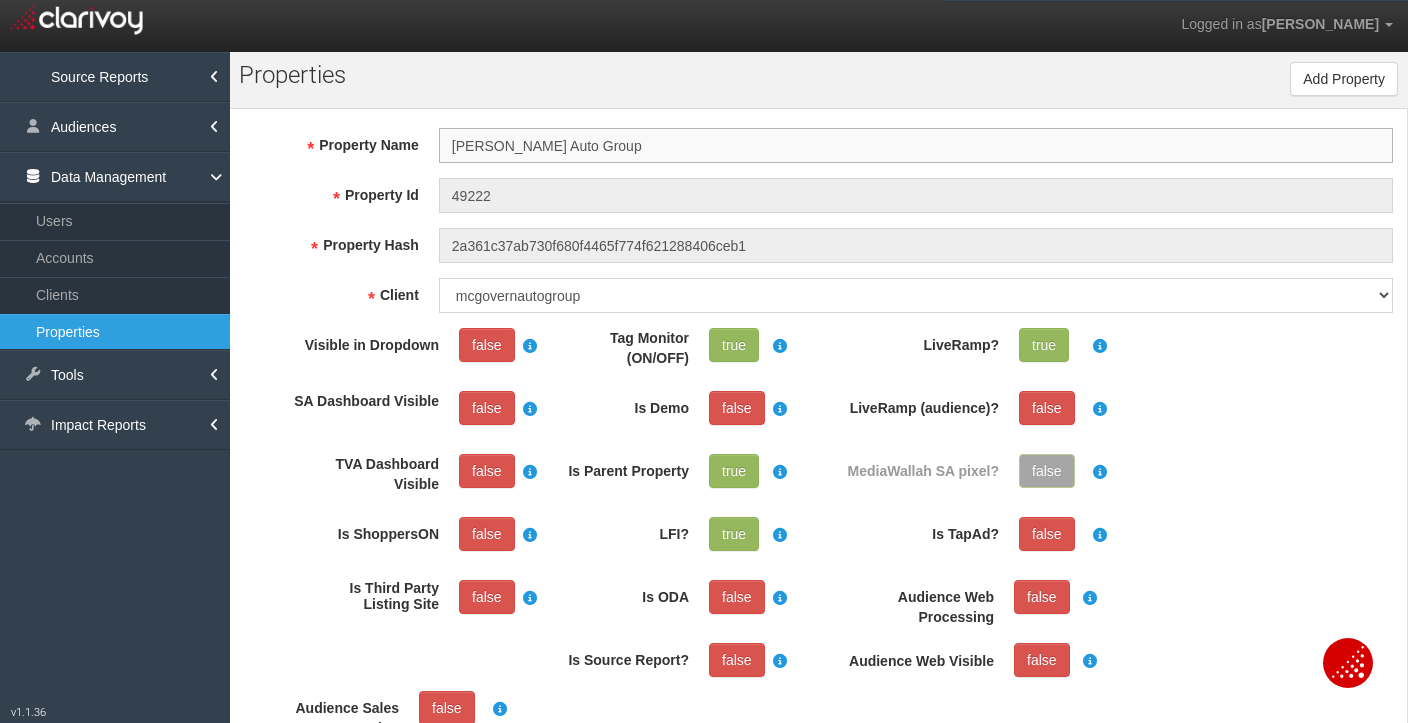 scroll, scrollTop: 37, scrollLeft: 0, axis: vertical 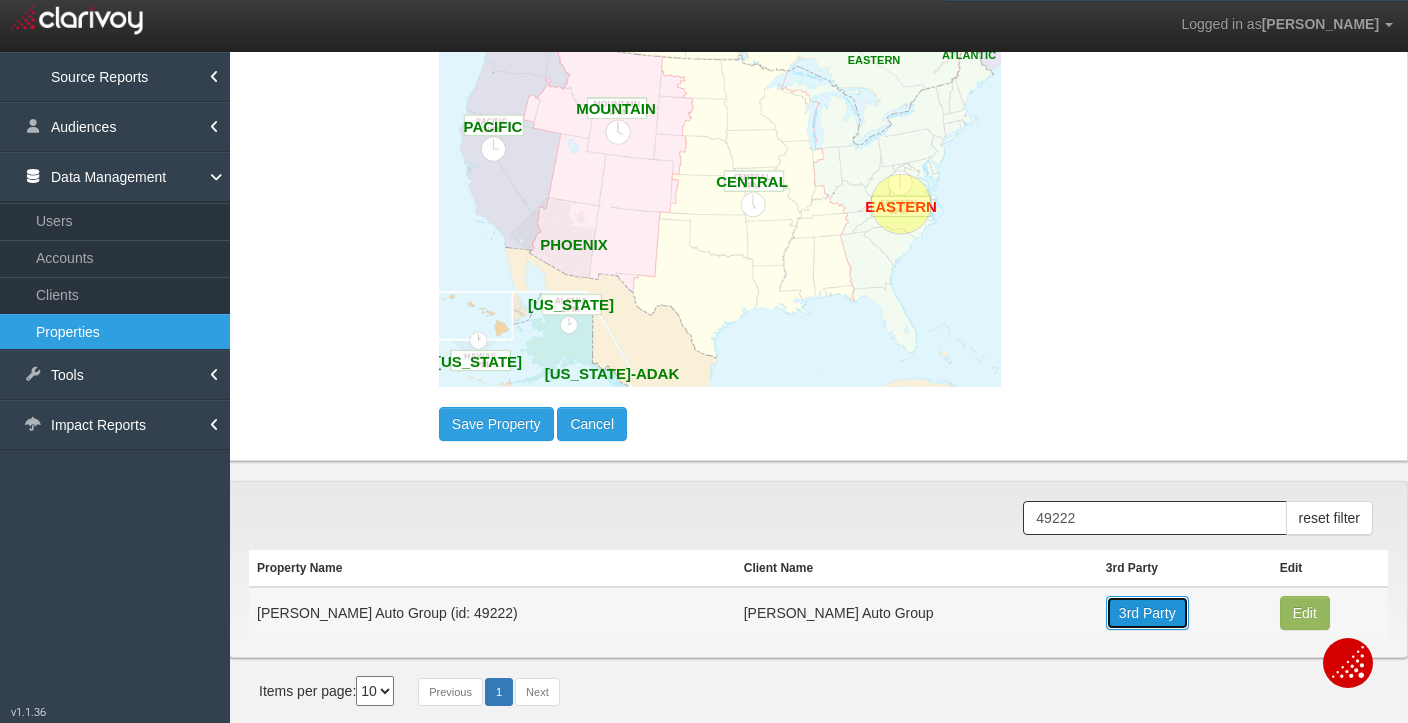 click on "3rd Party" at bounding box center [1147, 613] 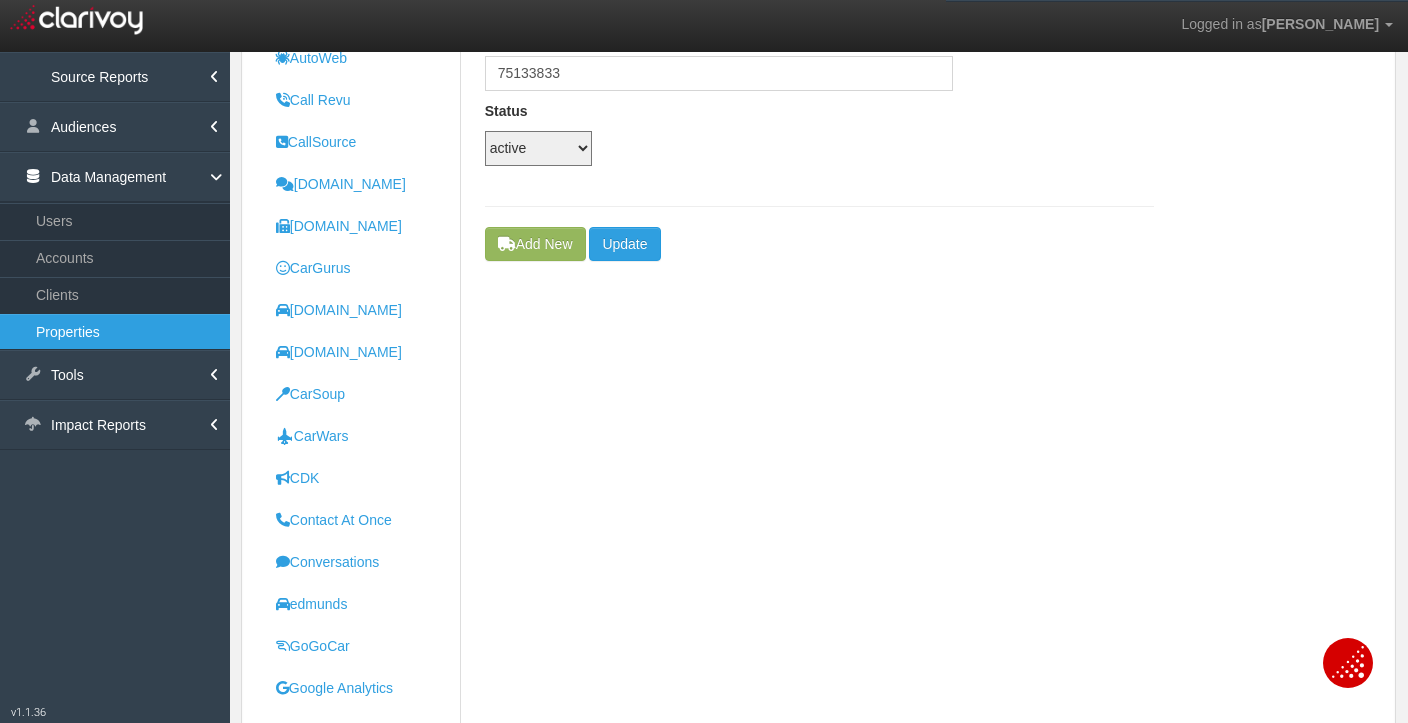scroll, scrollTop: 0, scrollLeft: 0, axis: both 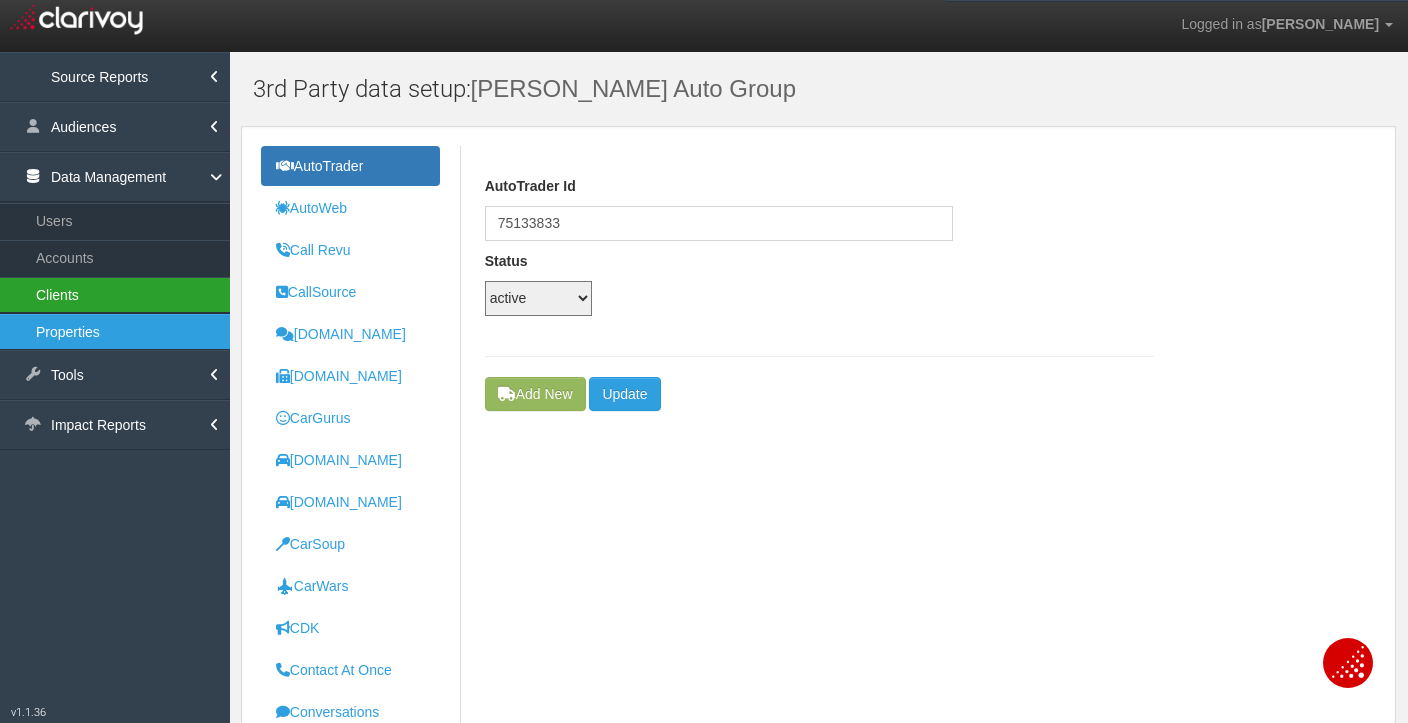 click on "Clients" at bounding box center (115, 295) 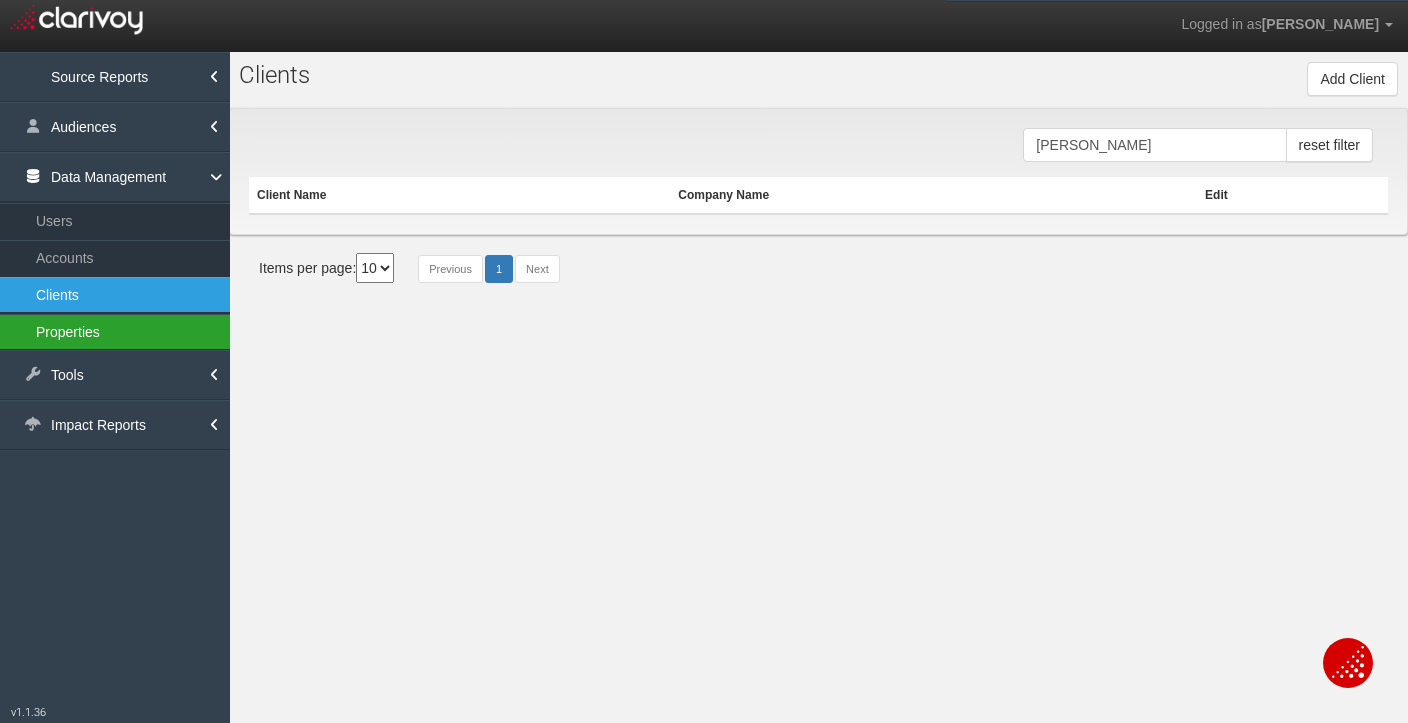 click on "Properties" at bounding box center (115, 332) 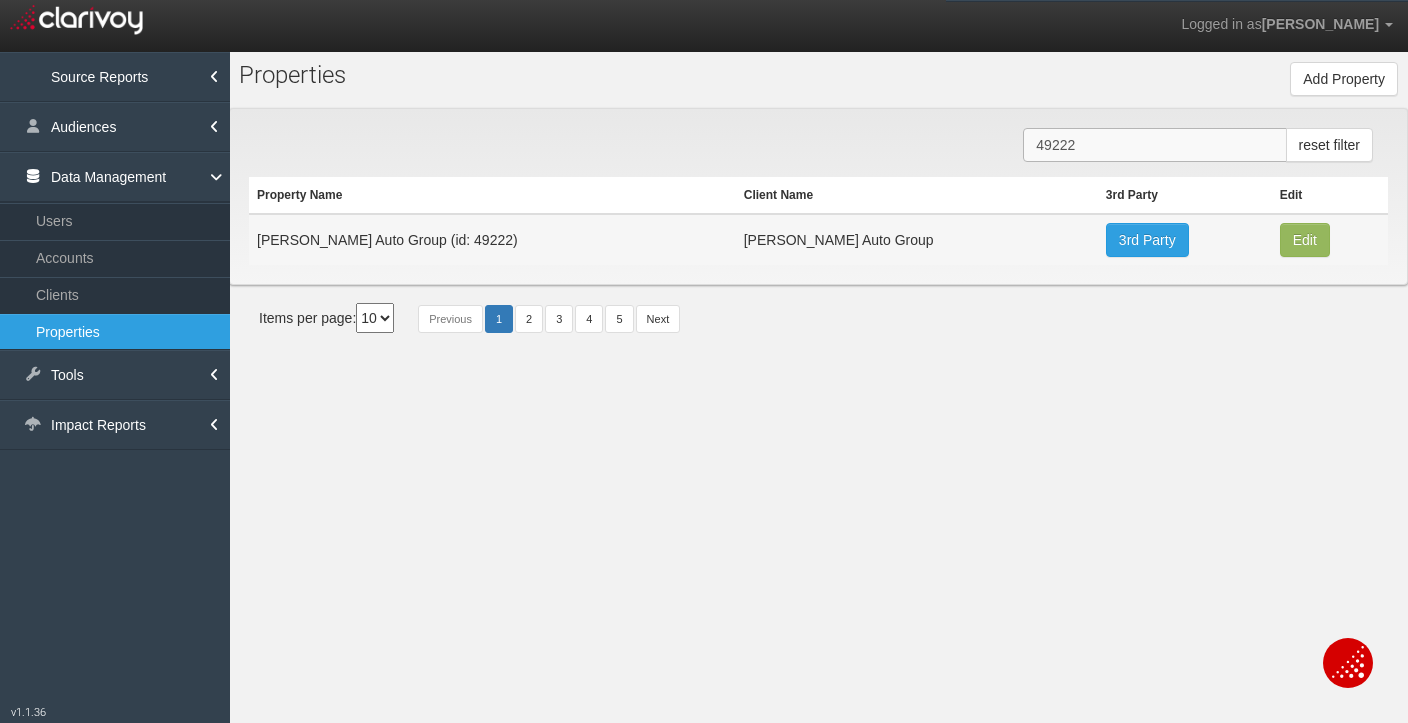 click on "49222" at bounding box center (1154, 145) 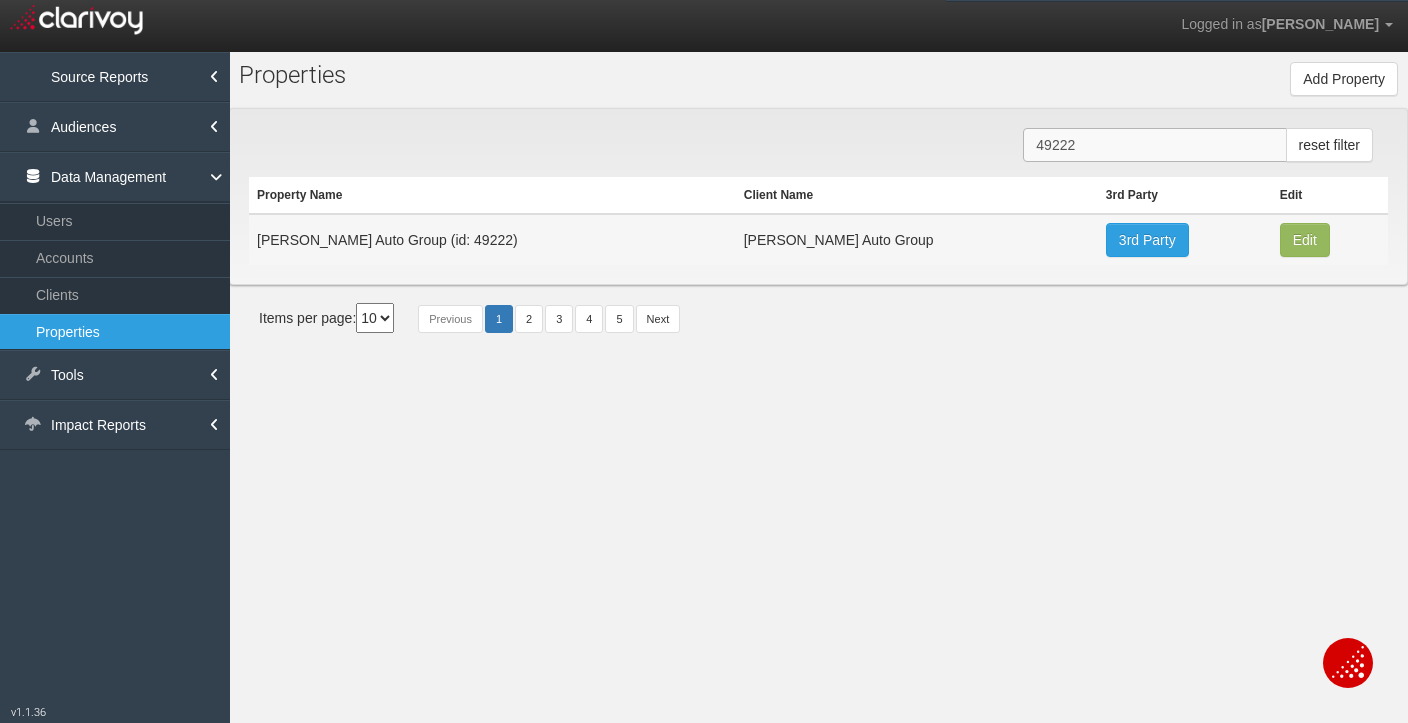 click on "49222" at bounding box center (1154, 145) 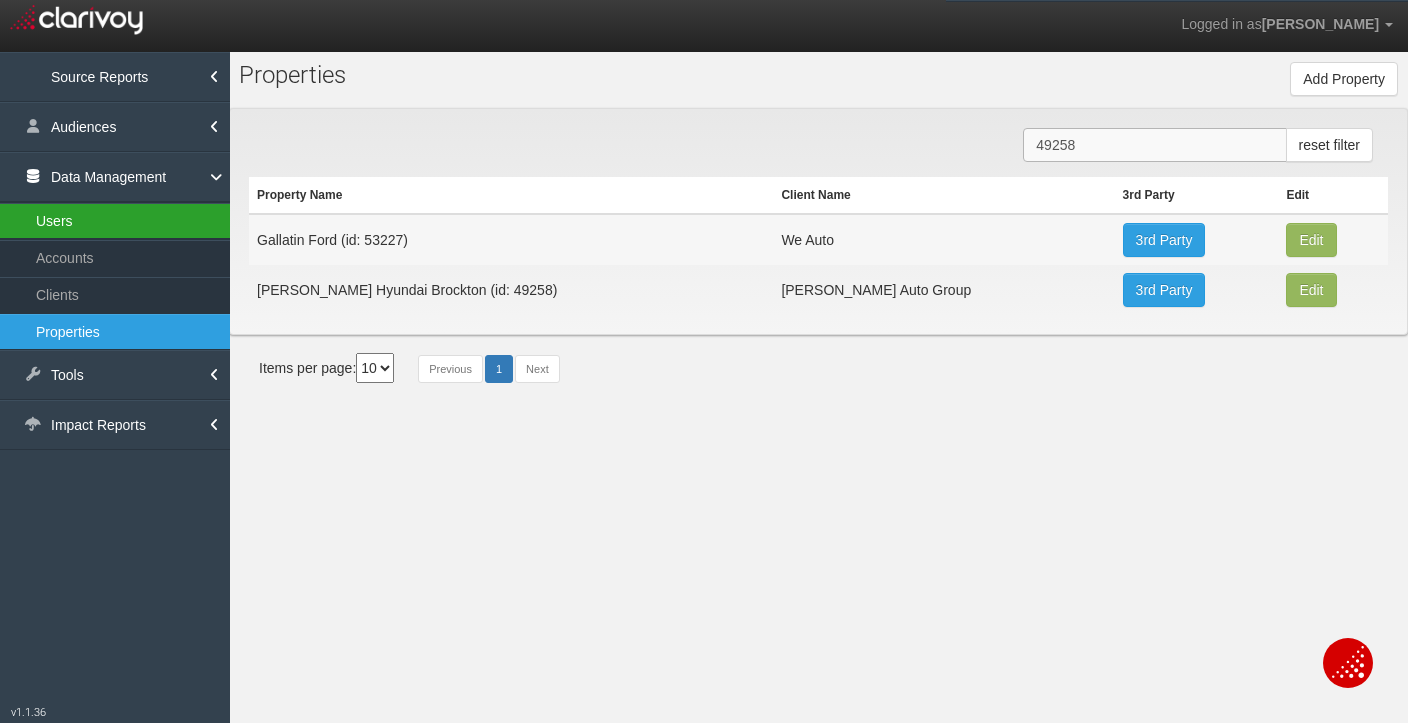 type on "49258" 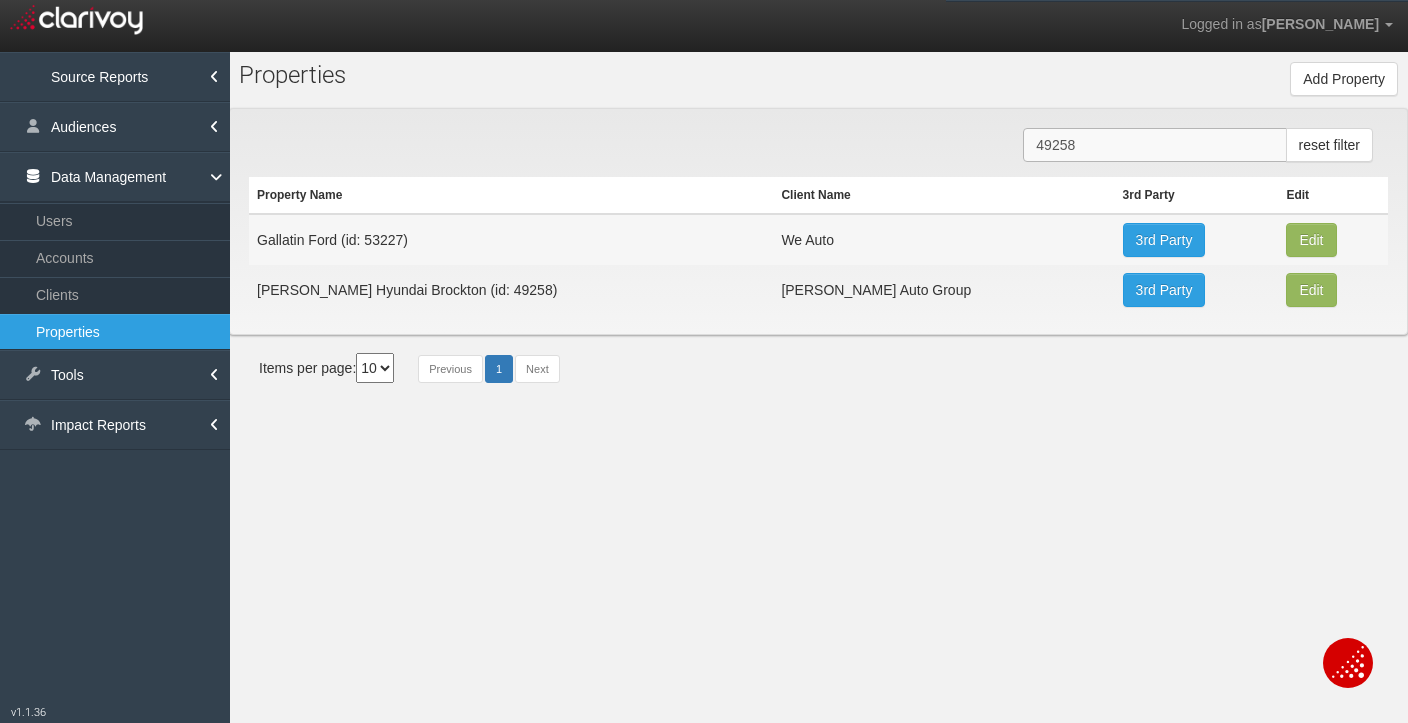 click on "49258" at bounding box center [1154, 145] 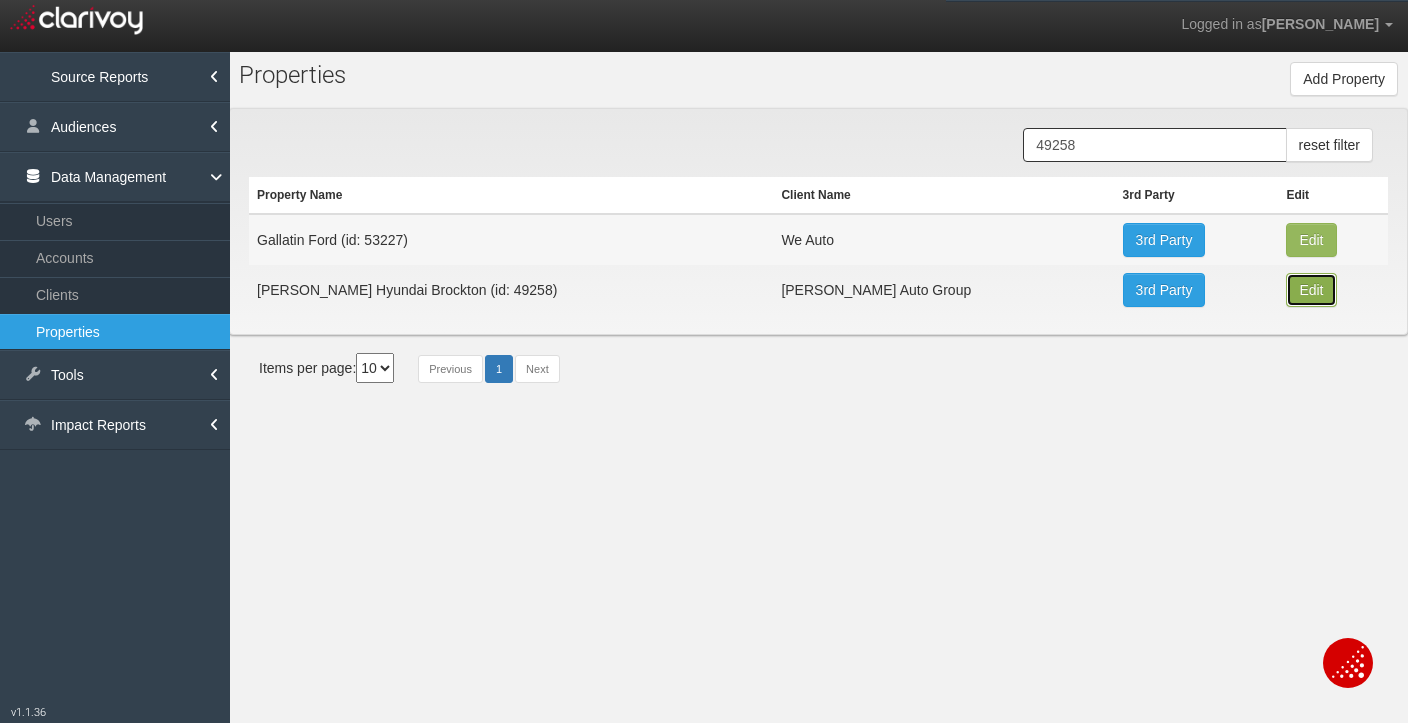 click on "Edit" at bounding box center [1311, 240] 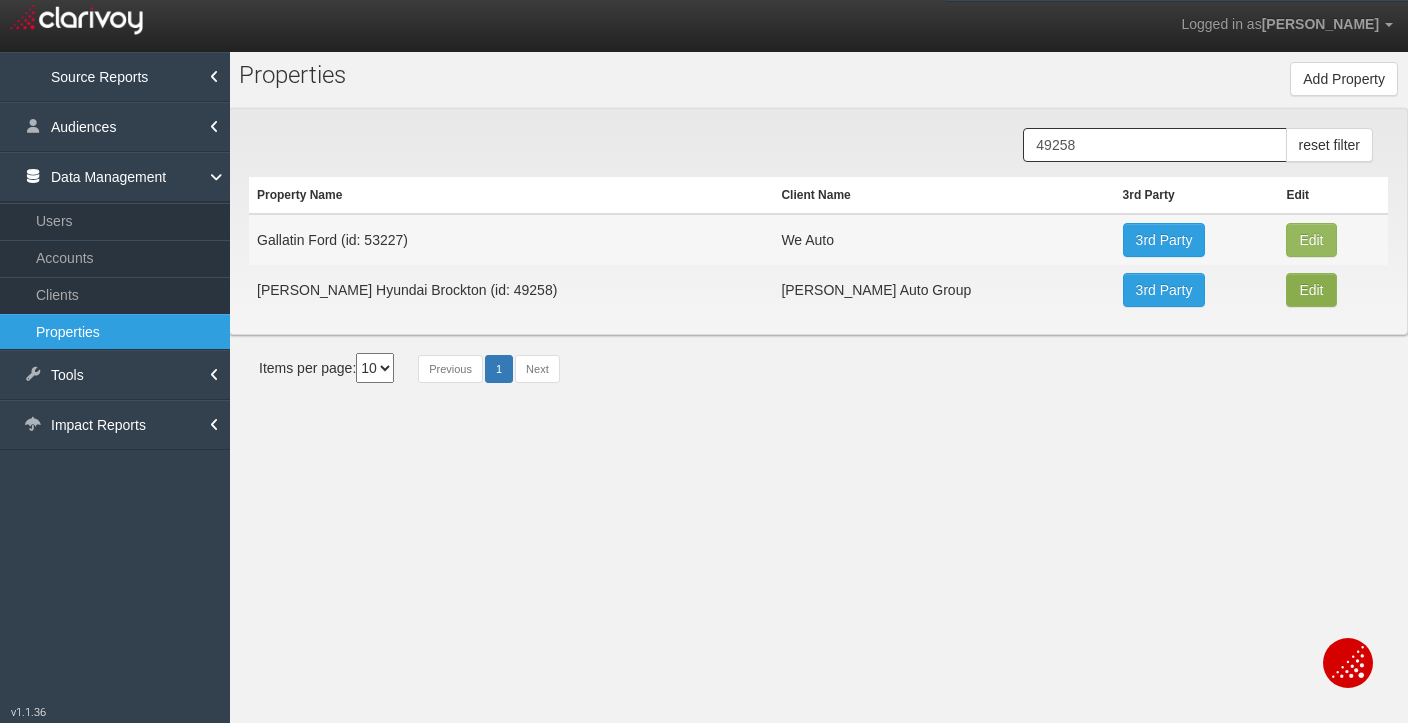 type on "[PERSON_NAME] Hyundai Brockton" 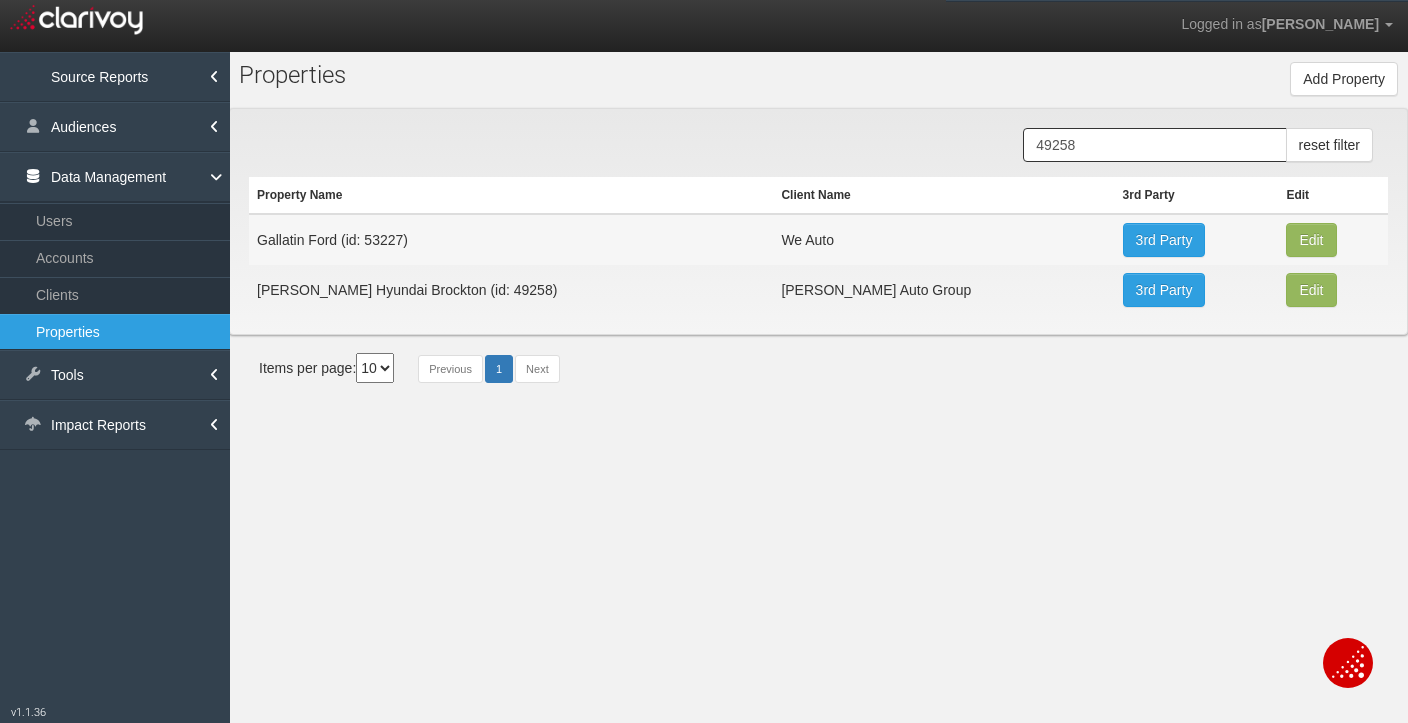 scroll, scrollTop: 37, scrollLeft: 0, axis: vertical 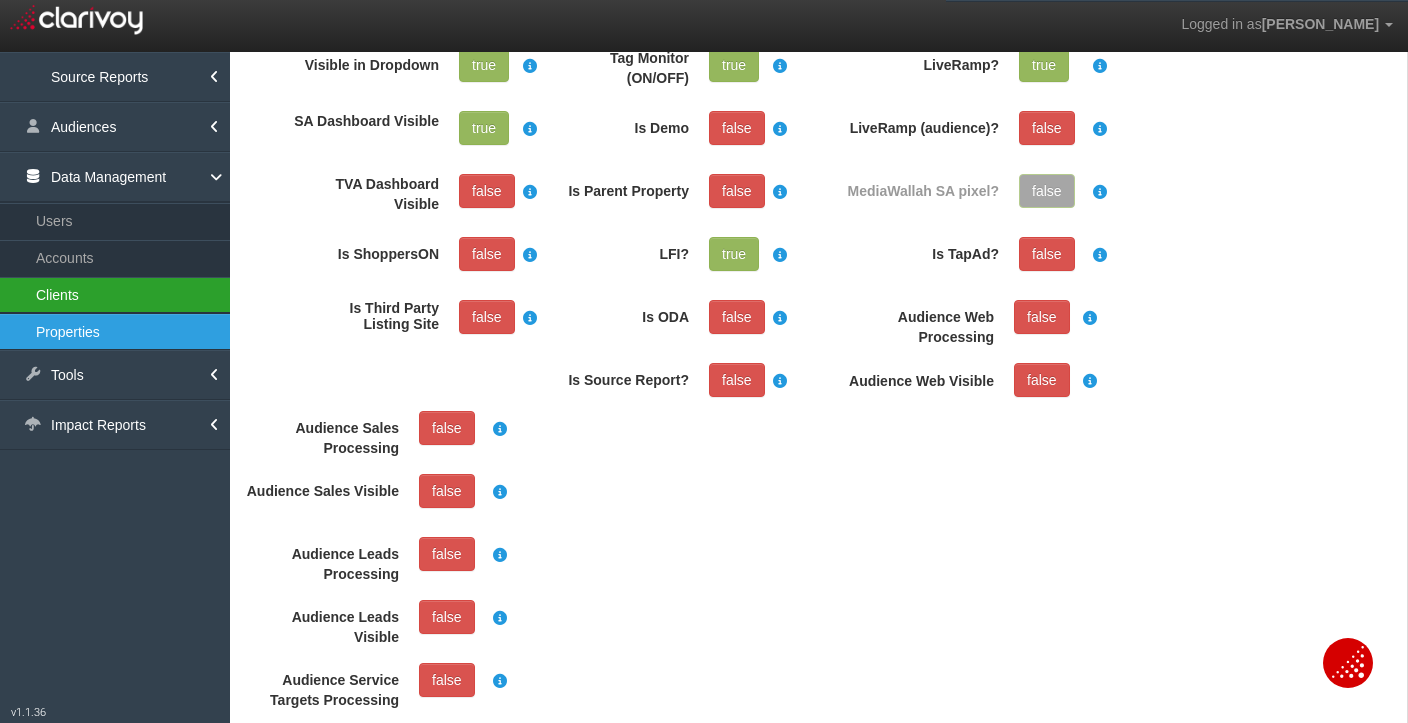 click on "Clients" at bounding box center [115, 295] 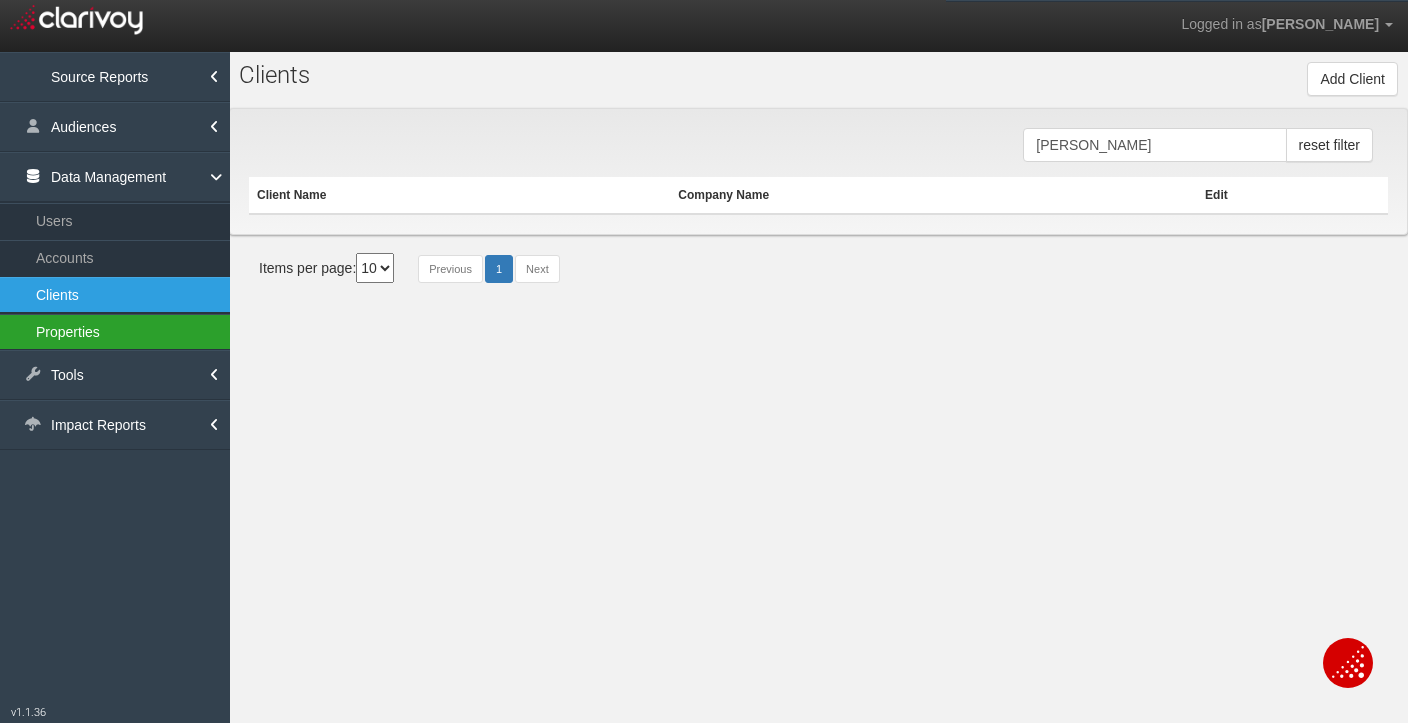 scroll, scrollTop: 0, scrollLeft: 0, axis: both 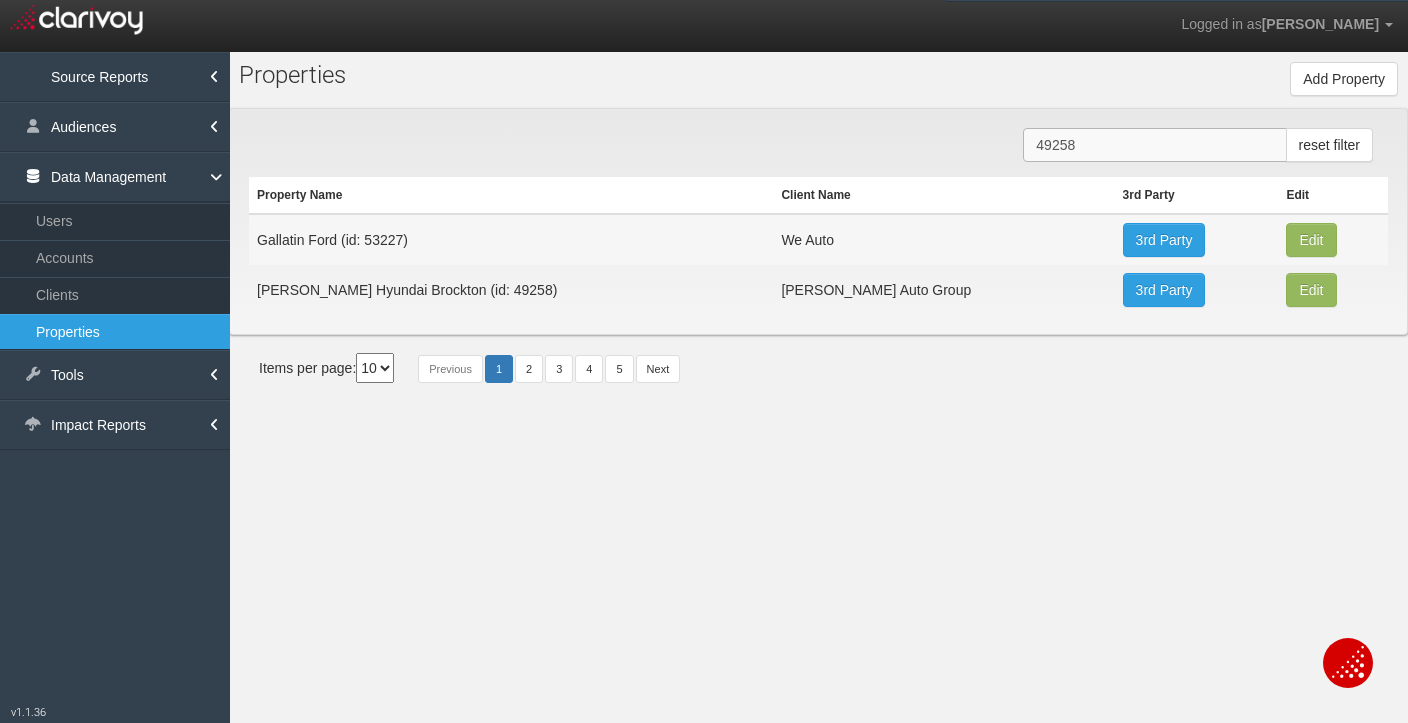 click on "49258" at bounding box center [1154, 145] 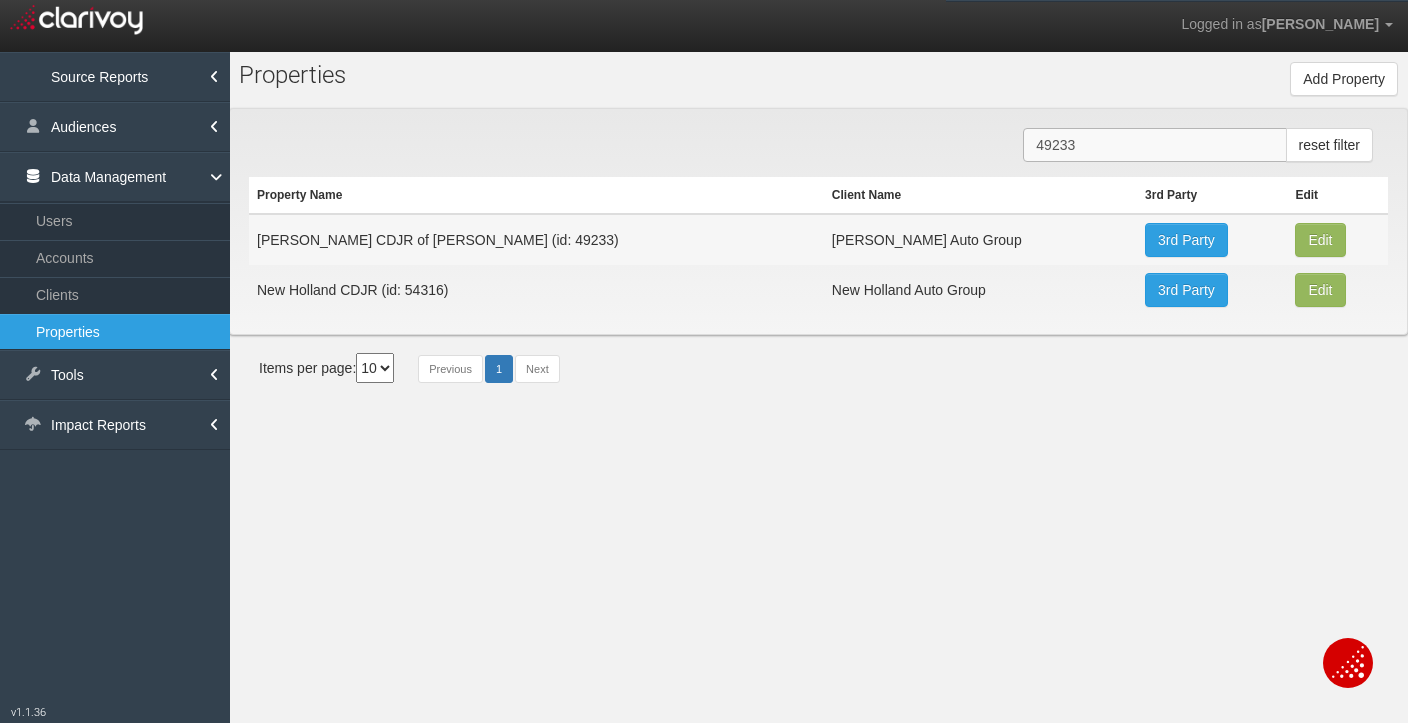 type on "49233" 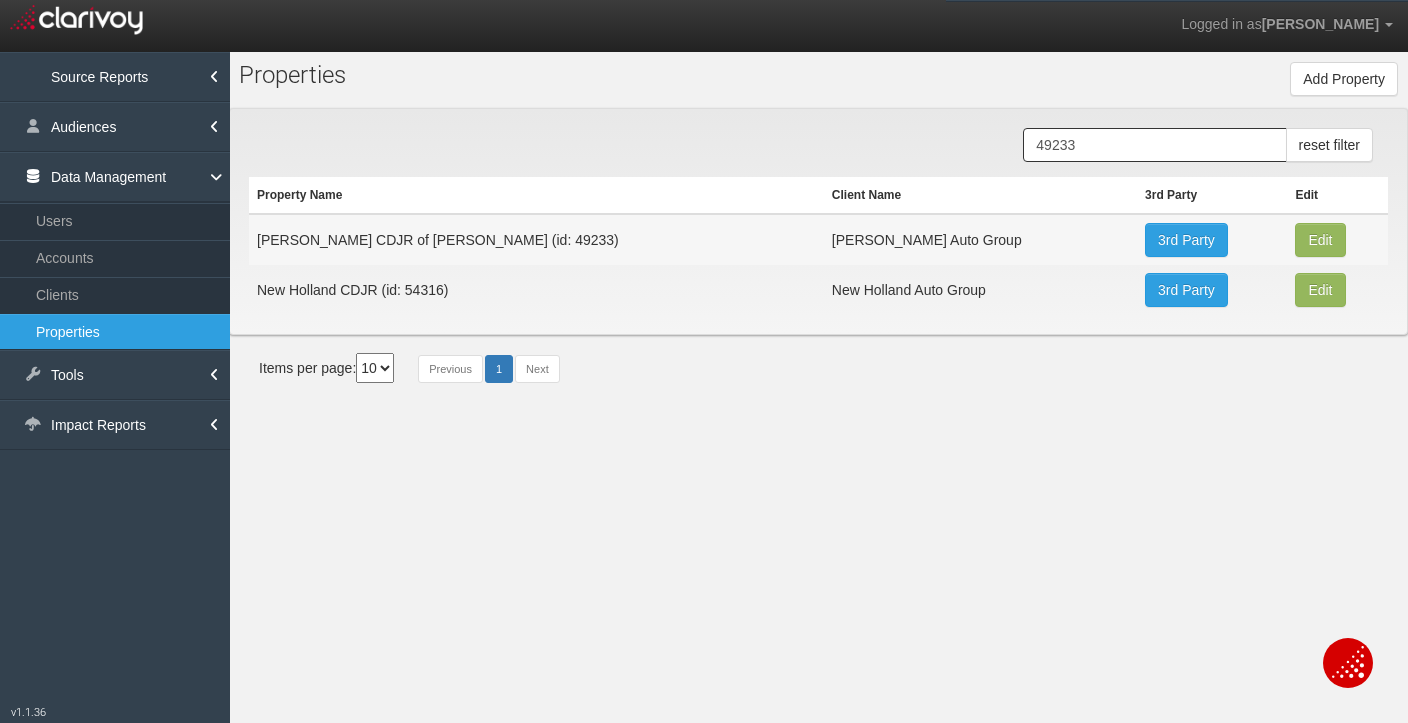 click on "Pr o perties
Add Property
Property Name
Property Id
Property Hash
Client
1stgear 212motors 24autogroup 405motors 44automart 503autos a-b aaaohio aaronautomotivegroup abzmotors accurateautomotiveofjacksonville actionautoutah acuraofcolumbus acuraofpembrokepines adamautogroup adamstoyota advance advantagefordlincoln adventureag [GEOGRAPHIC_DATA] airporthonda [PERSON_NAME] akinsautogroup alamo alanwebbag albrechtautogroup alexkarras alfredmatthews allamericanford allengwynn allensamuels allenturner allstargroup allwaysautogroup almcars alphaauto alpiemonteautogroup alpineautogroup alwilleford ambarmotors americanautobrokers amesburychevy amgauto amherstsubaru amsi anchorautooutlet [PERSON_NAME] andean andersonauto andersonautomotivegroup andymohr [PERSON_NAME] apple arrowford" at bounding box center [818, 413] 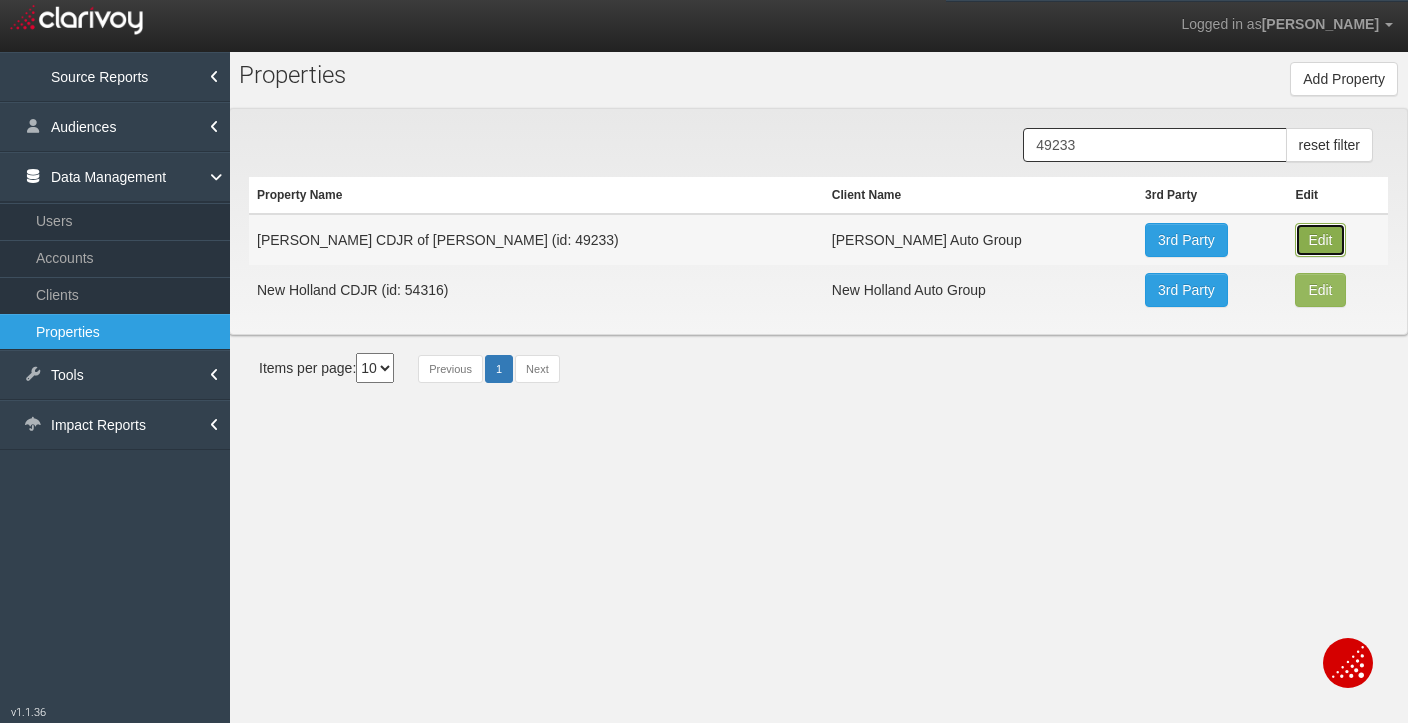 click on "Edit" at bounding box center (1320, 240) 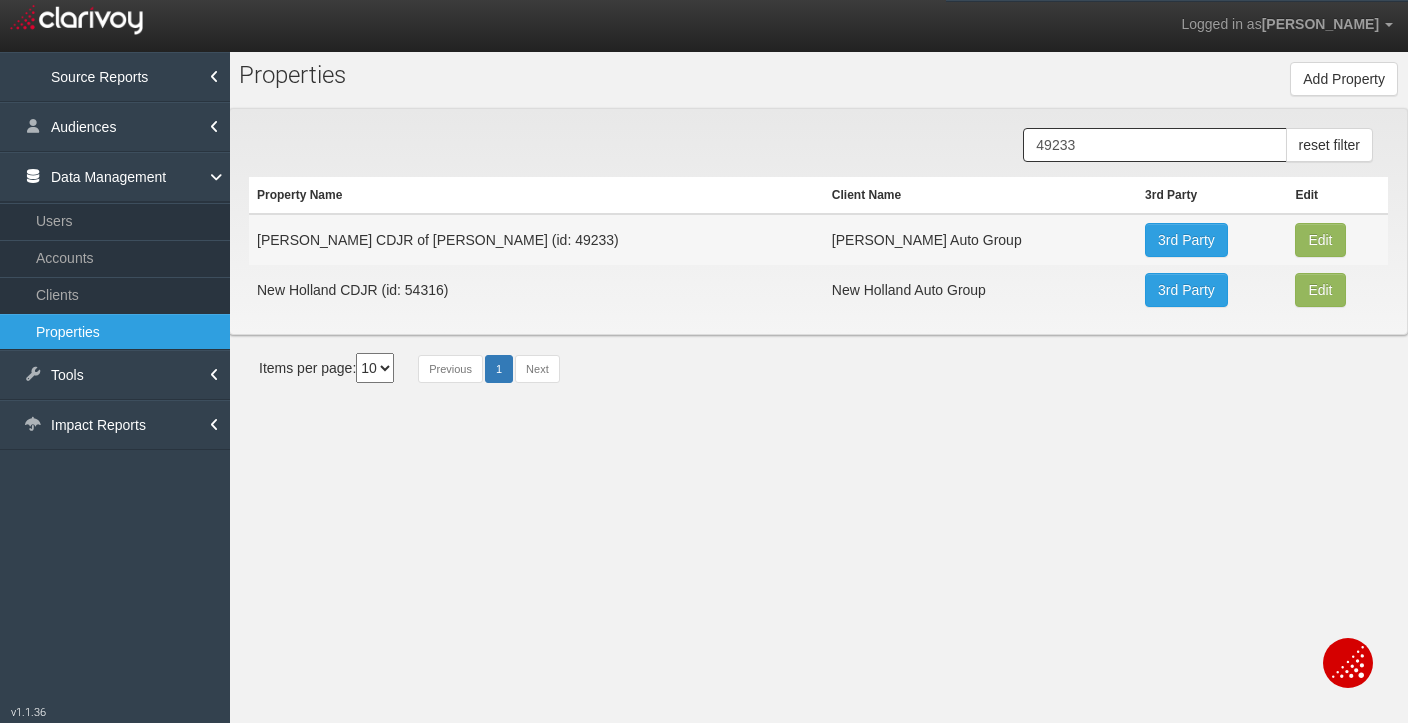 type on "[PERSON_NAME] CDJR of [PERSON_NAME]" 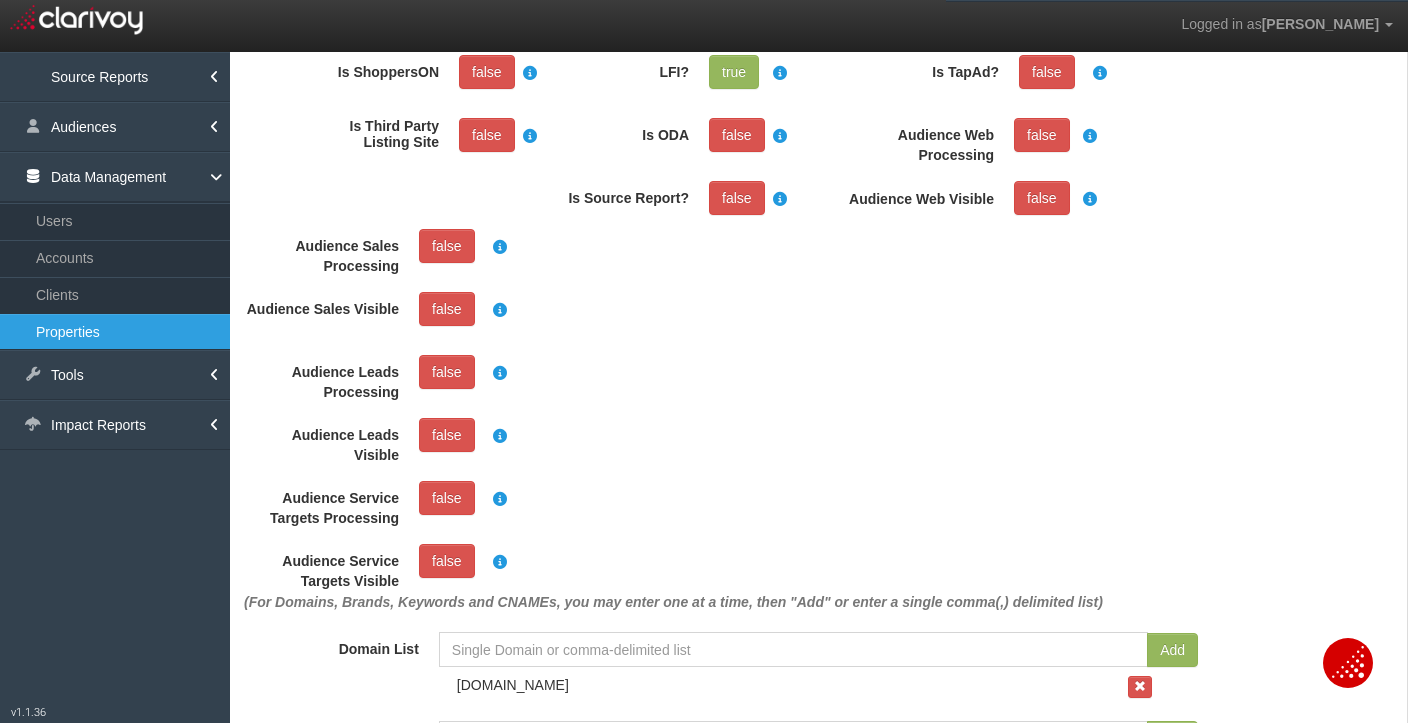 scroll, scrollTop: 0, scrollLeft: 0, axis: both 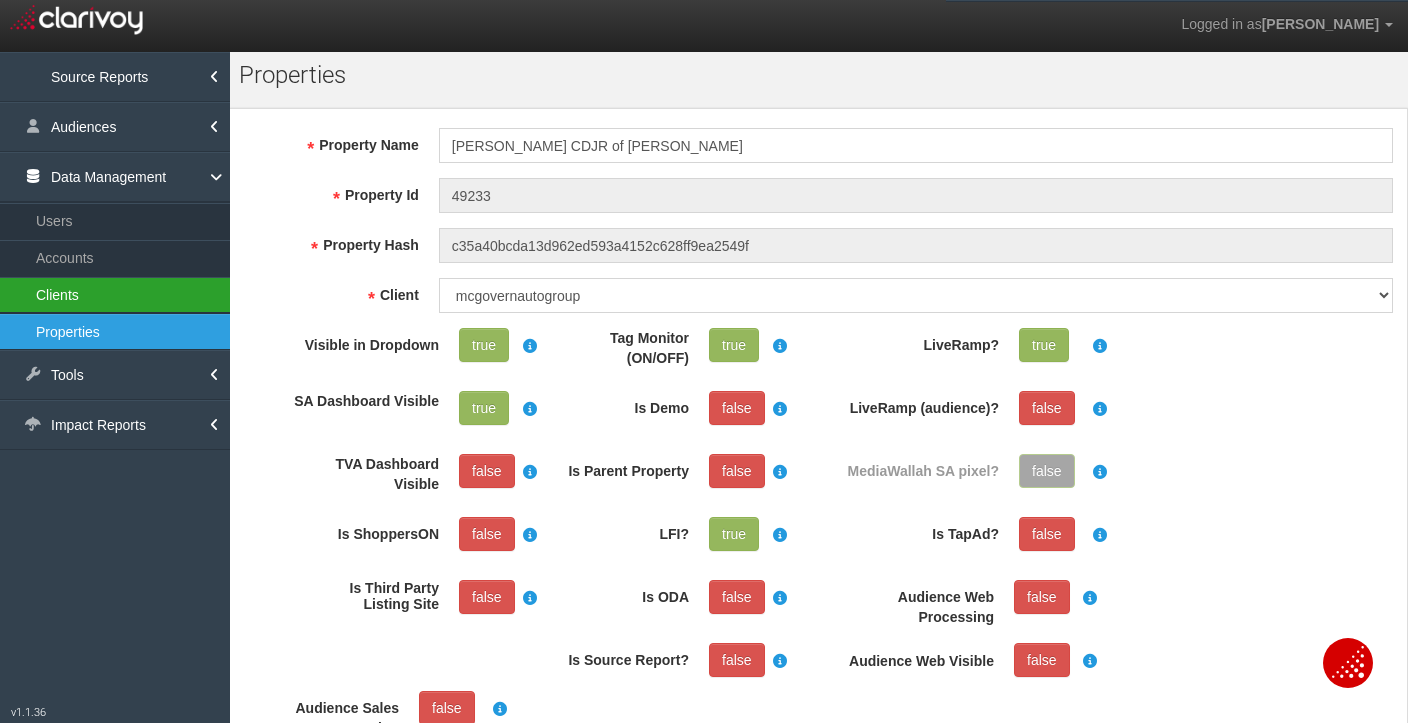 click on "Clients" at bounding box center (115, 295) 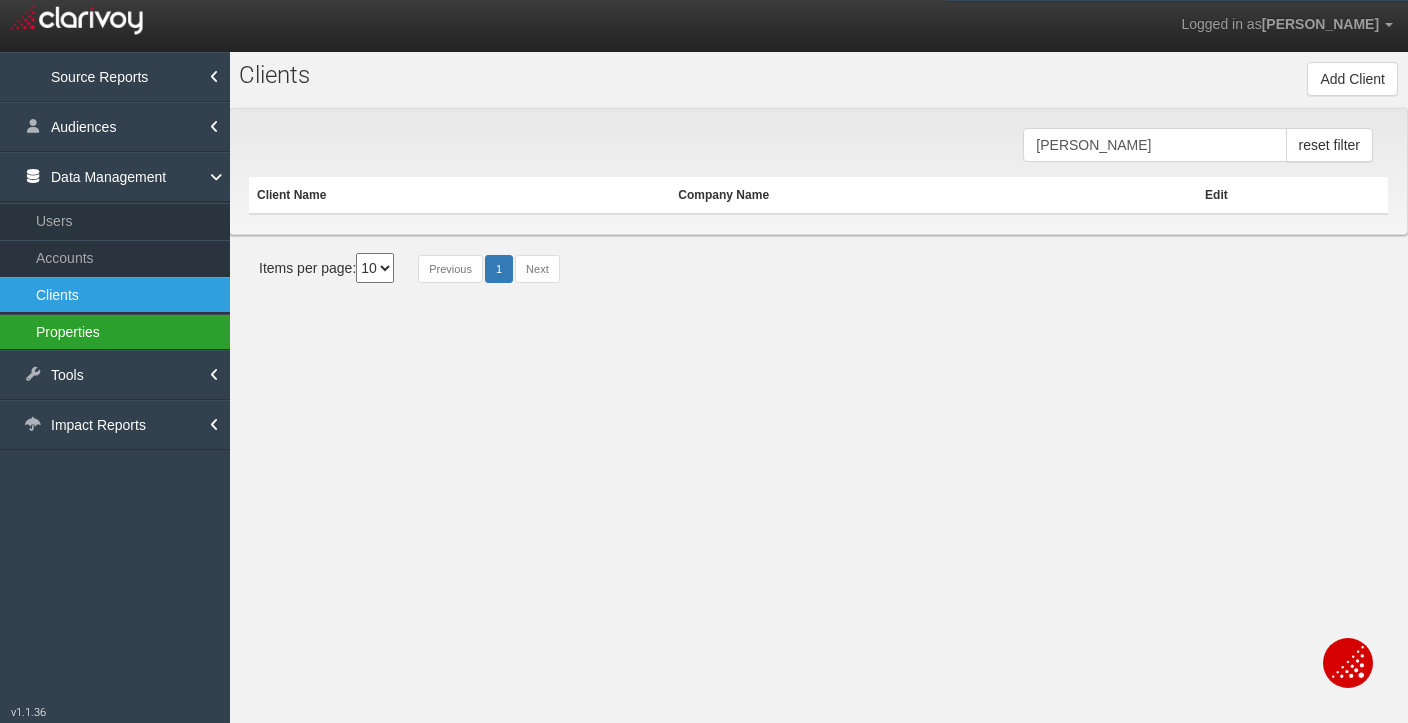 click on "Properties" at bounding box center (115, 332) 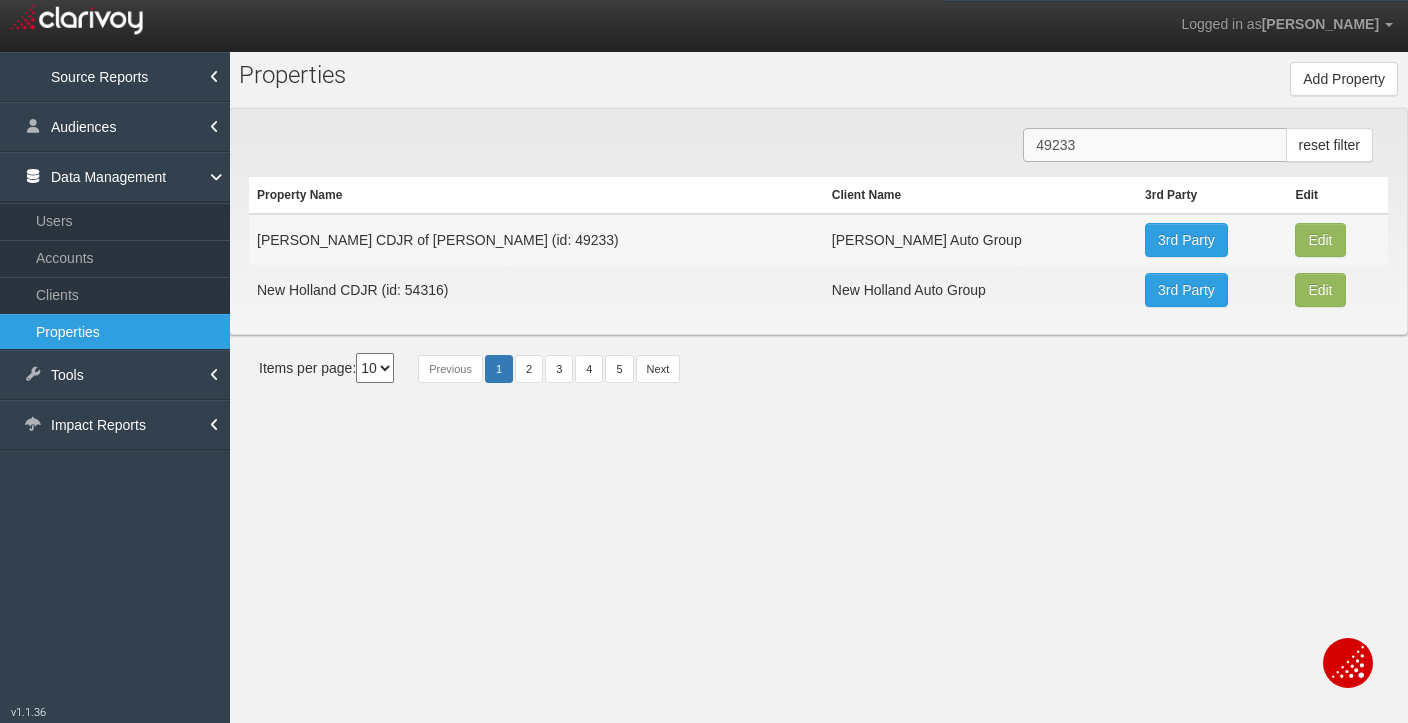 click on "49233" at bounding box center (1154, 145) 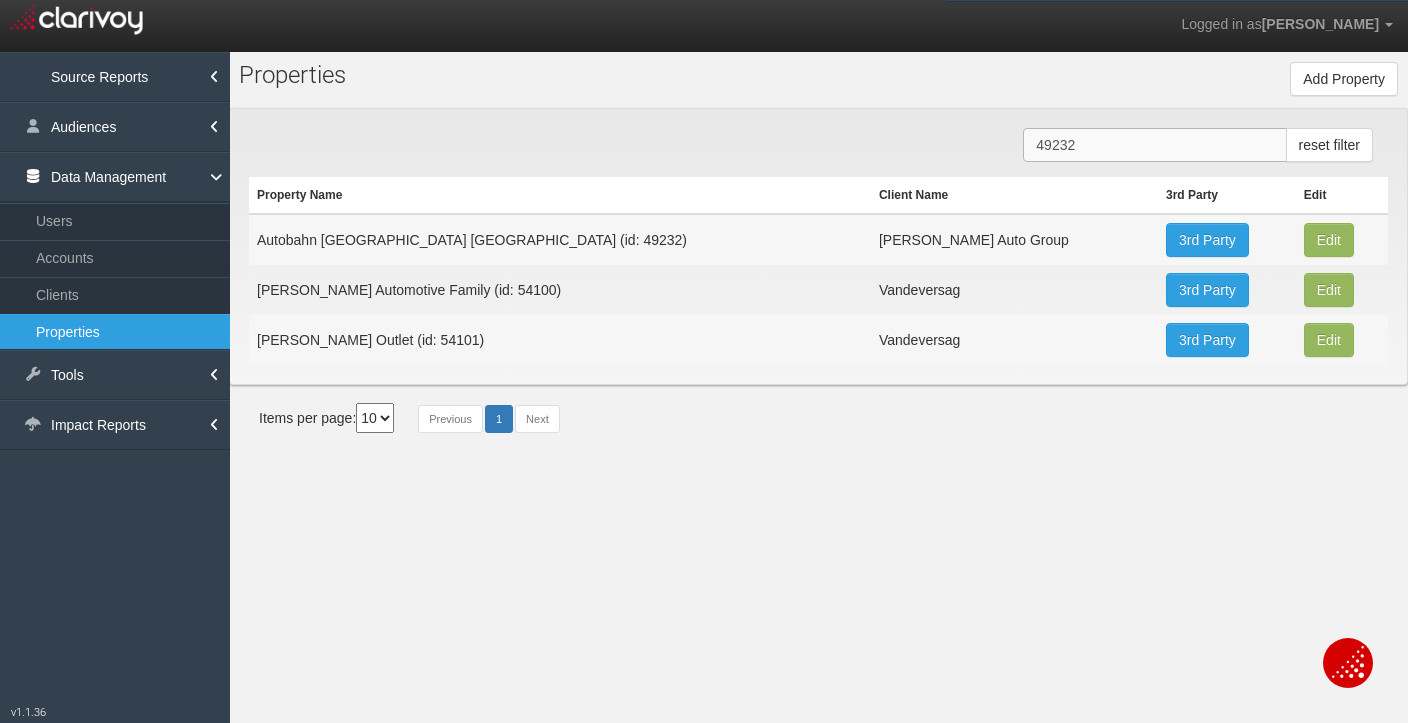 type on "49232" 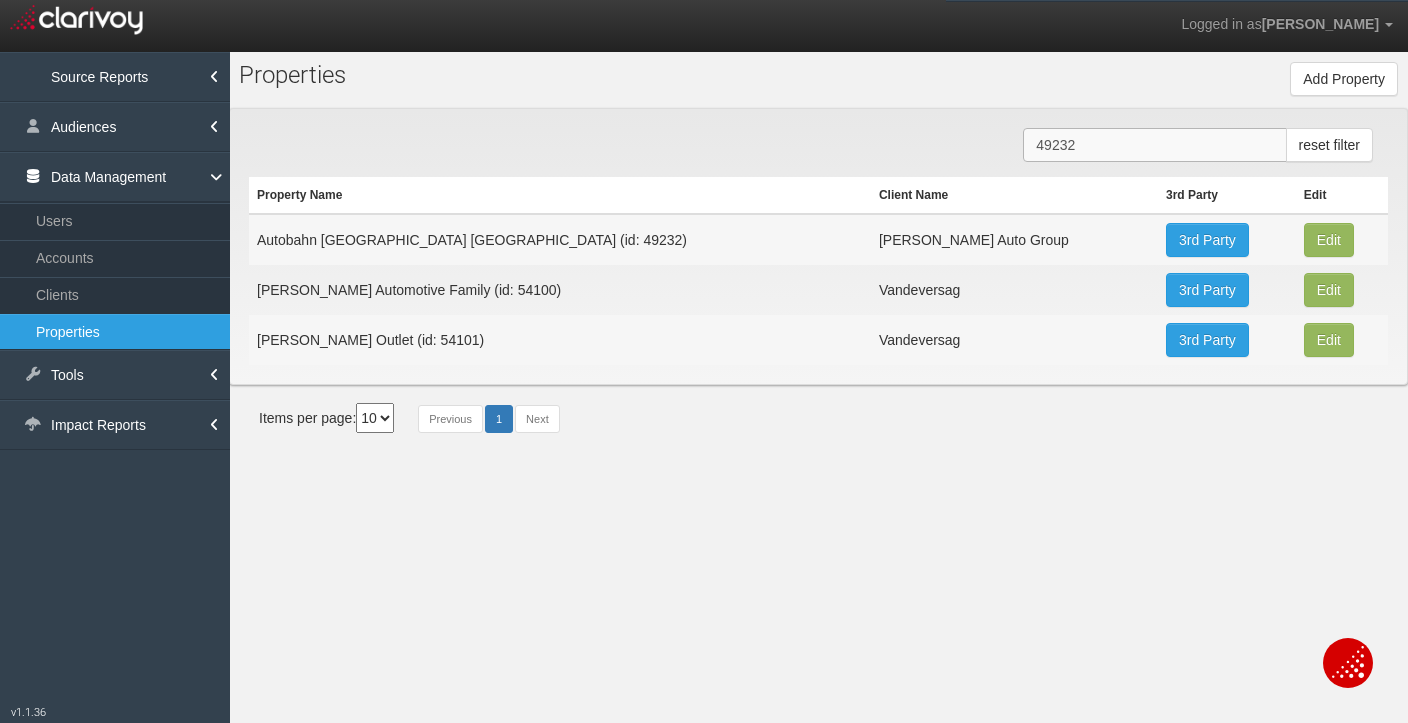 click on "49232" at bounding box center [1154, 145] 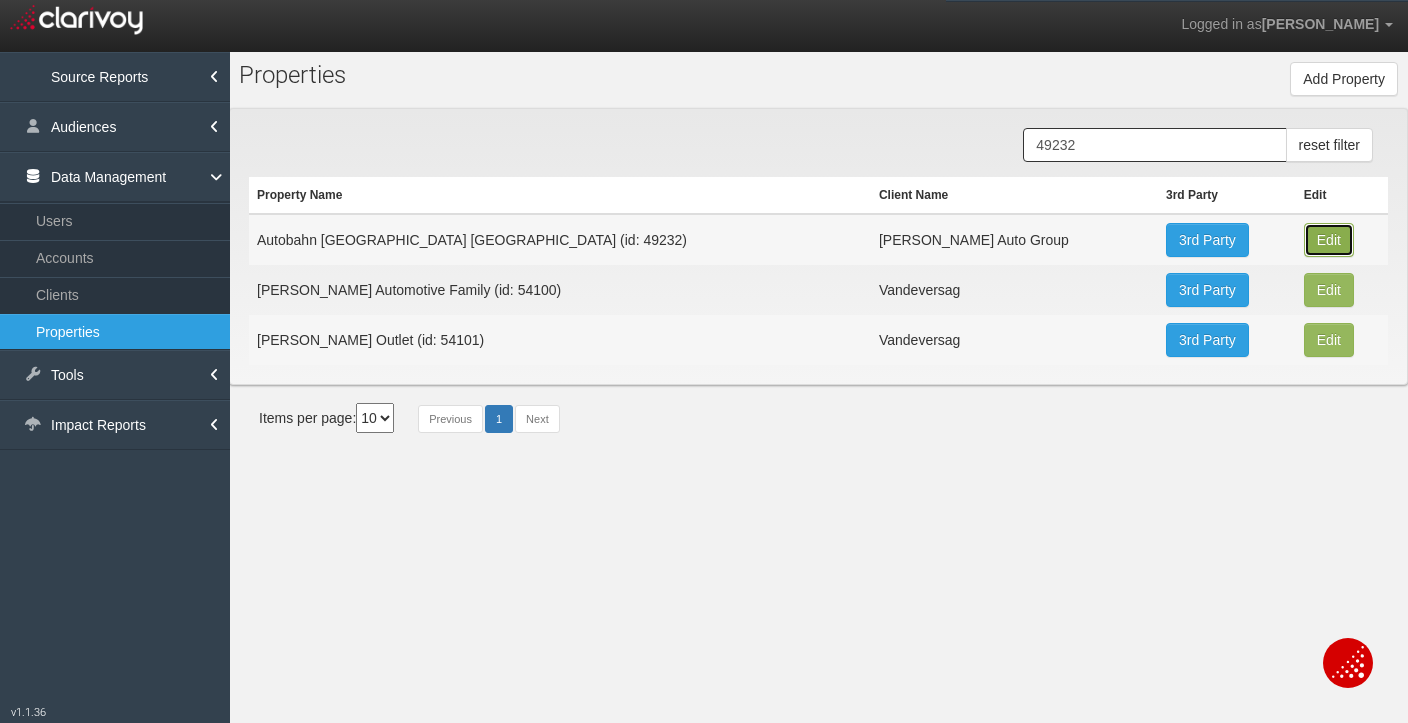 click on "Edit" at bounding box center [1329, 240] 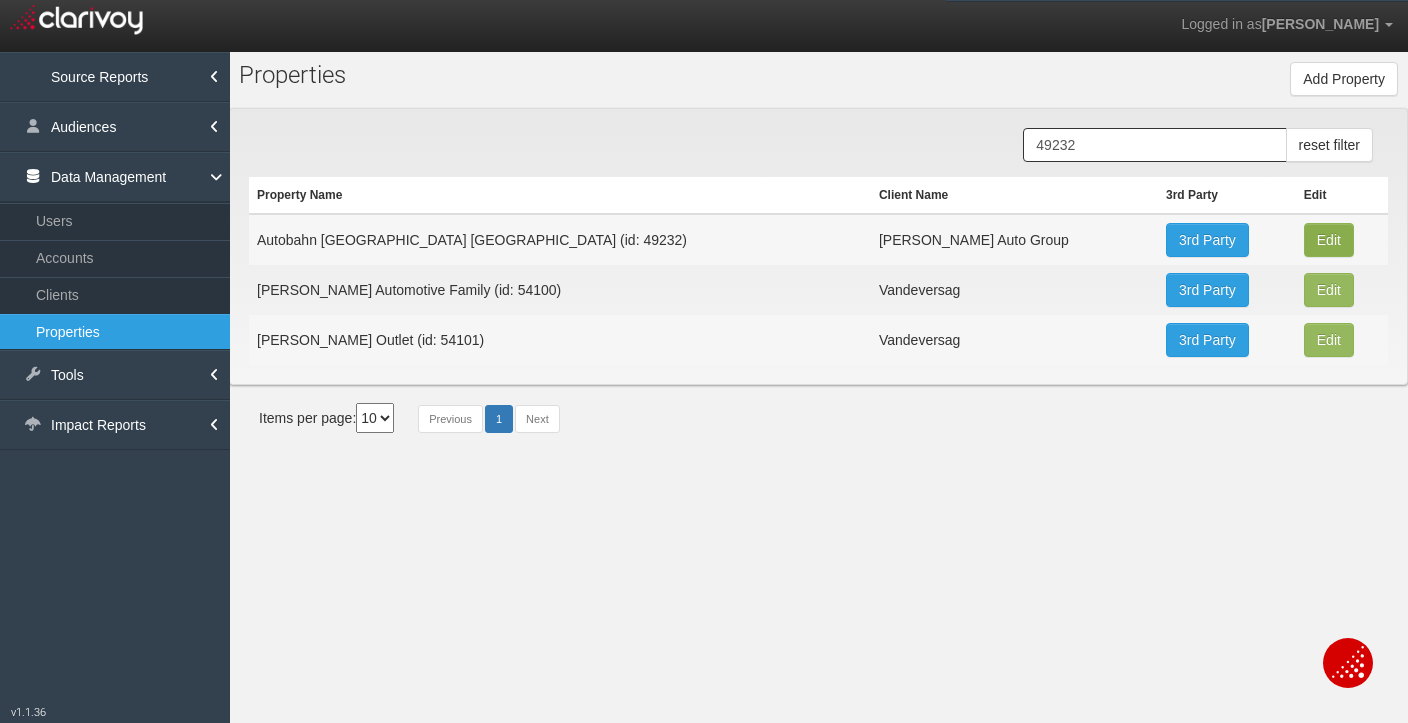 type on "Autobahn [GEOGRAPHIC_DATA] [GEOGRAPHIC_DATA]" 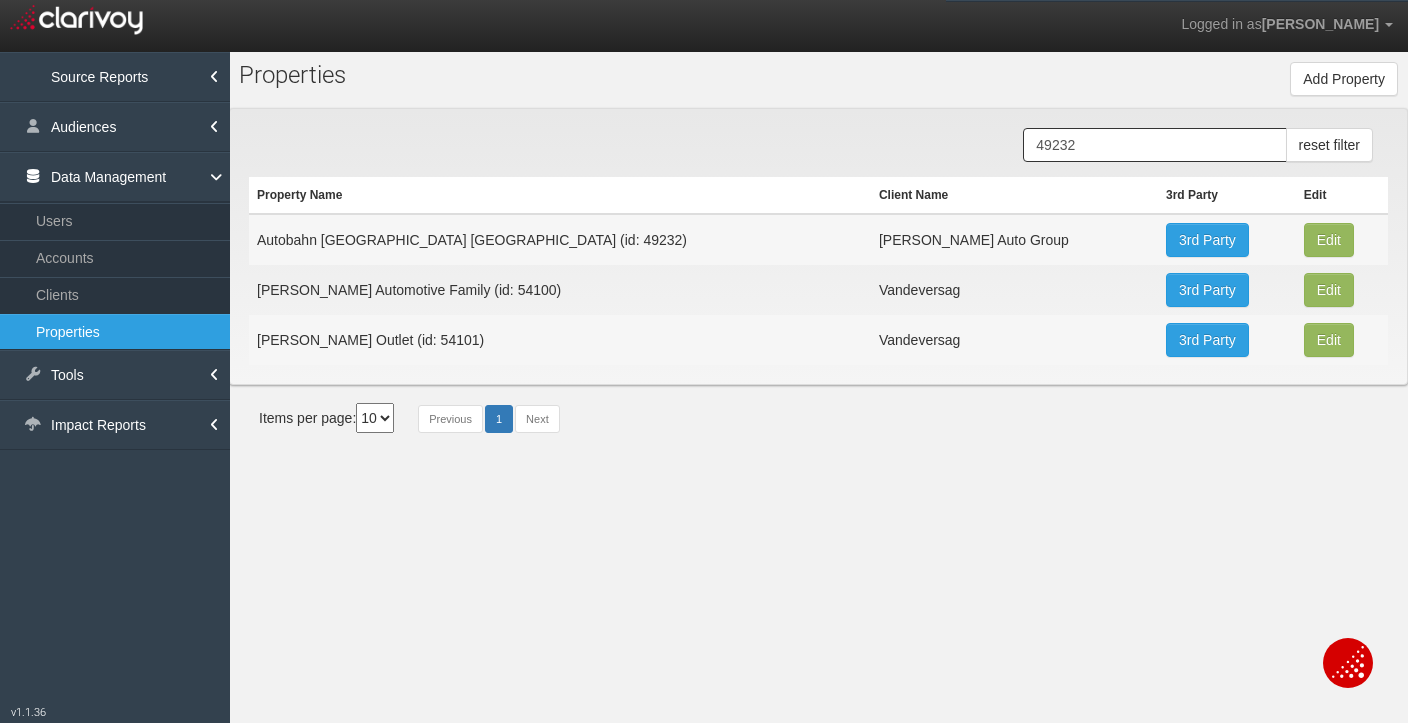 select on "5eeb9e81f5ba375294f0121e" 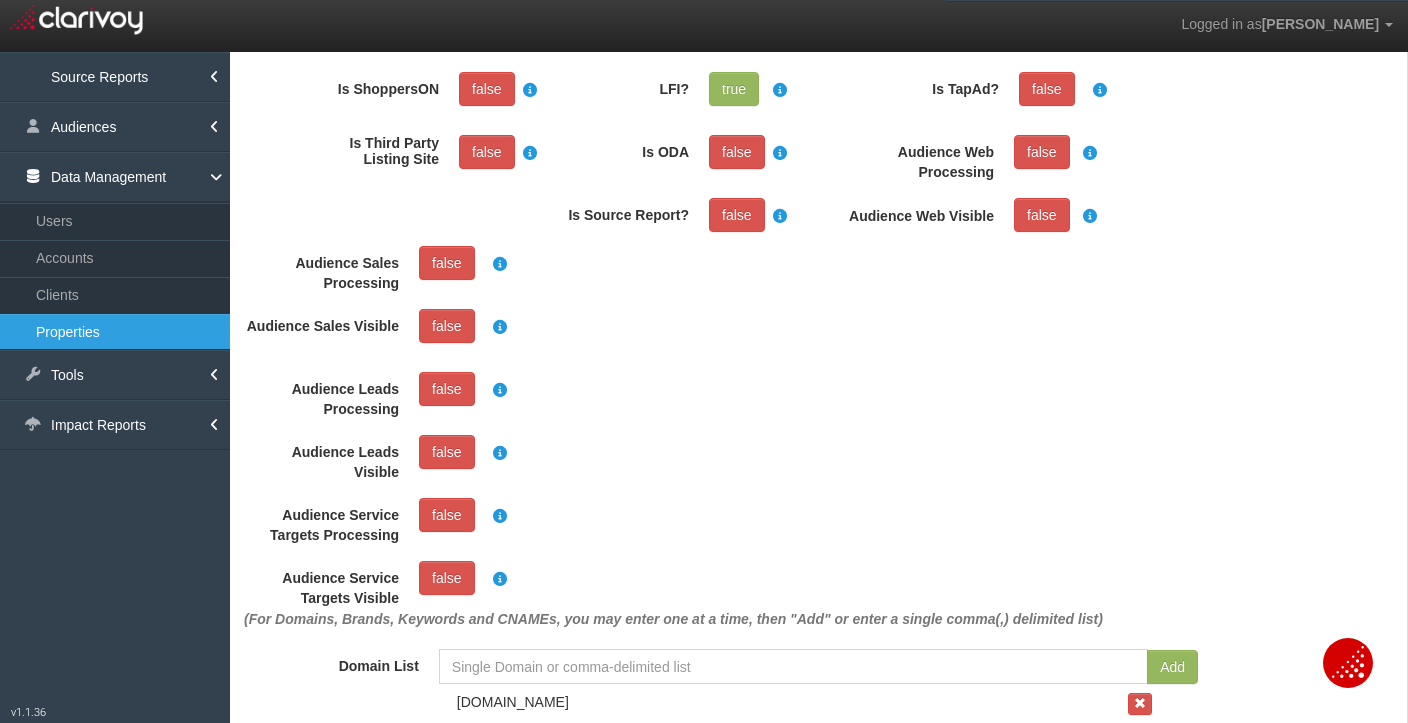 scroll, scrollTop: 780, scrollLeft: 0, axis: vertical 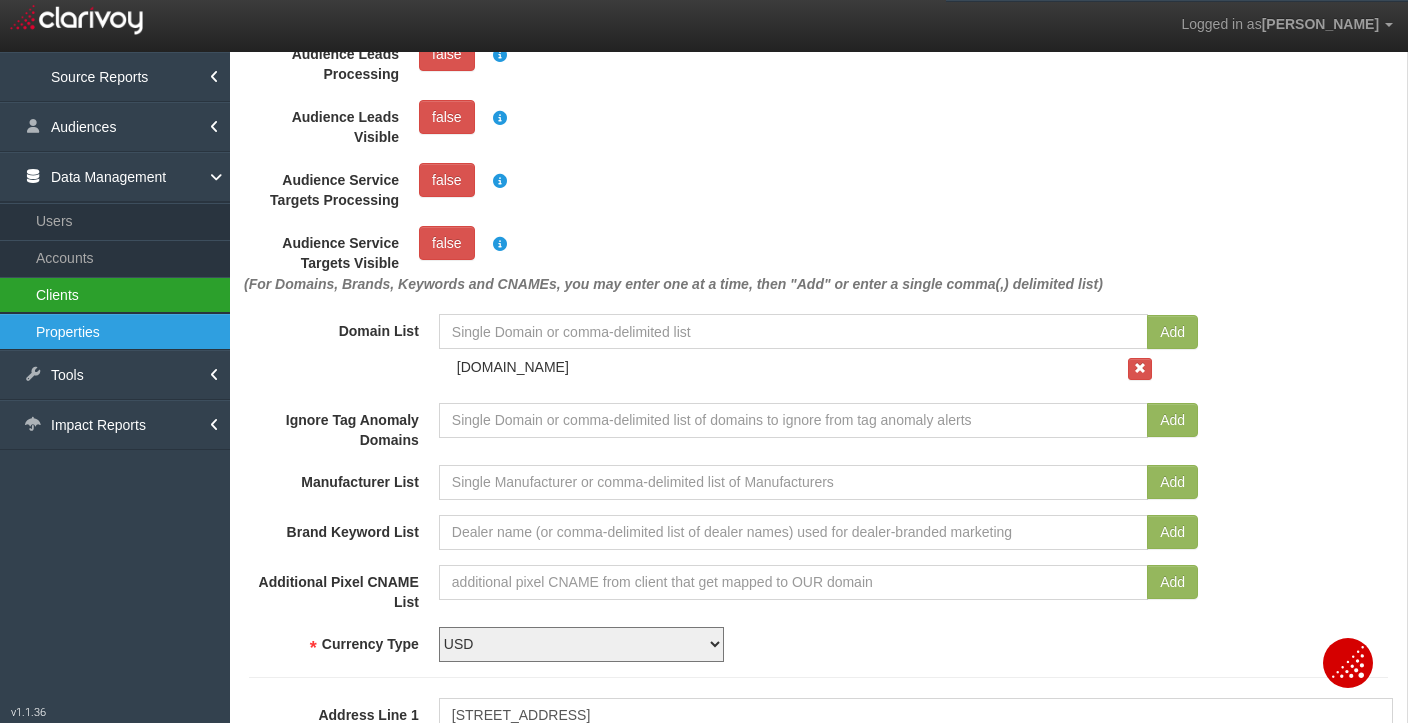 click on "Clients" at bounding box center (115, 295) 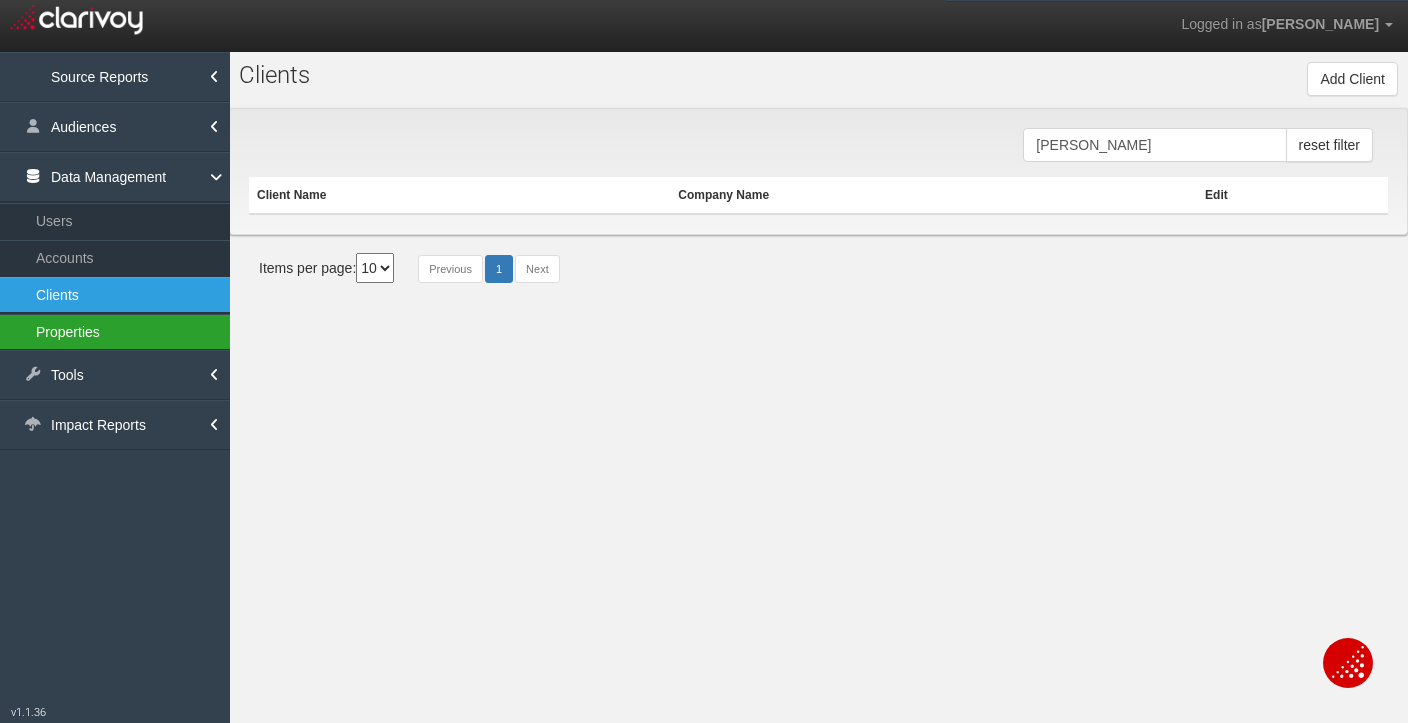 scroll, scrollTop: 0, scrollLeft: 0, axis: both 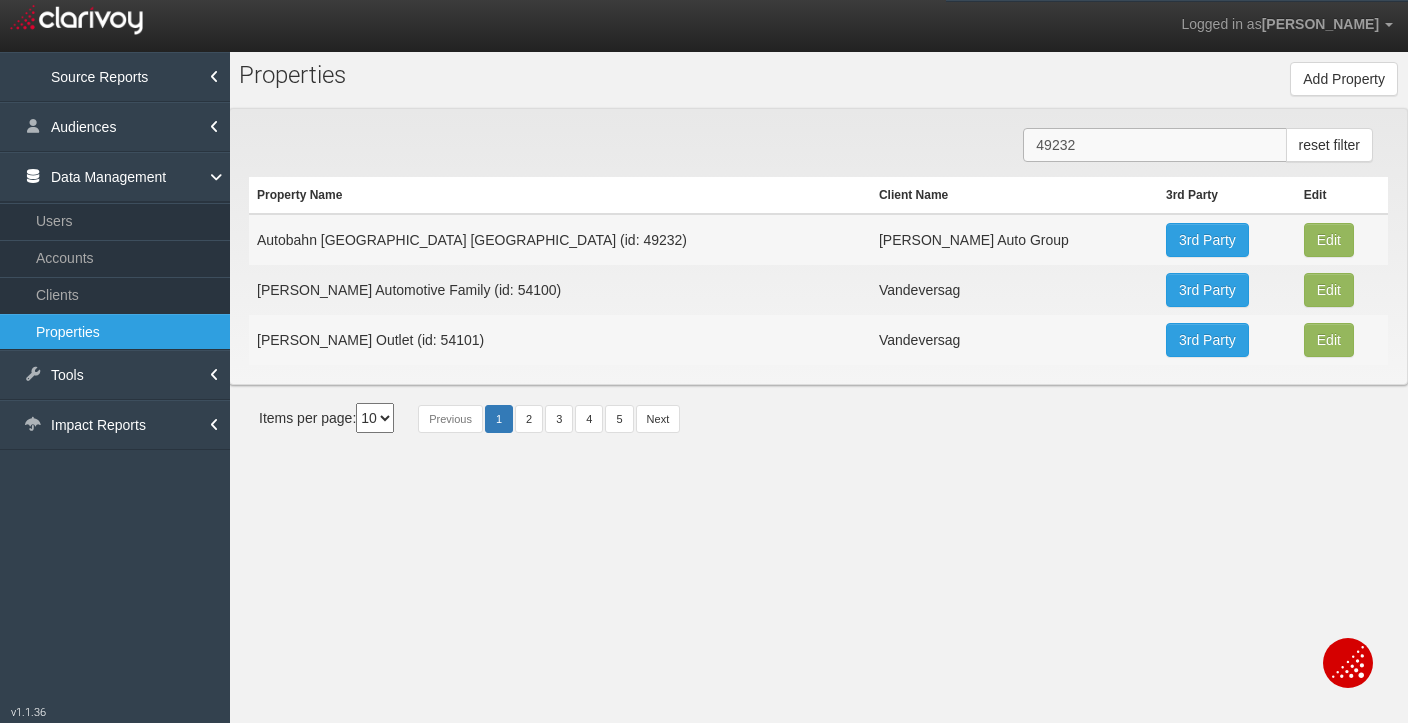 click on "49232" at bounding box center (1154, 145) 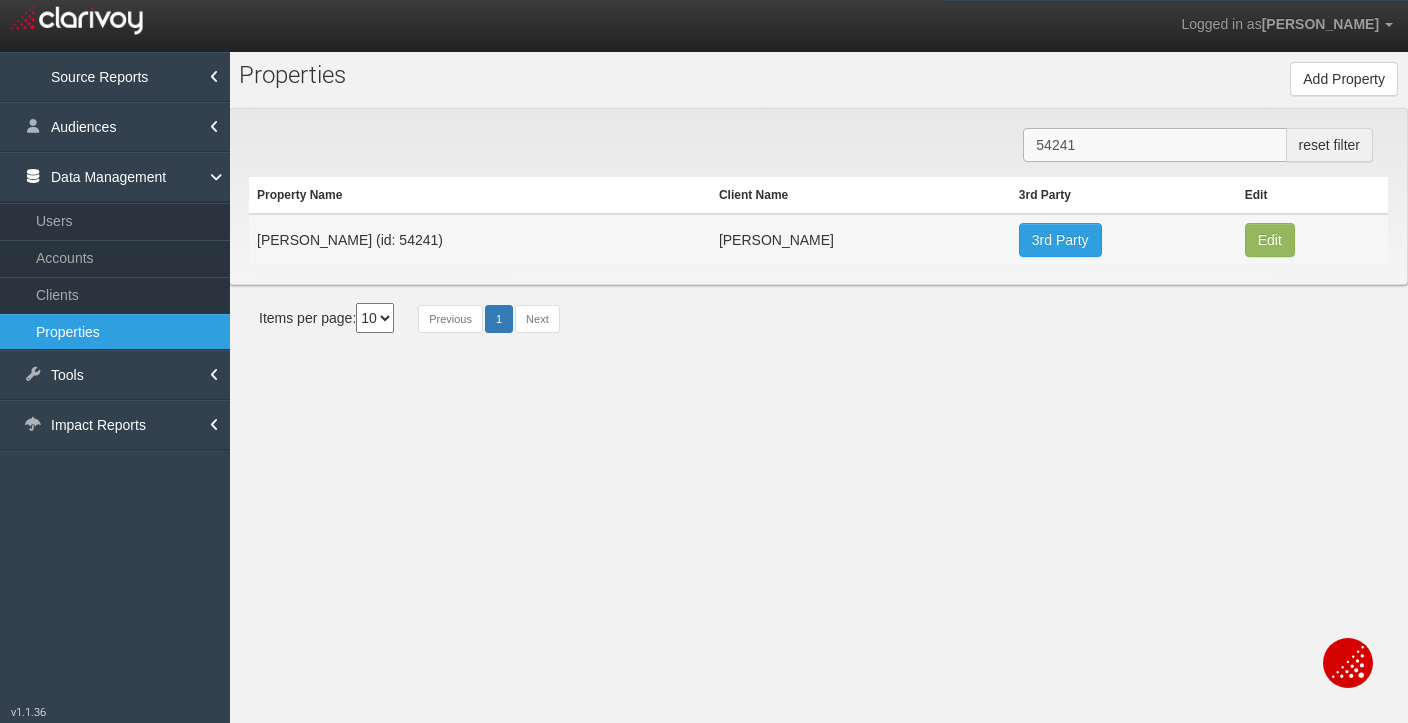 type on "54241" 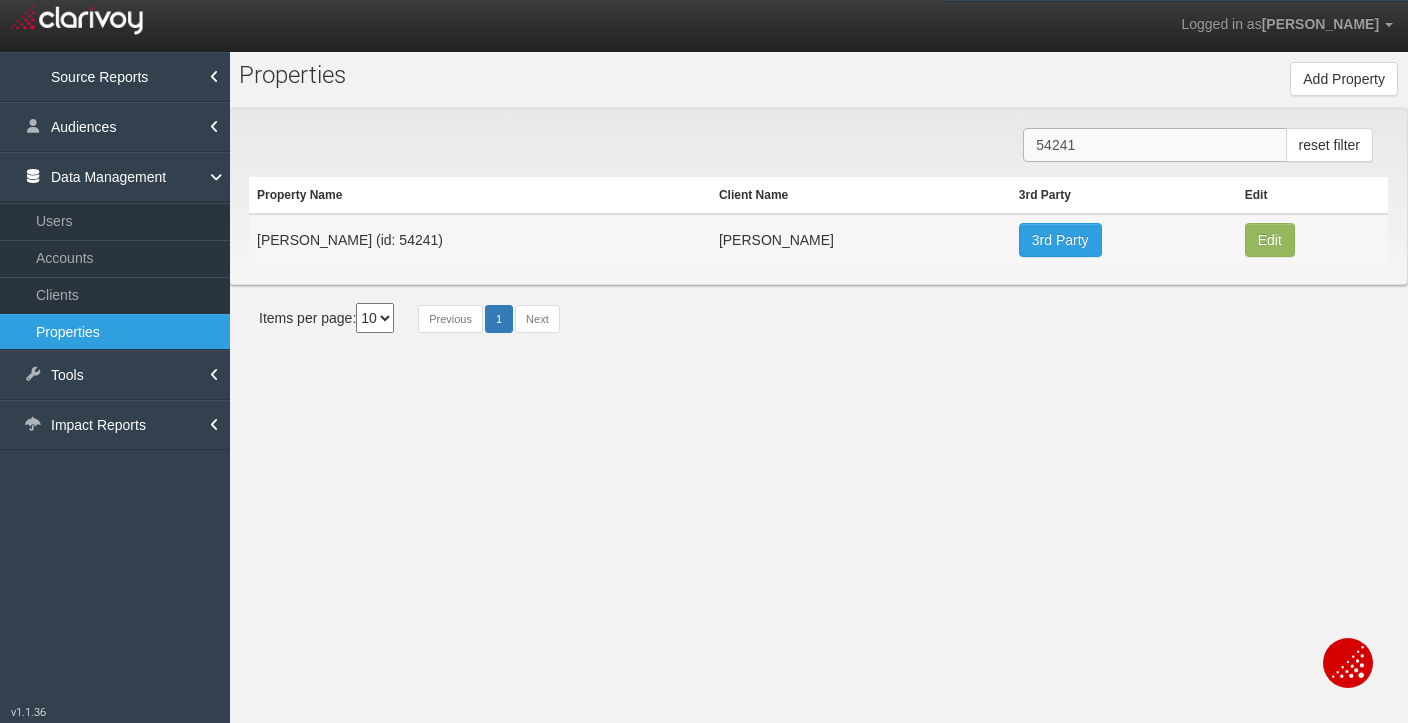 click on "54241" at bounding box center (1154, 145) 